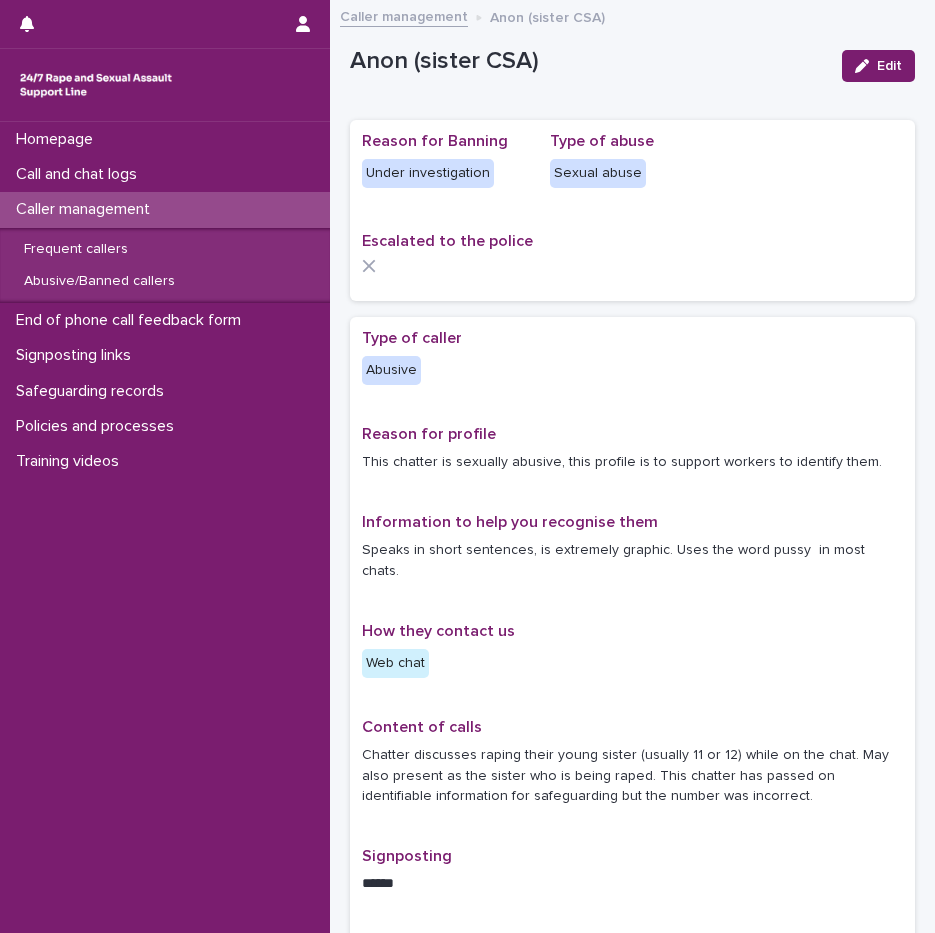 scroll, scrollTop: 0, scrollLeft: 0, axis: both 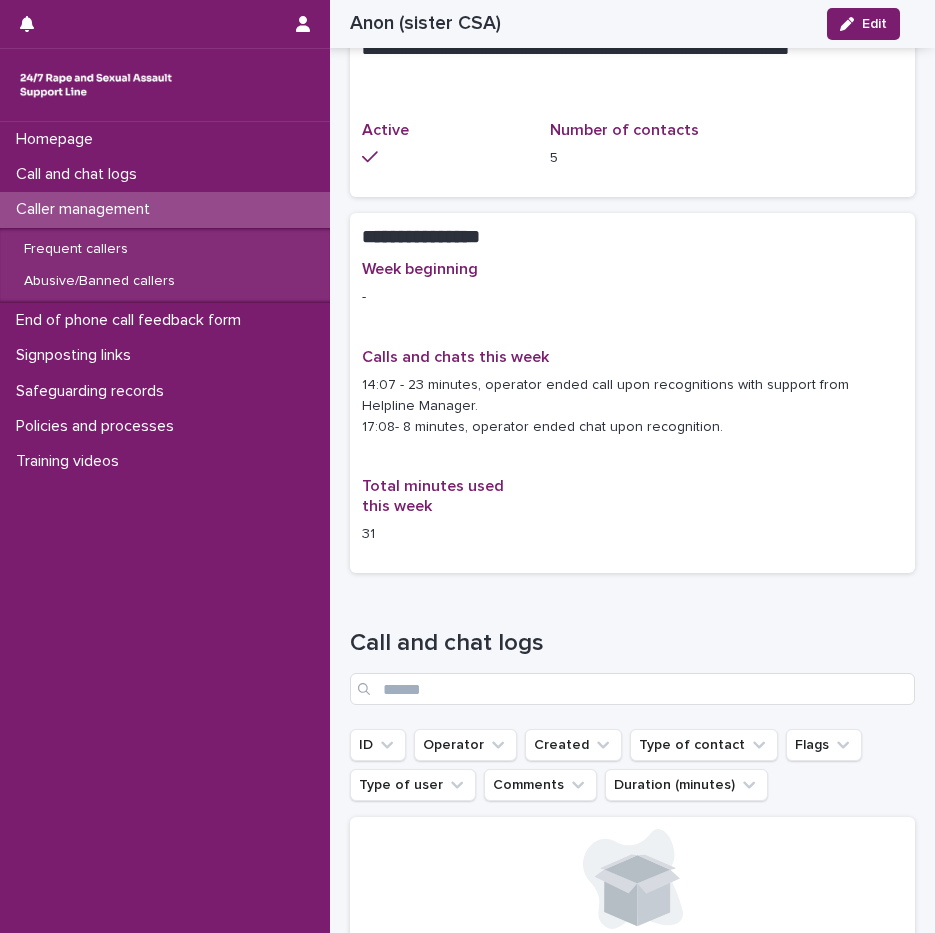 drag, startPoint x: 362, startPoint y: 362, endPoint x: 745, endPoint y: 410, distance: 385.99612 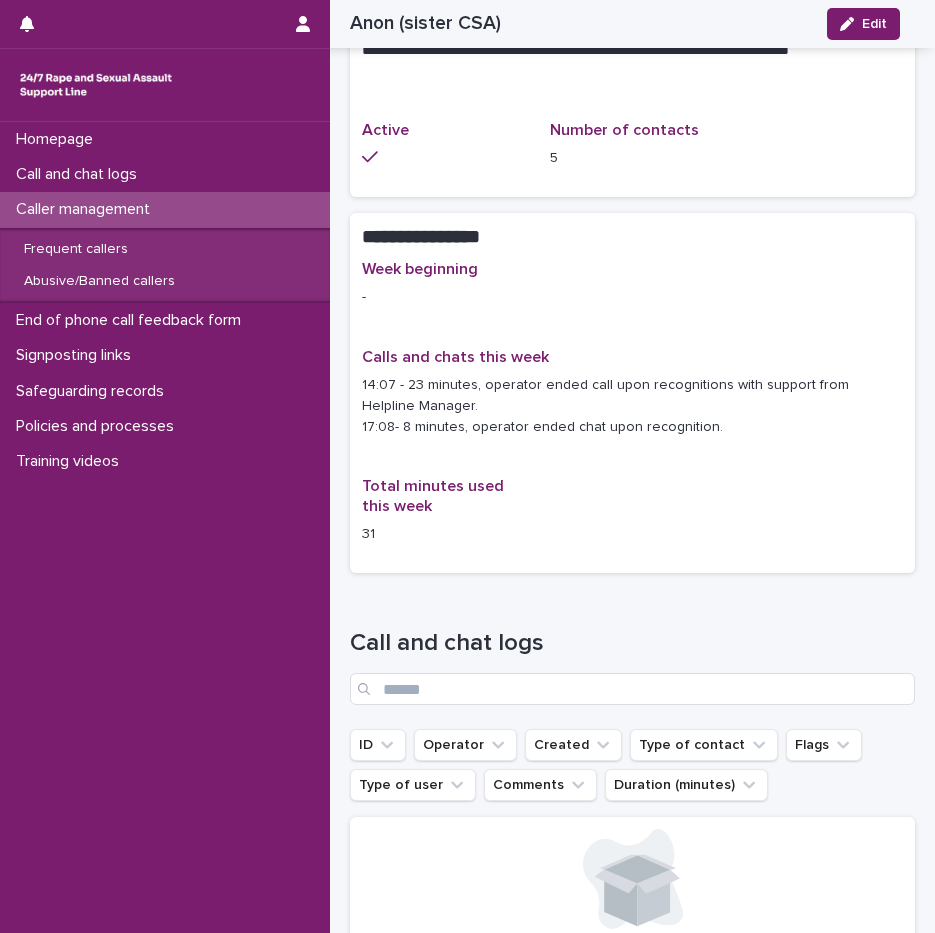 click on "14:07 - 23 minutes, operator ended call upon recognitions with support from Helpline Manager.
17:08- 8 minutes, operator ended chat upon recognition." at bounding box center (632, 406) 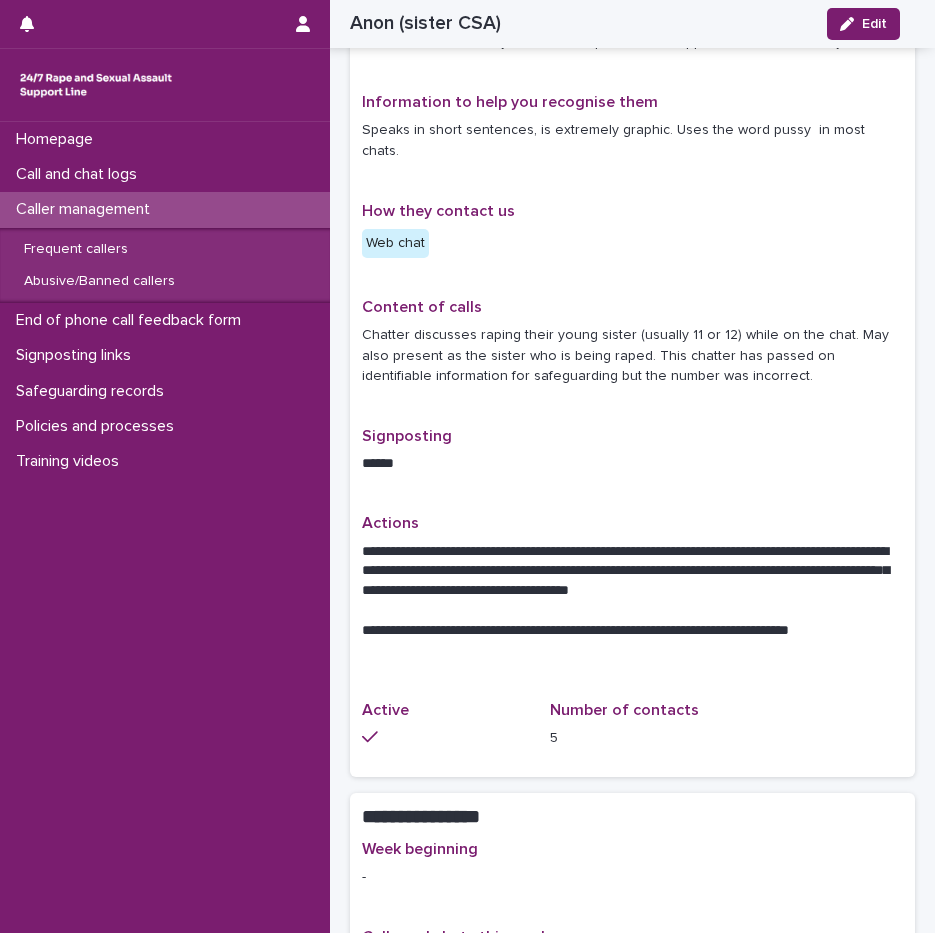 scroll, scrollTop: 400, scrollLeft: 0, axis: vertical 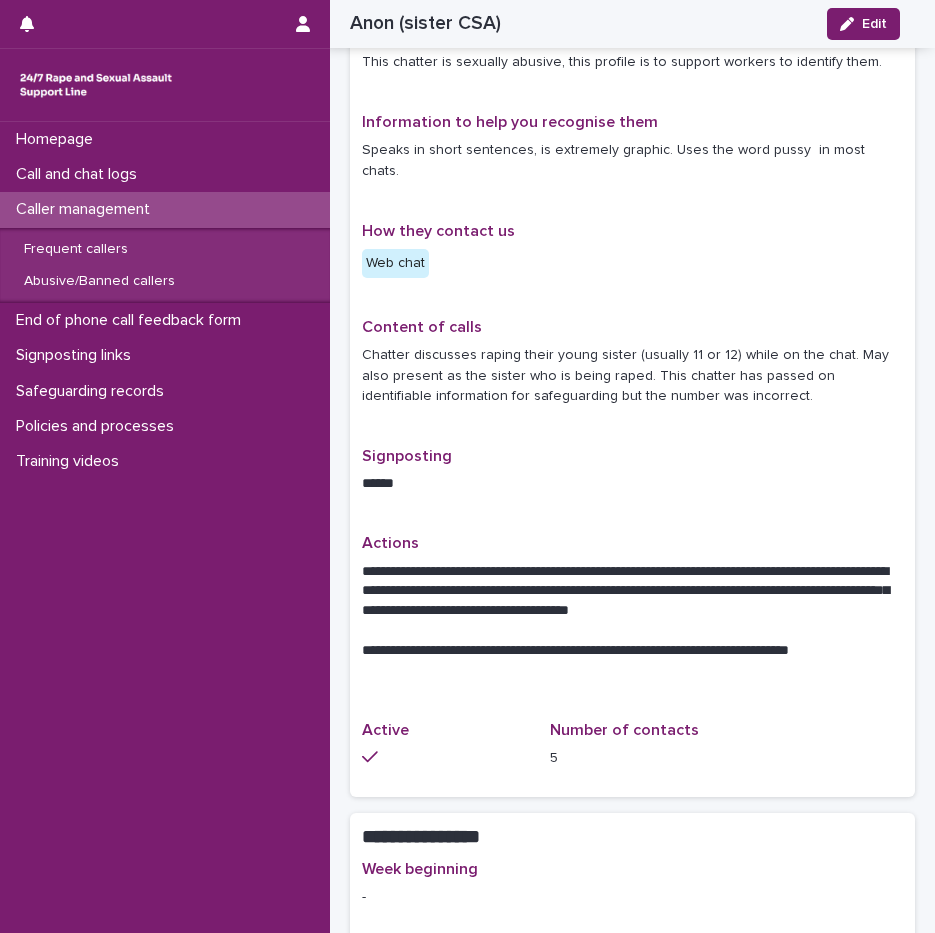 drag, startPoint x: 611, startPoint y: 295, endPoint x: 779, endPoint y: 379, distance: 187.82971 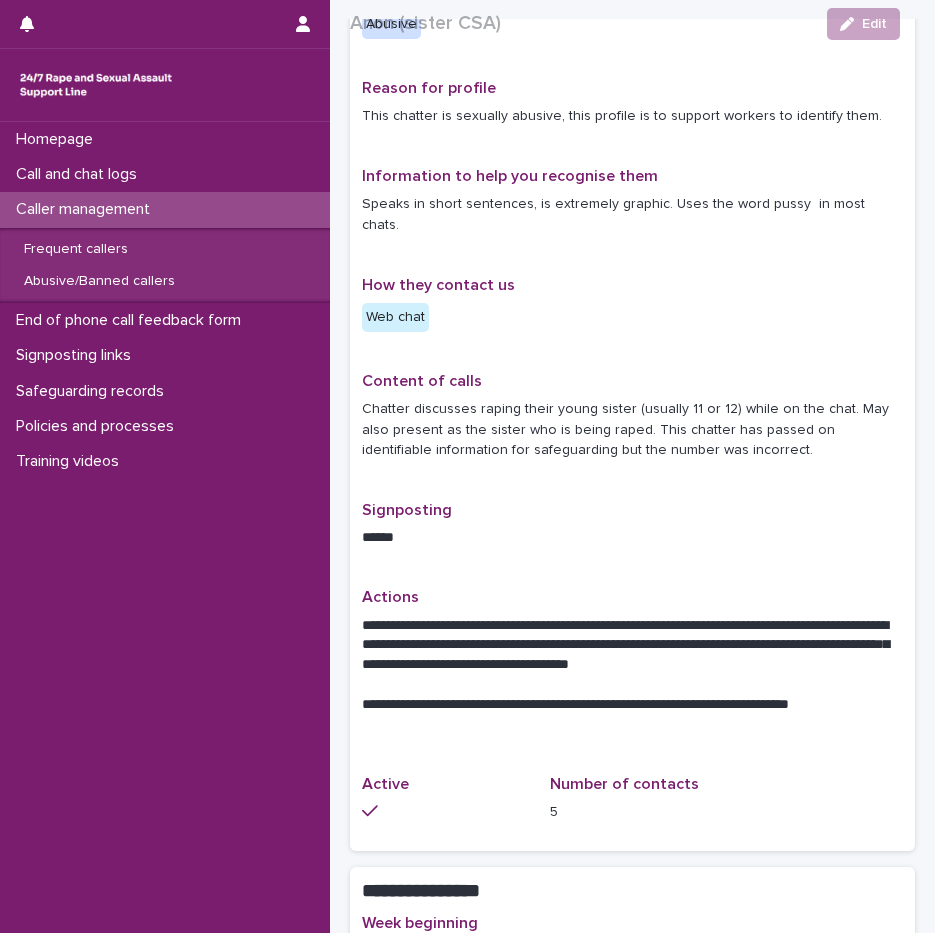 scroll, scrollTop: 500, scrollLeft: 0, axis: vertical 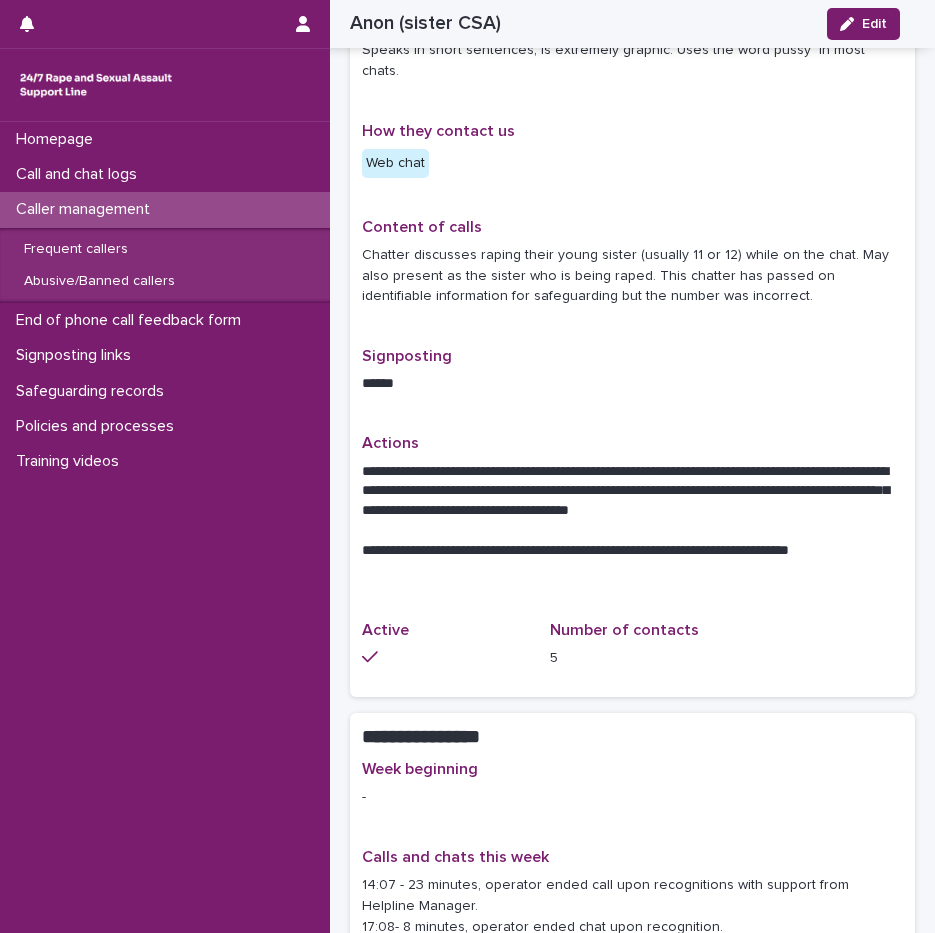 click on "Caller management" at bounding box center (87, 209) 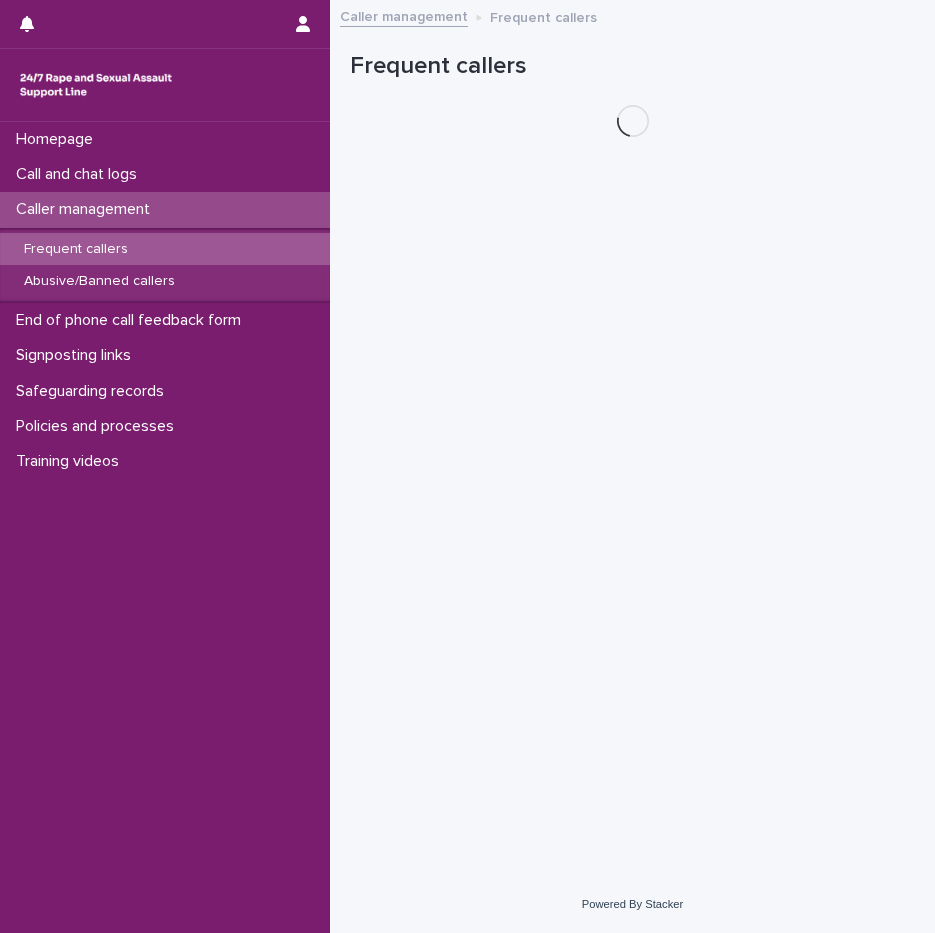 click on "Frequent callers" at bounding box center (76, 249) 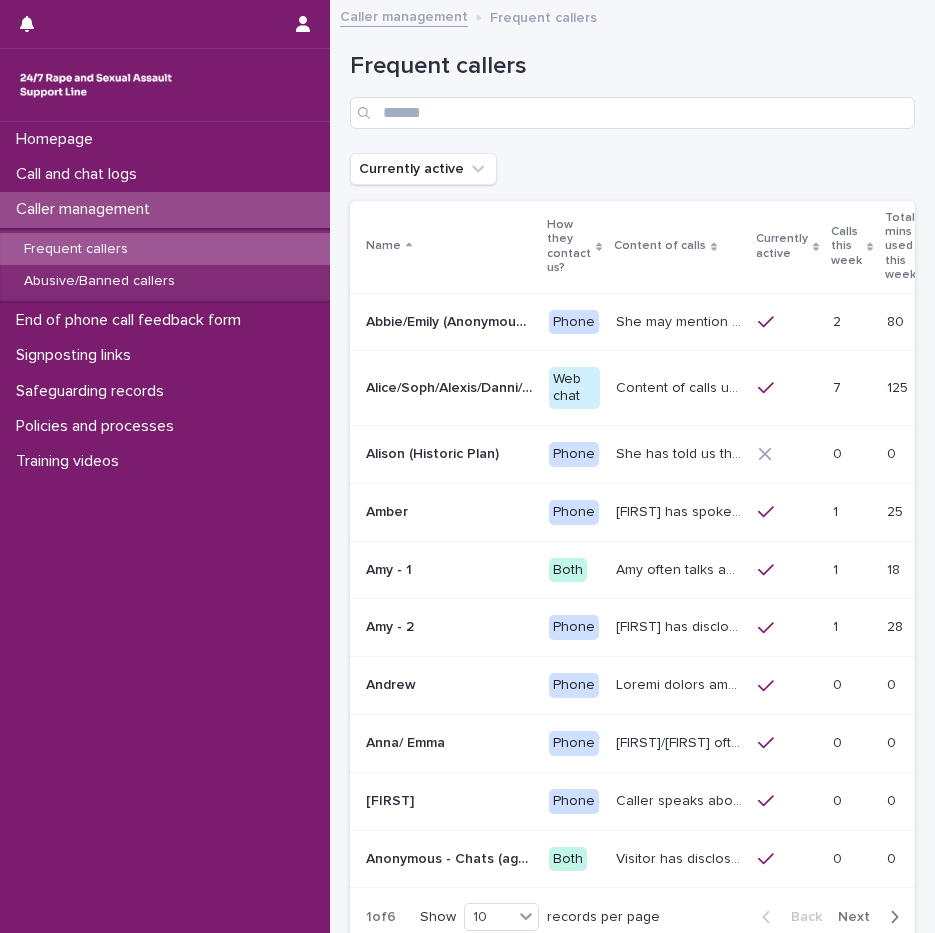 click on "Calls this week" at bounding box center (846, 246) 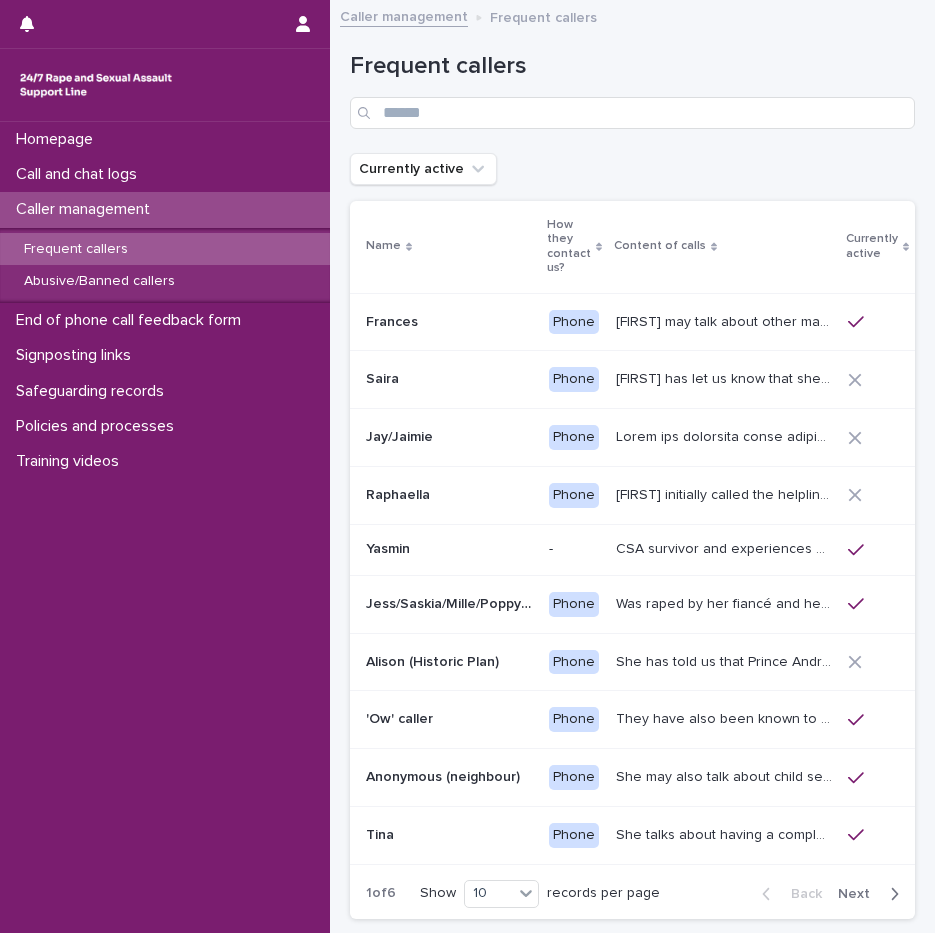 scroll, scrollTop: 0, scrollLeft: 99, axis: horizontal 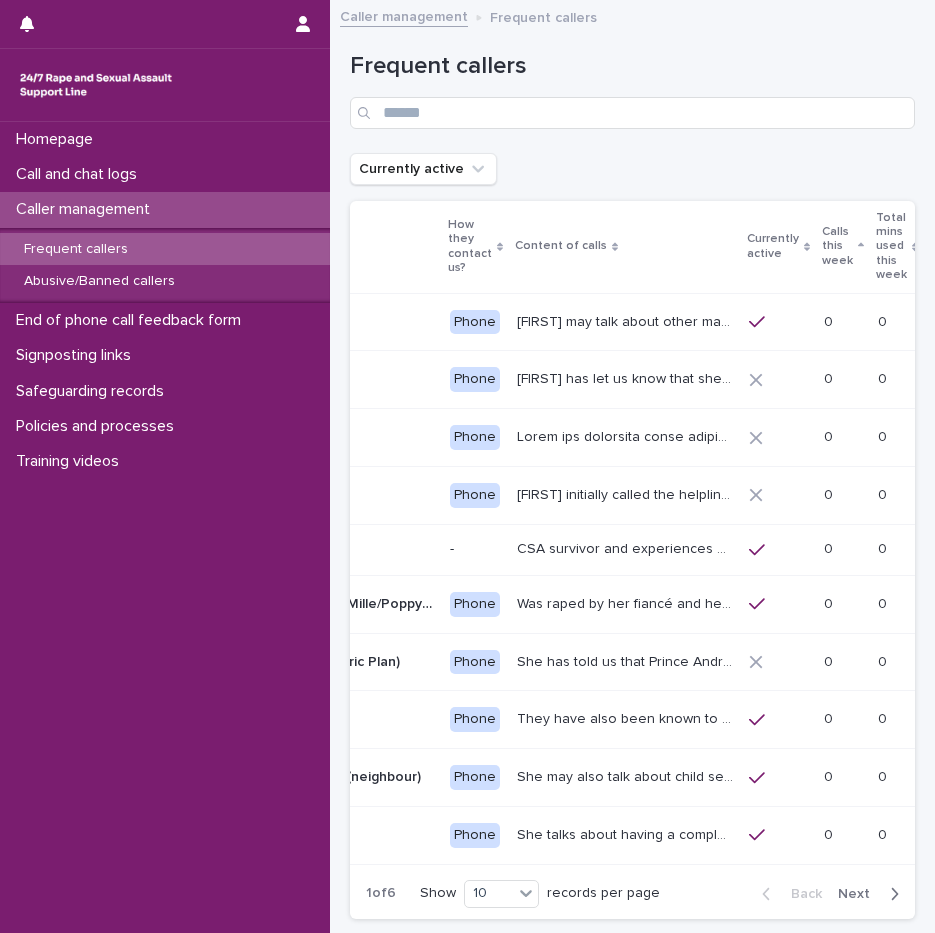 click on "Calls this week" at bounding box center (837, 246) 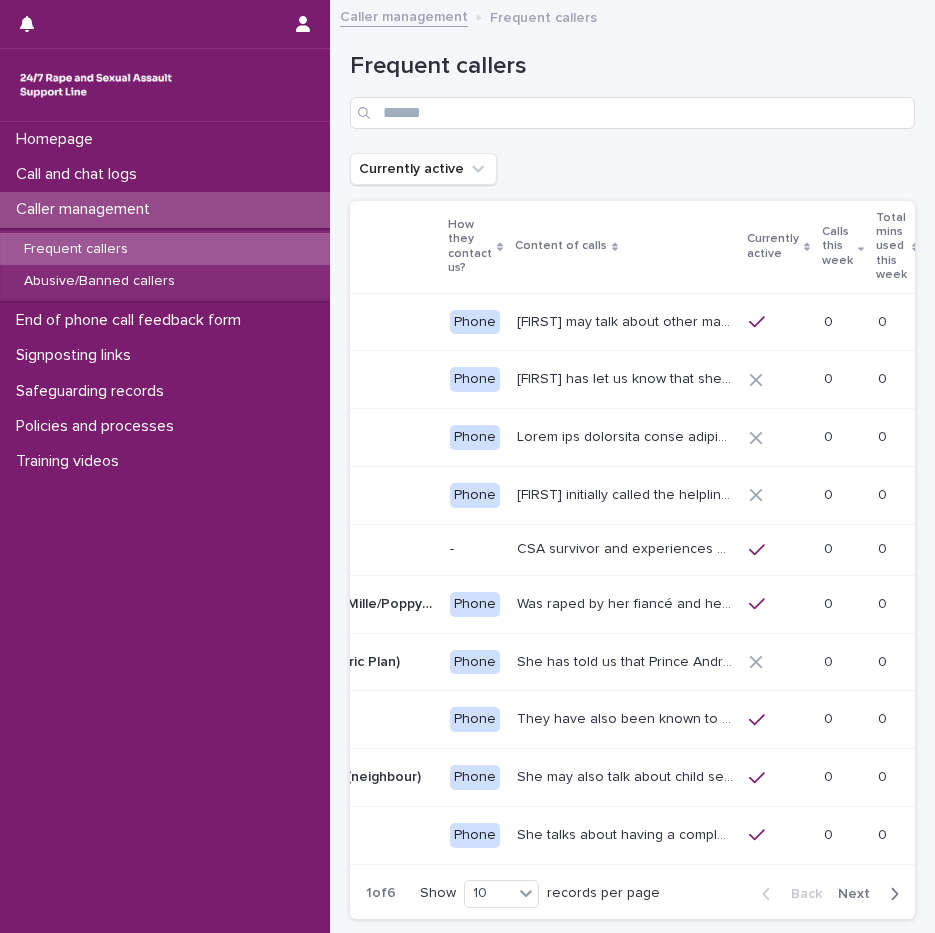 scroll, scrollTop: 0, scrollLeft: 25, axis: horizontal 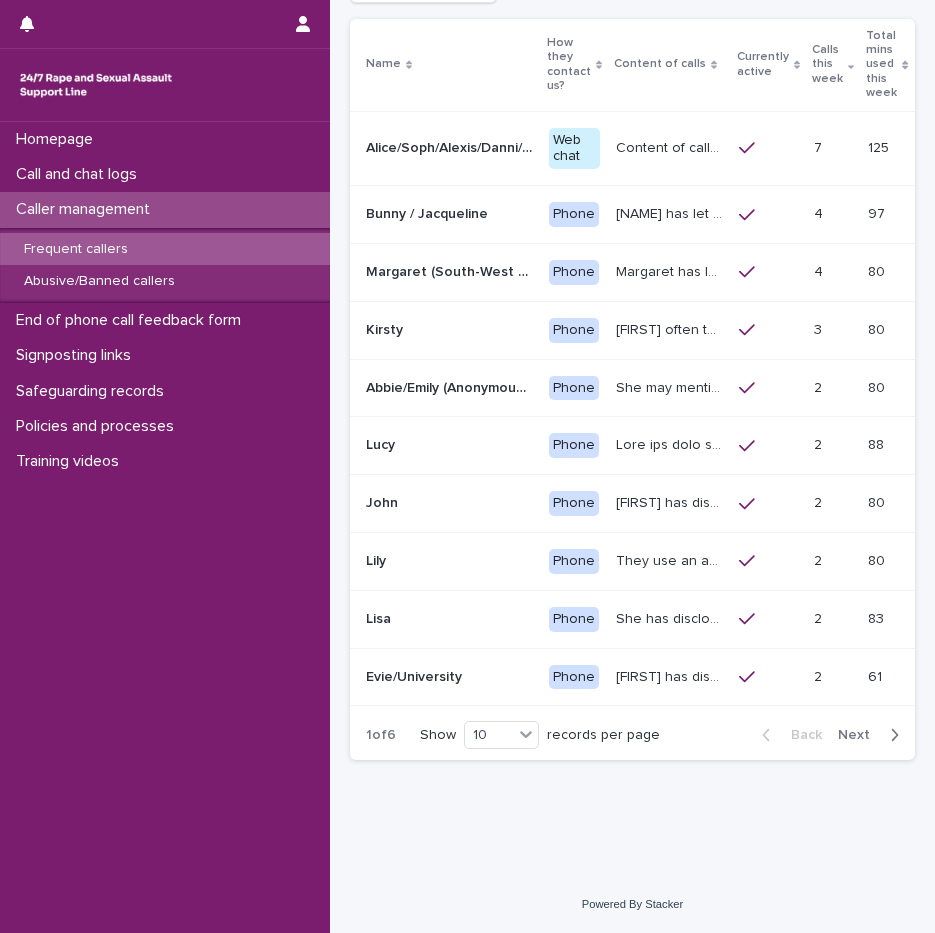 click on "Next" at bounding box center [860, 735] 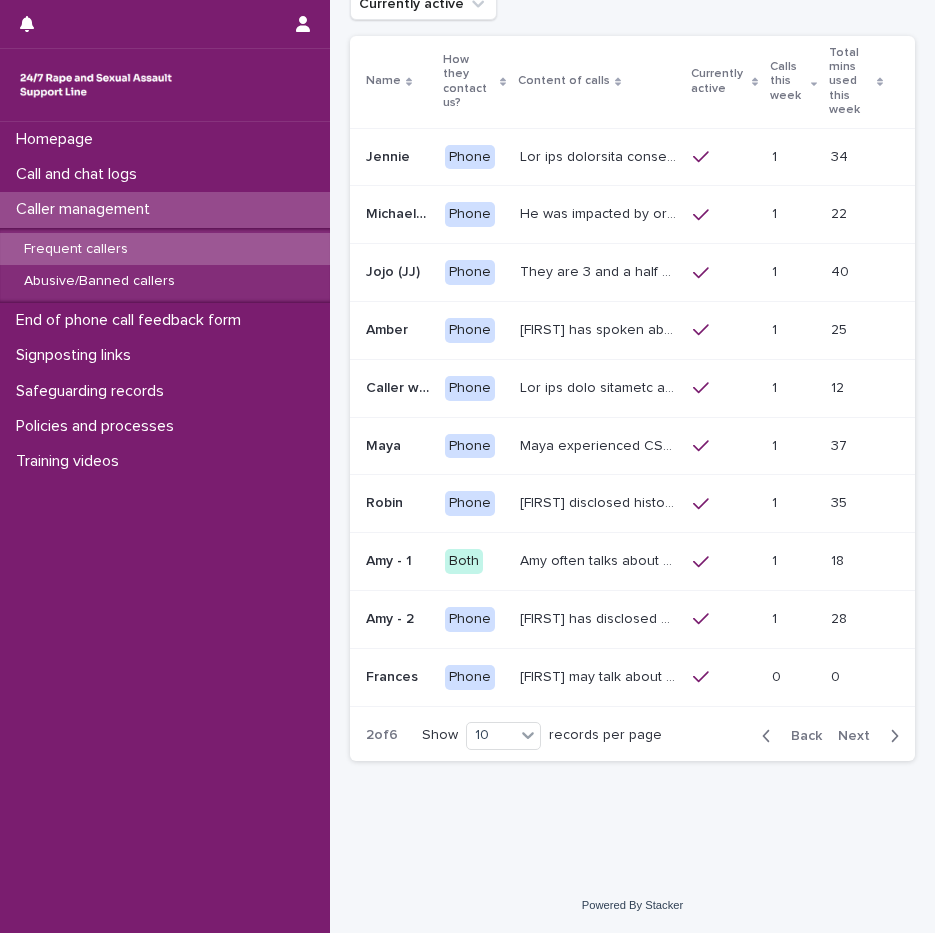scroll, scrollTop: 165, scrollLeft: 0, axis: vertical 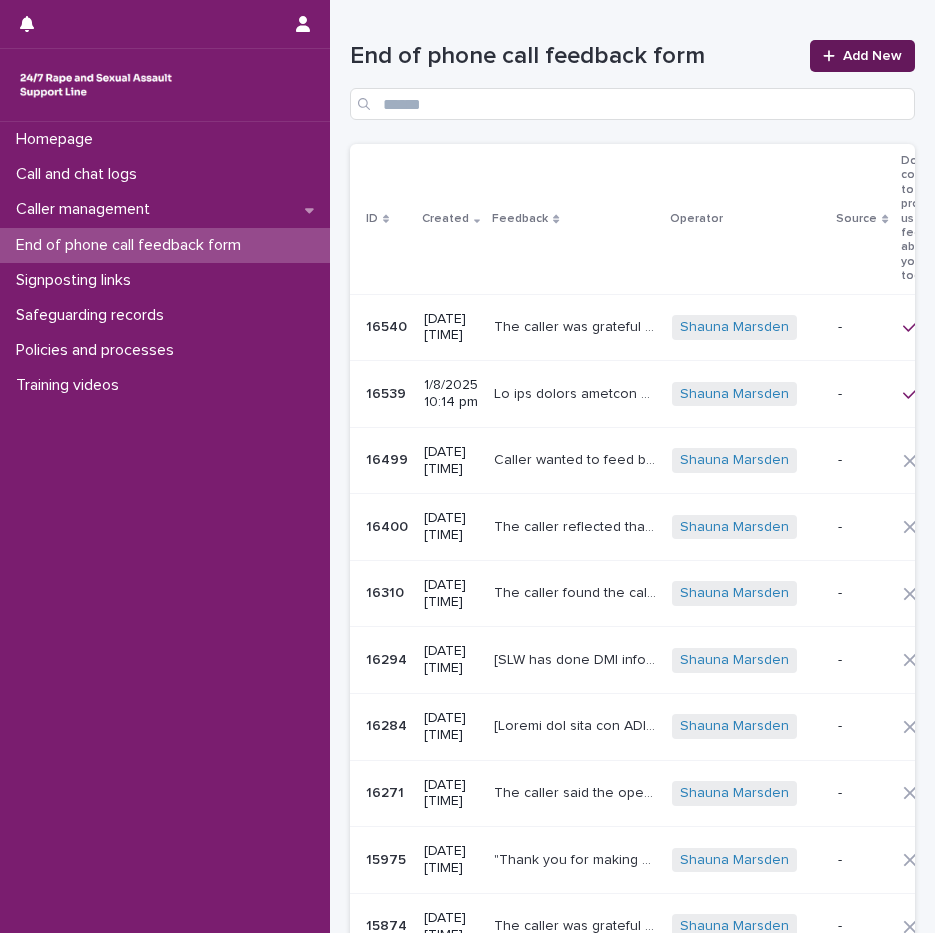 click on "Add New" at bounding box center [862, 56] 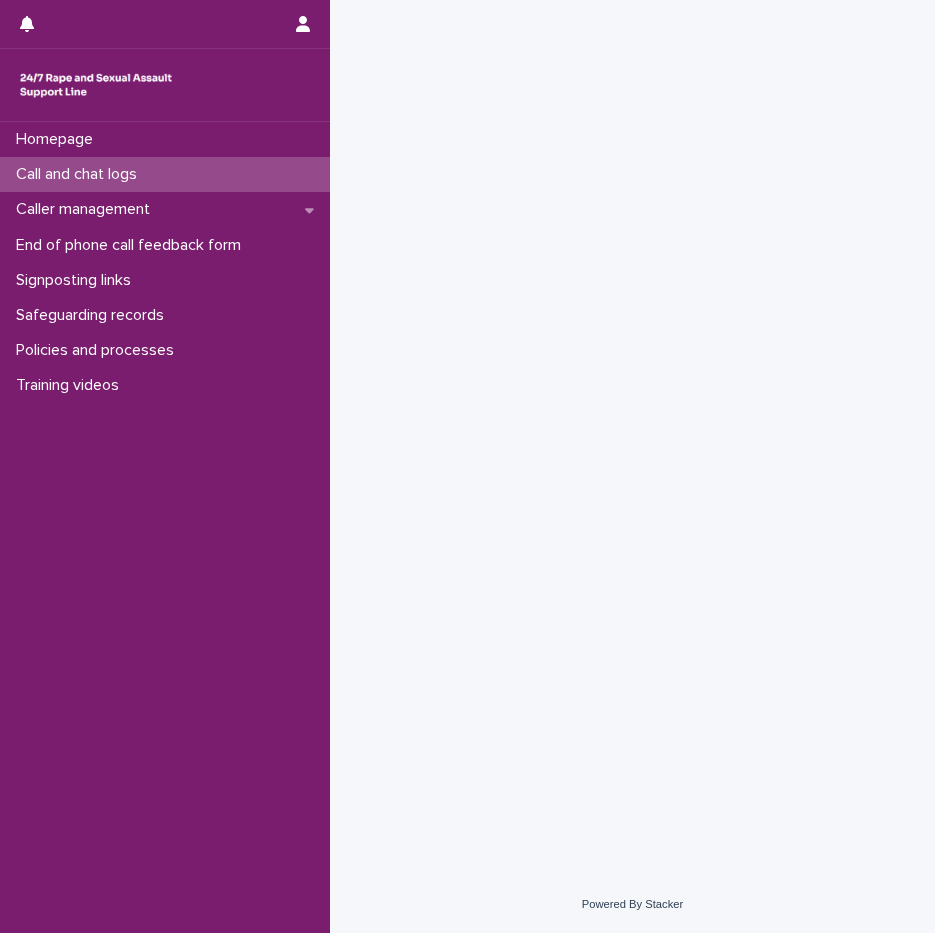 scroll, scrollTop: 0, scrollLeft: 0, axis: both 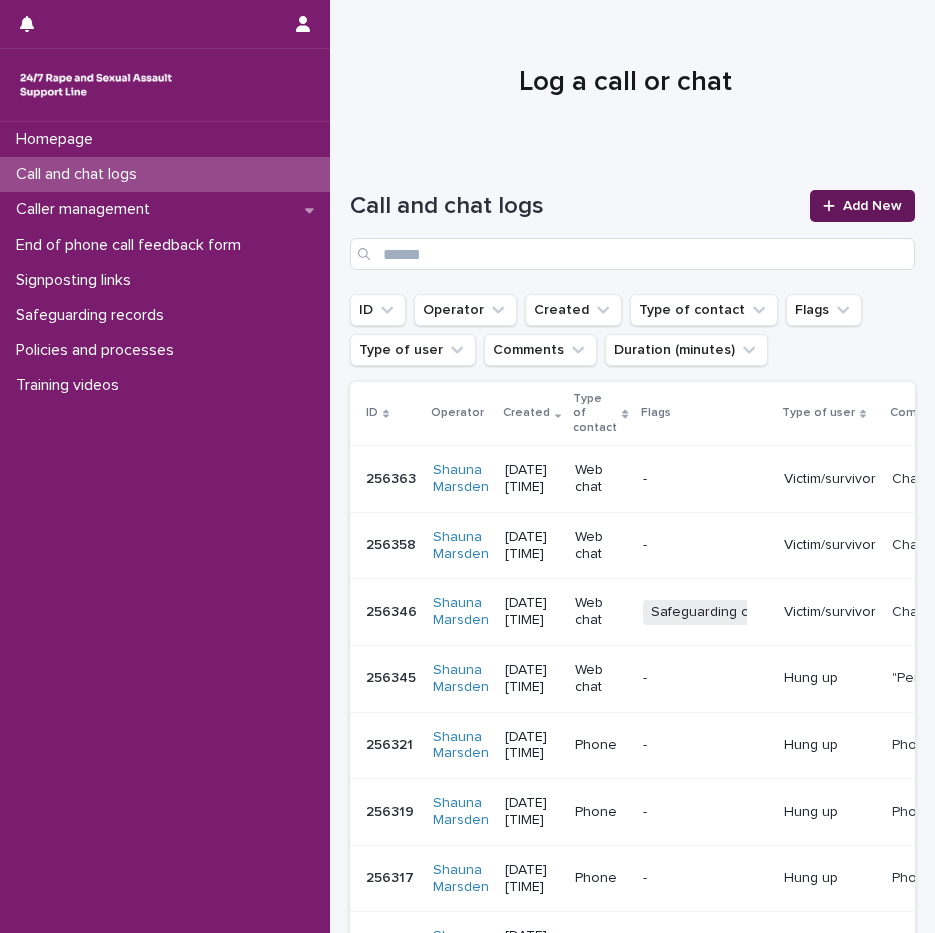 click on "Add New" at bounding box center (872, 206) 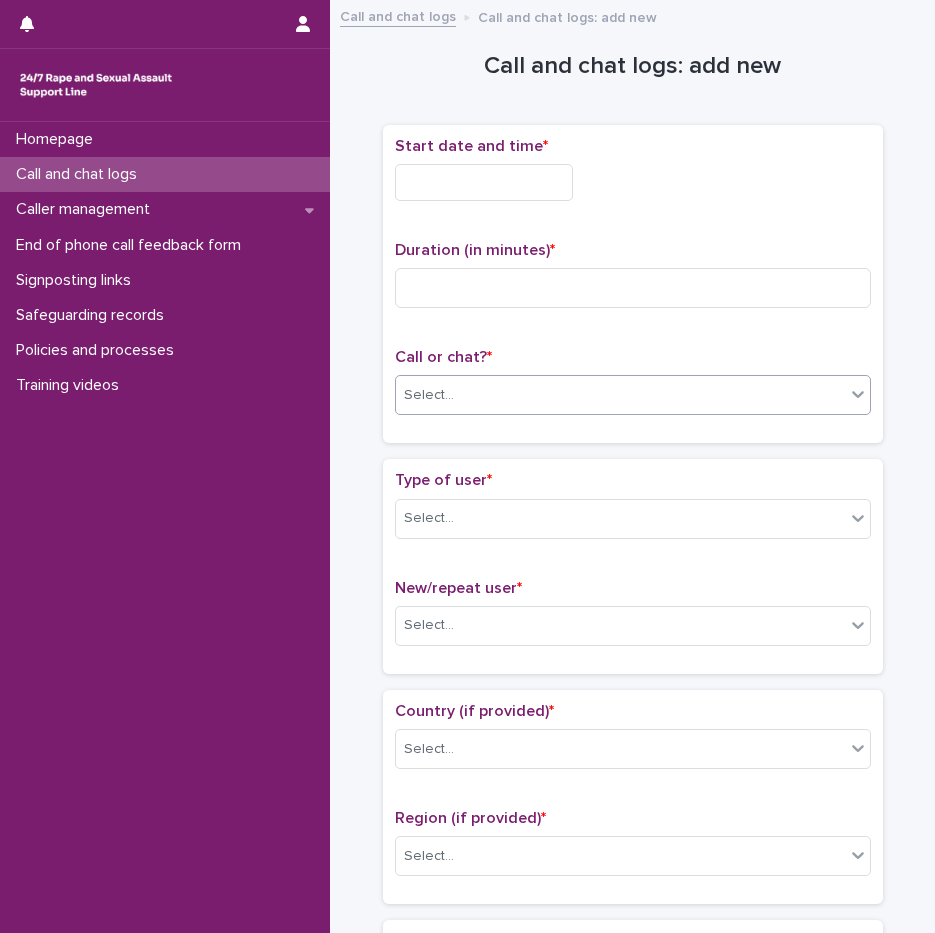click on "Select..." at bounding box center (620, 395) 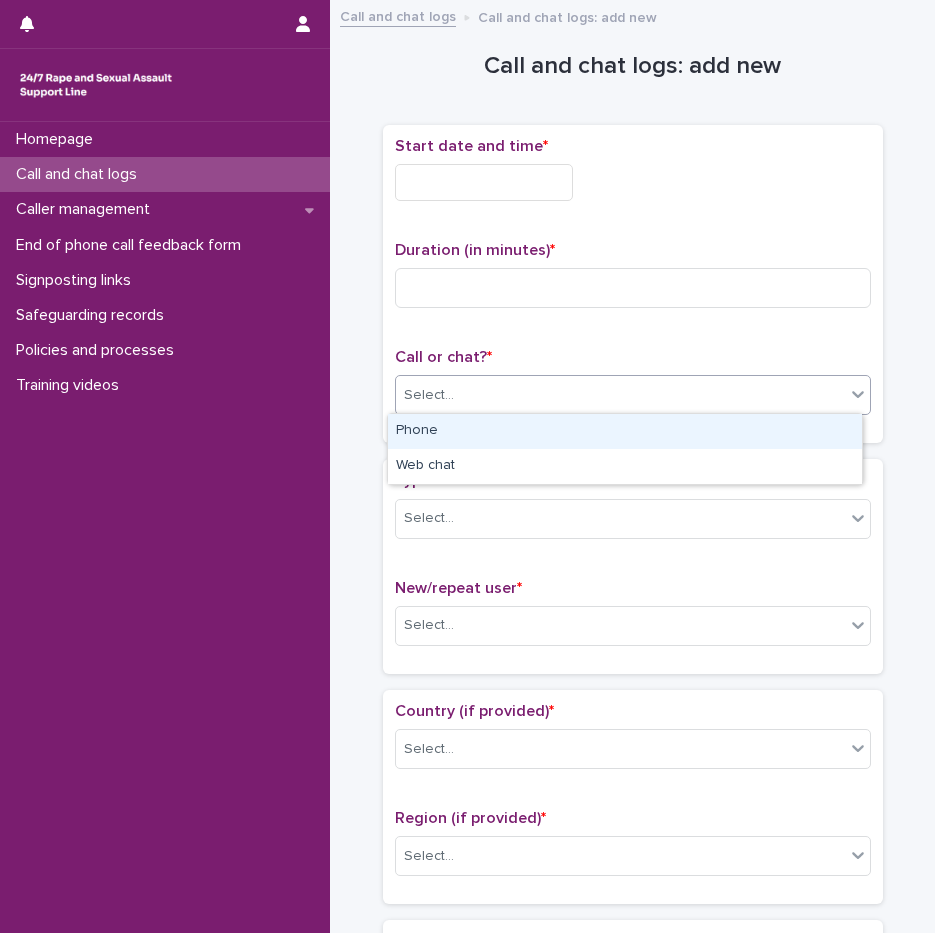 click on "Phone" at bounding box center (625, 431) 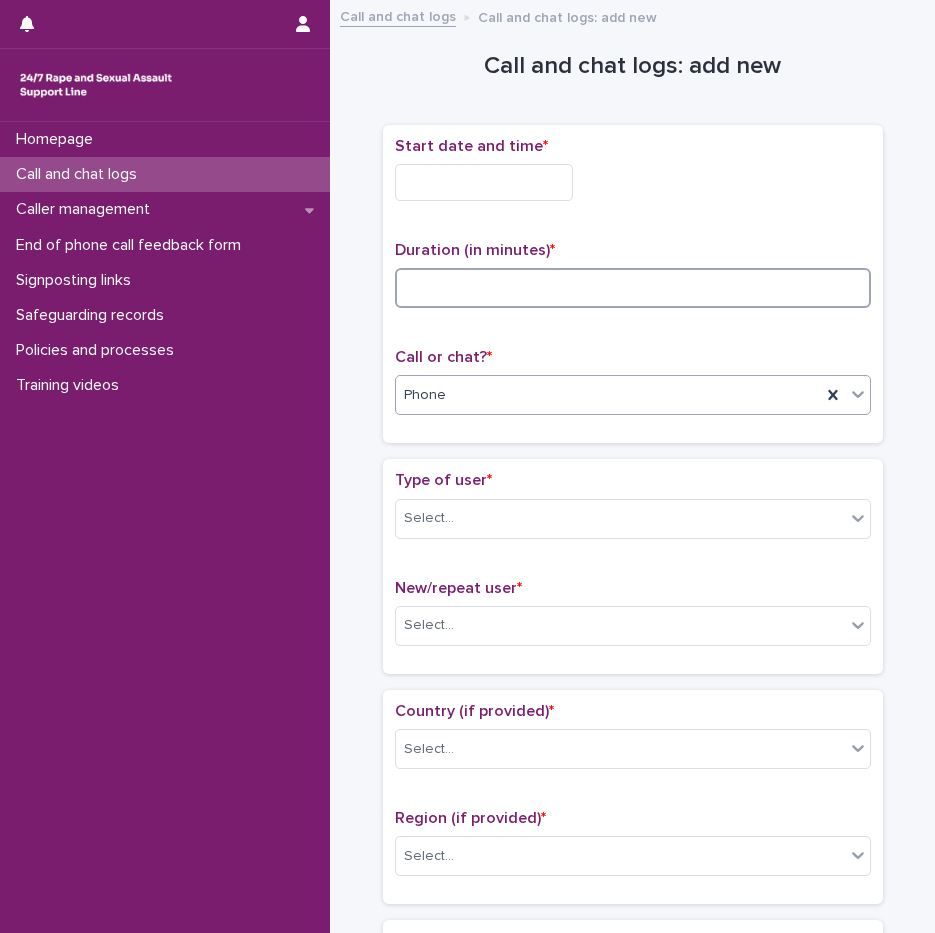 click at bounding box center (633, 288) 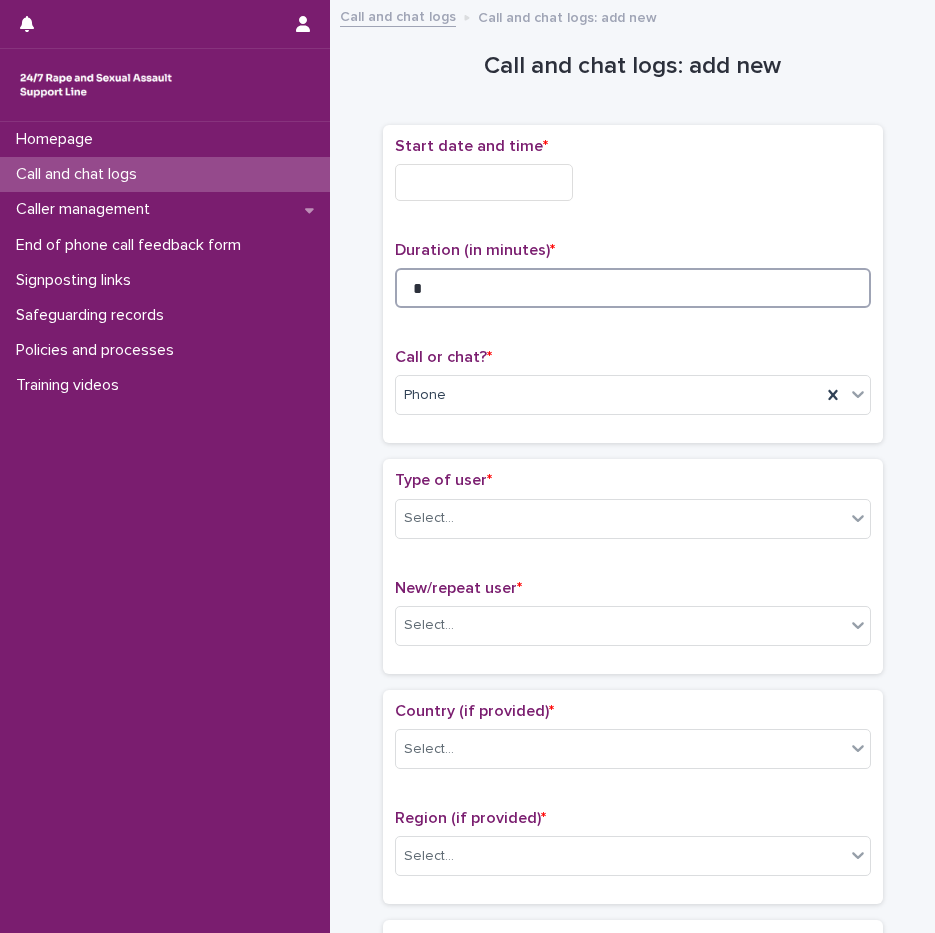 type on "*" 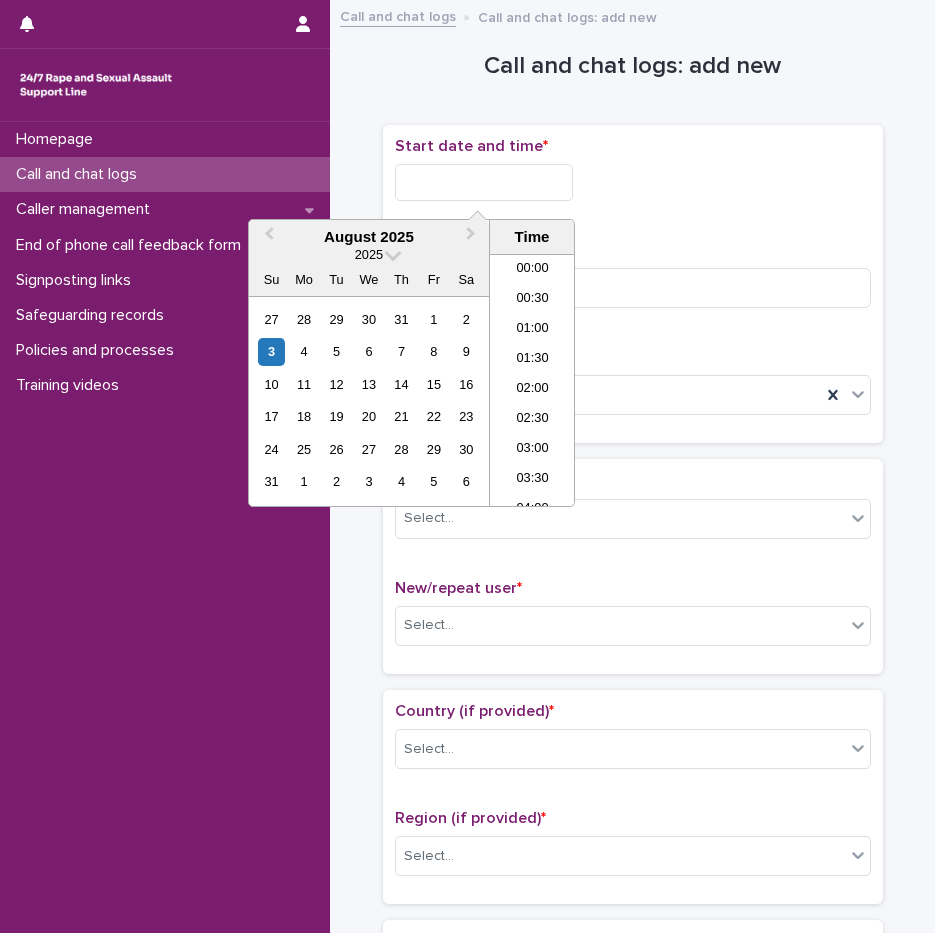 click at bounding box center (484, 182) 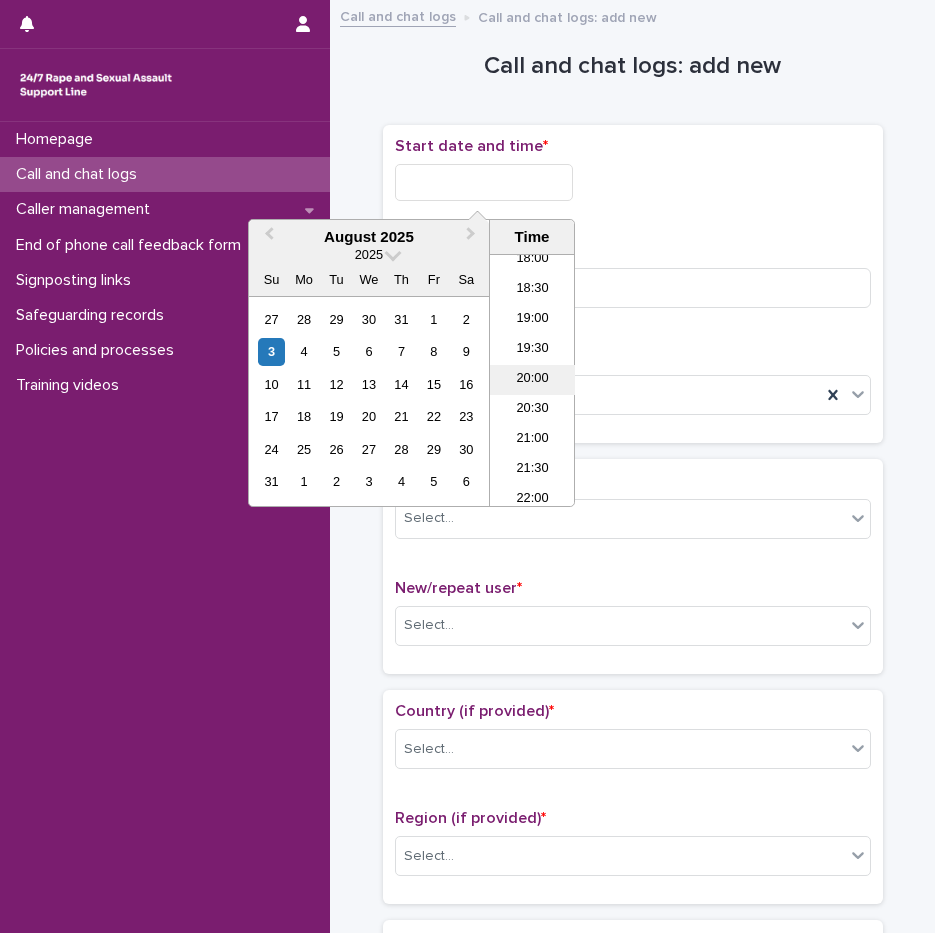 click on "20:00" at bounding box center [532, 380] 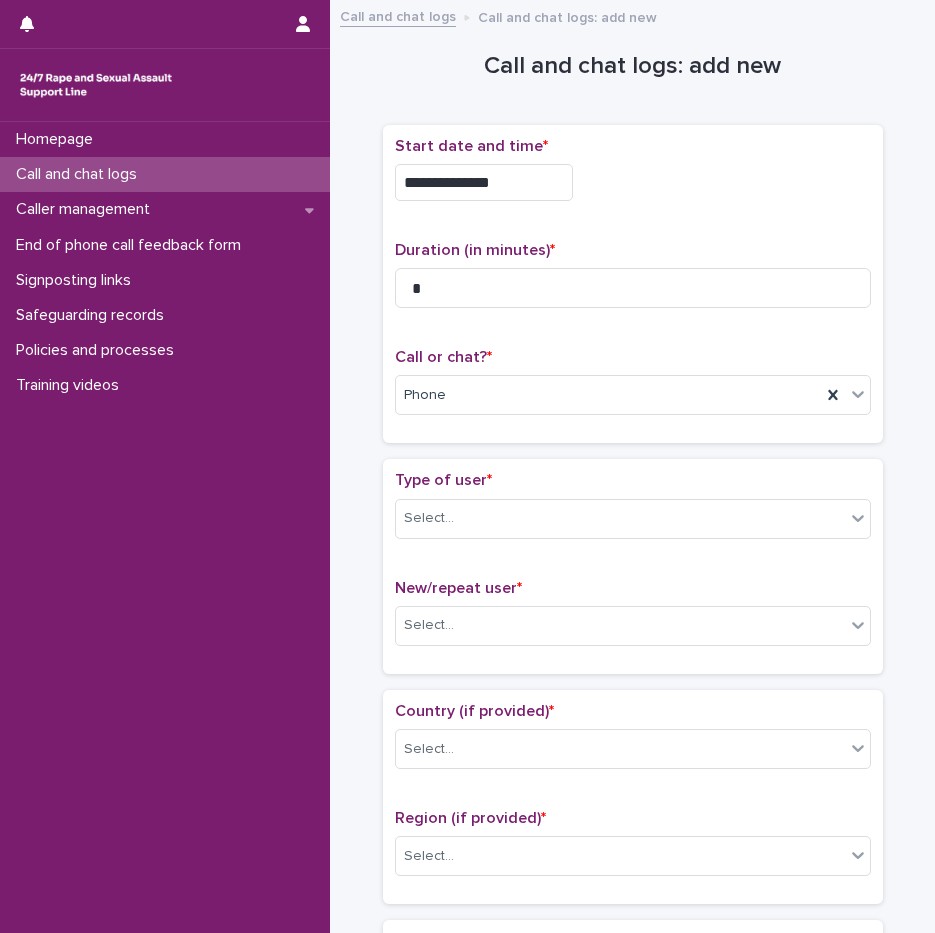 click on "**********" at bounding box center [484, 182] 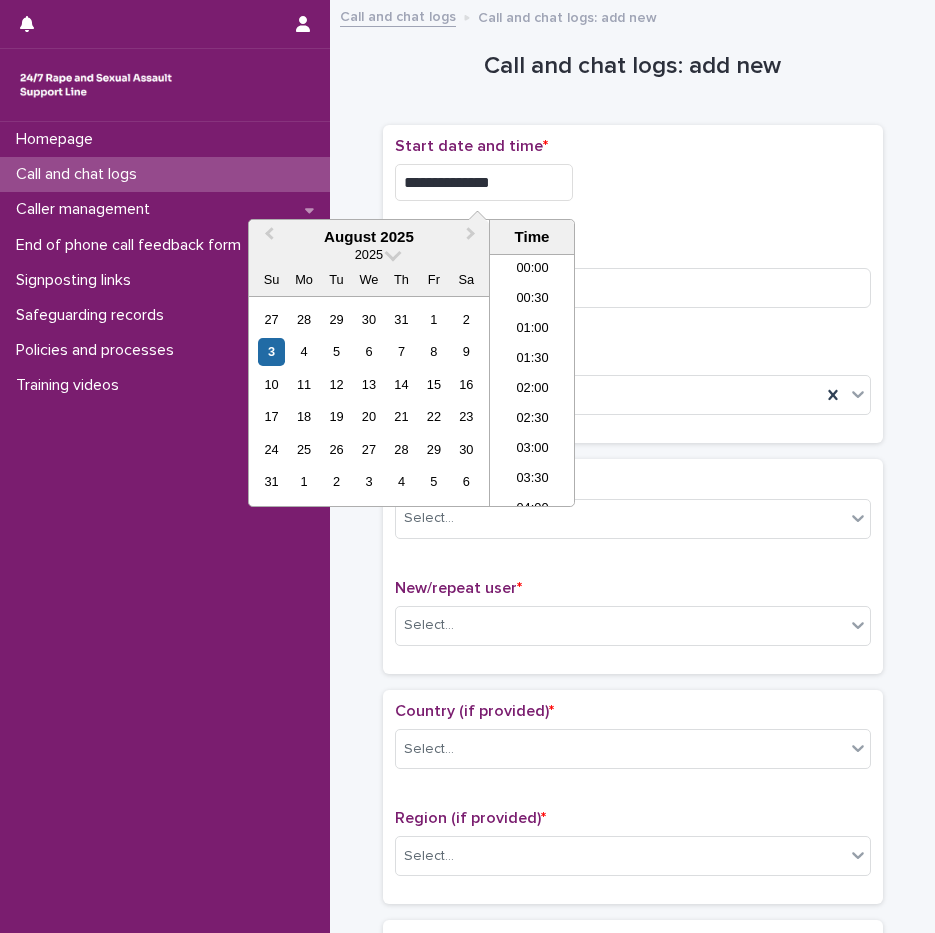 scroll, scrollTop: 1090, scrollLeft: 0, axis: vertical 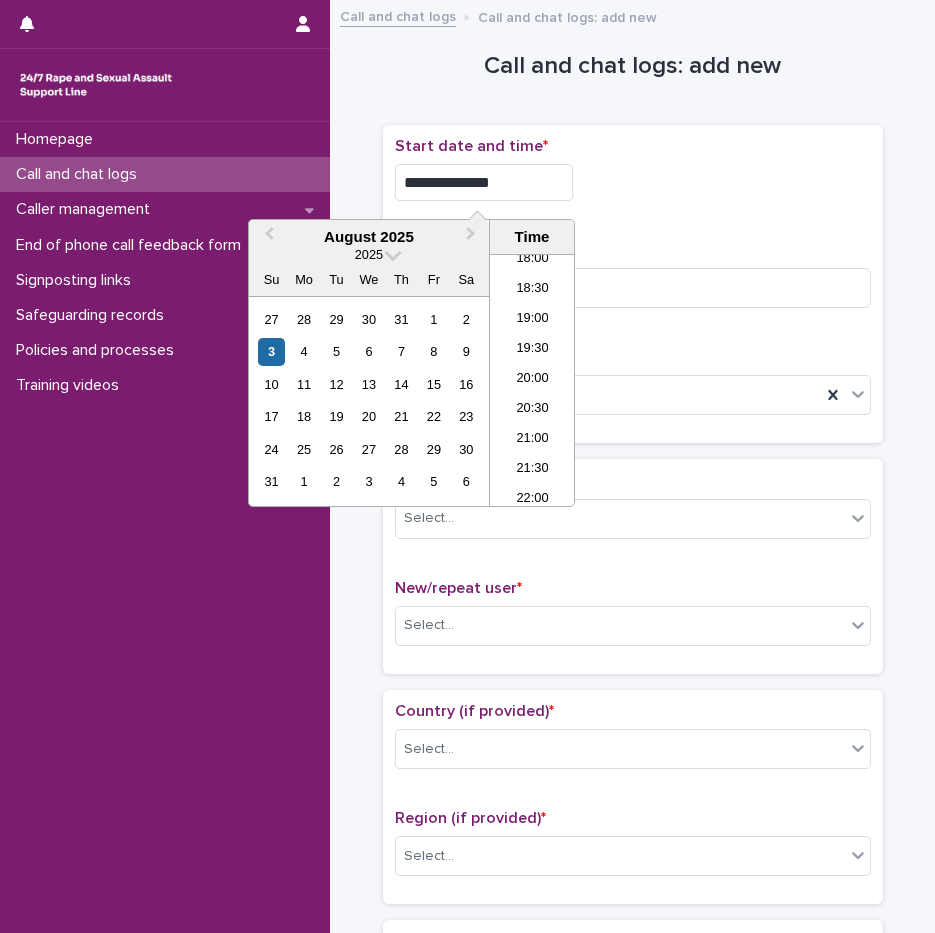 type on "**********" 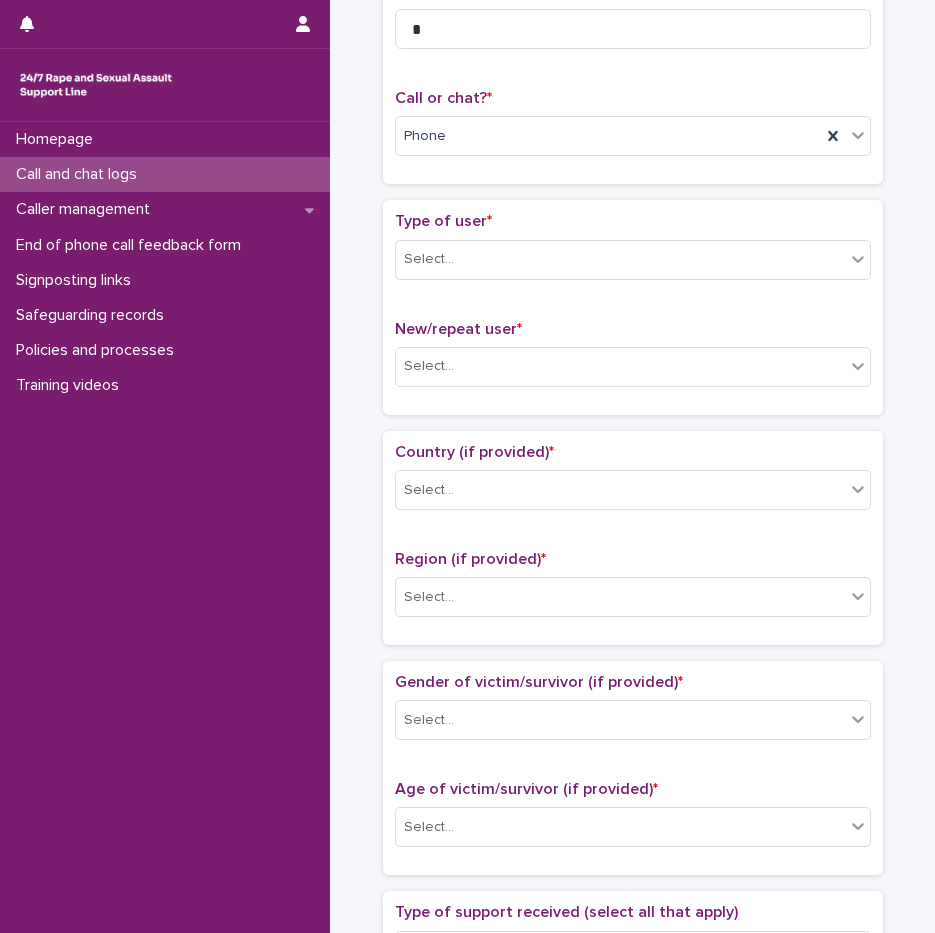 scroll, scrollTop: 302, scrollLeft: 0, axis: vertical 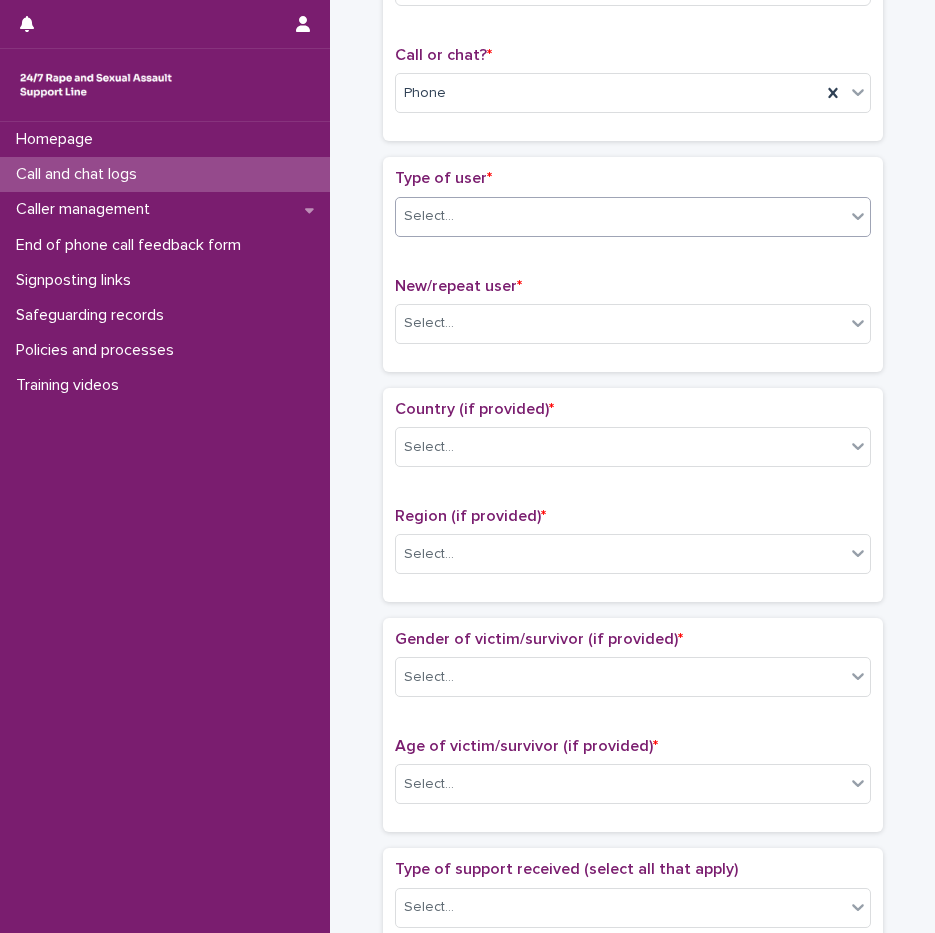 click on "Select..." at bounding box center [620, 216] 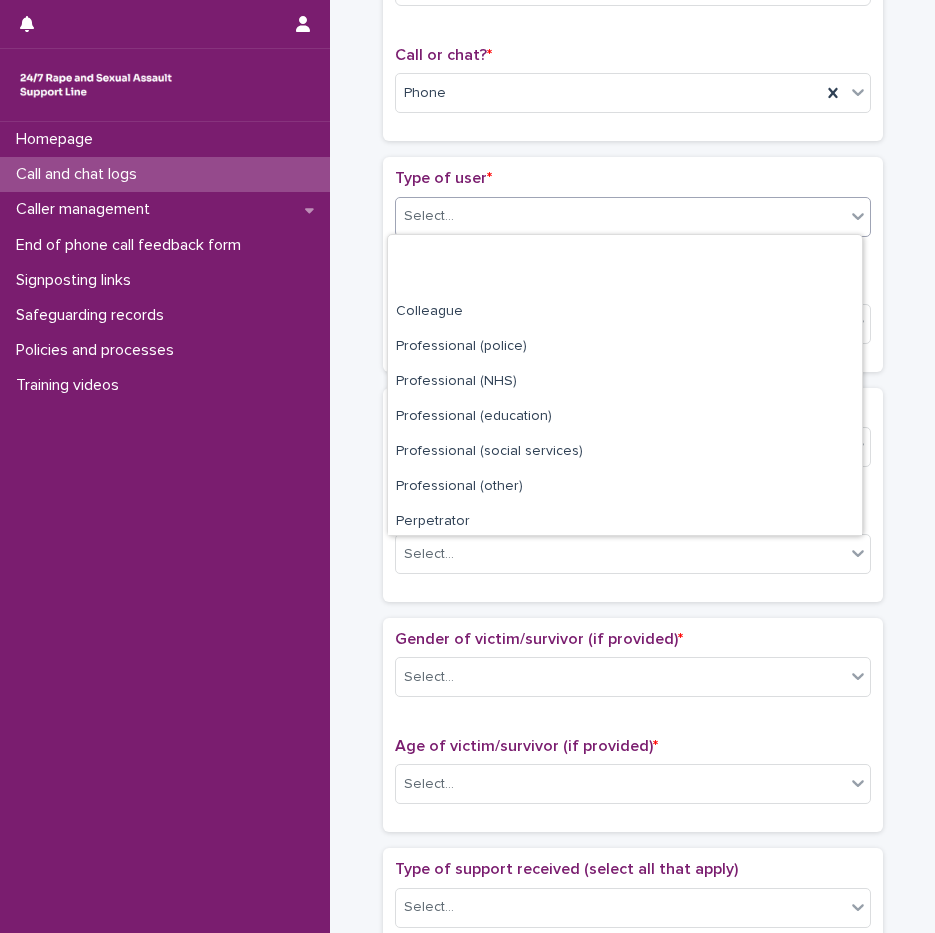 scroll, scrollTop: 225, scrollLeft: 0, axis: vertical 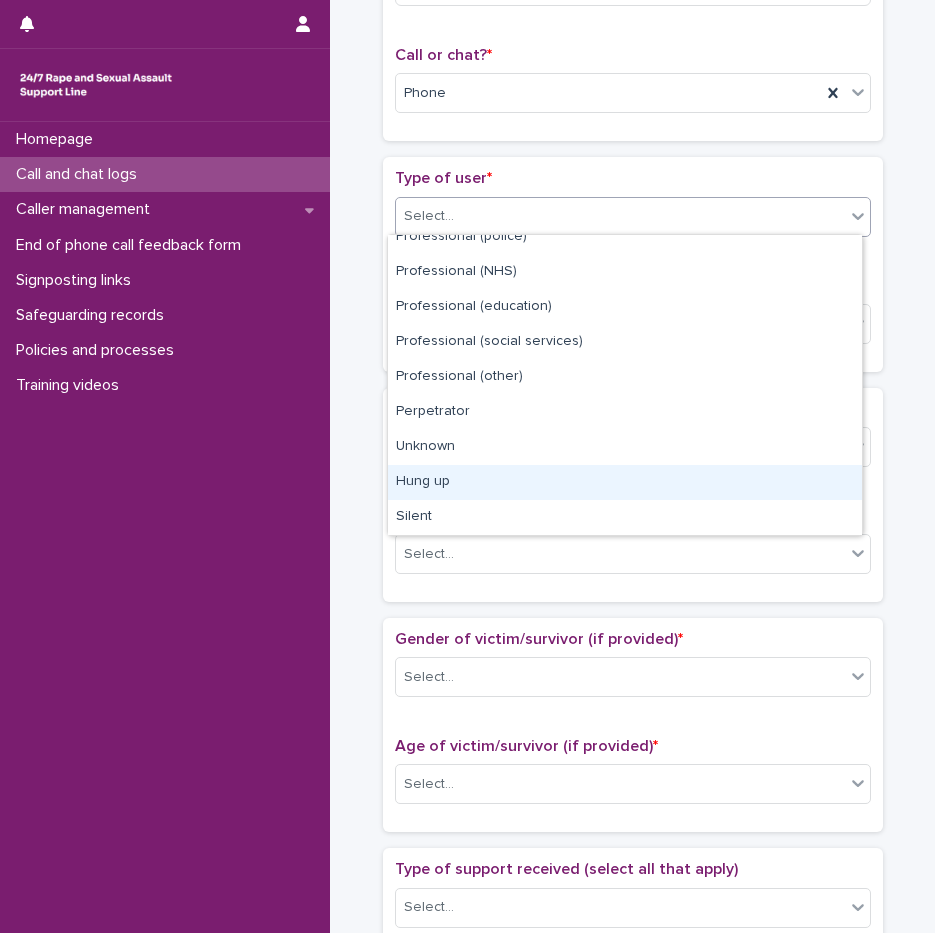 click on "Hung up" at bounding box center [625, 482] 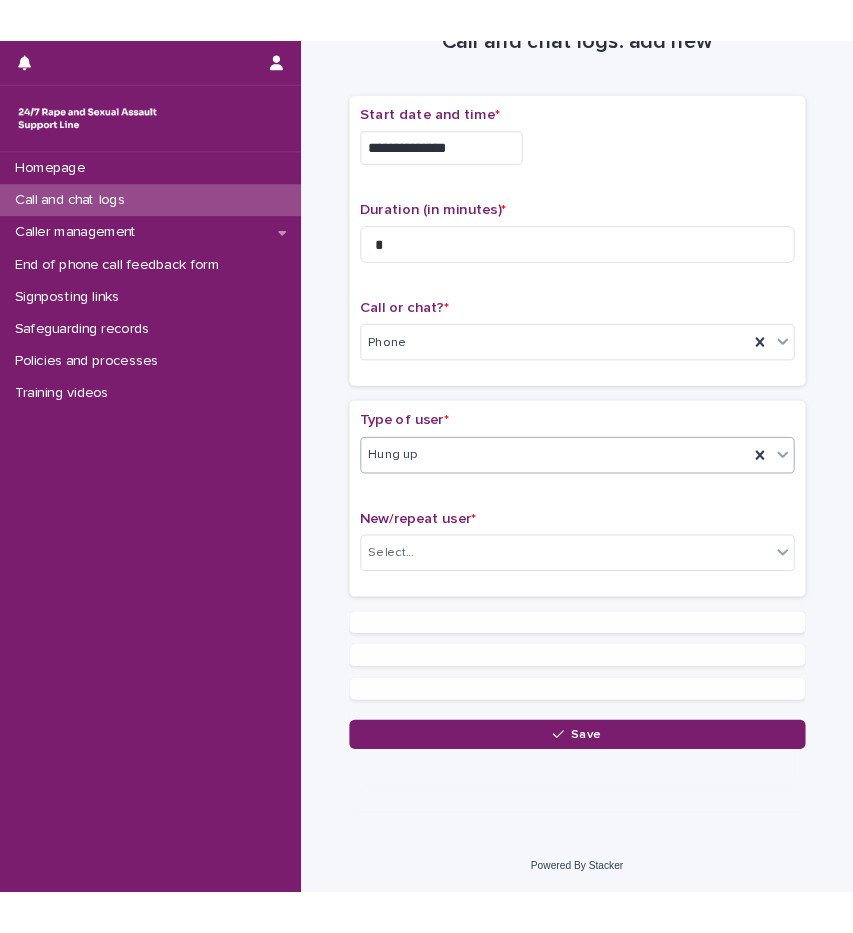 scroll, scrollTop: 0, scrollLeft: 0, axis: both 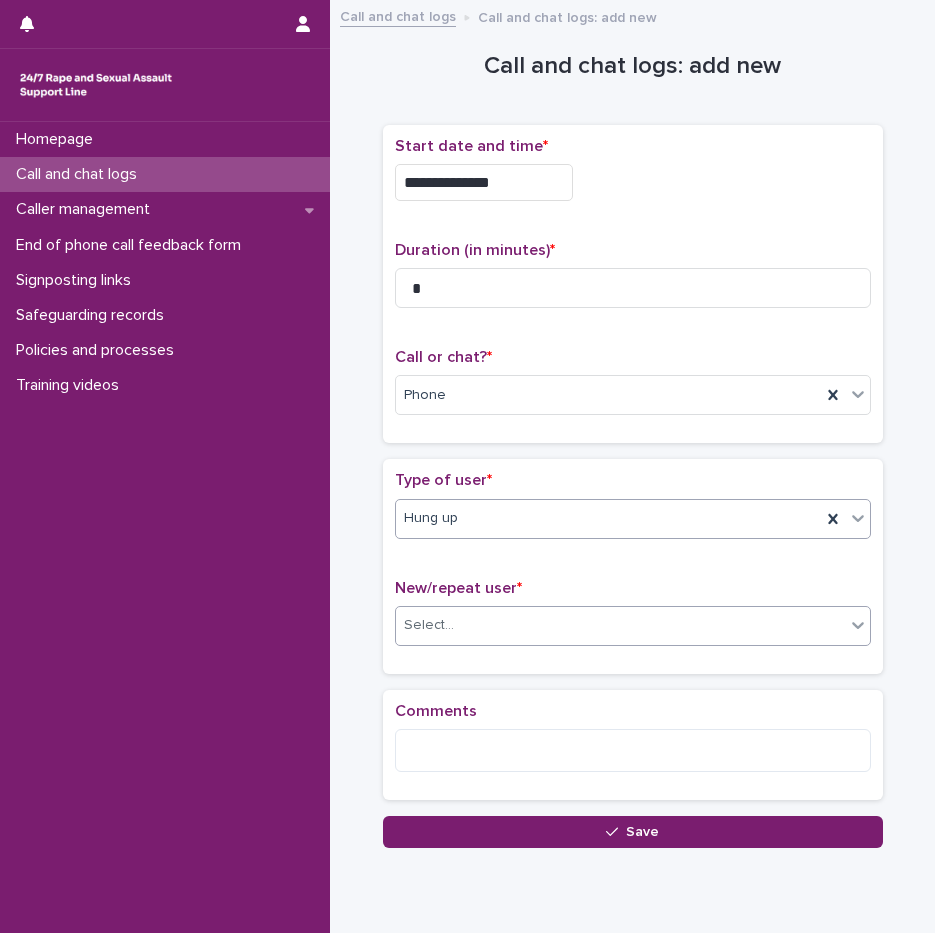 click on "Select..." at bounding box center (620, 625) 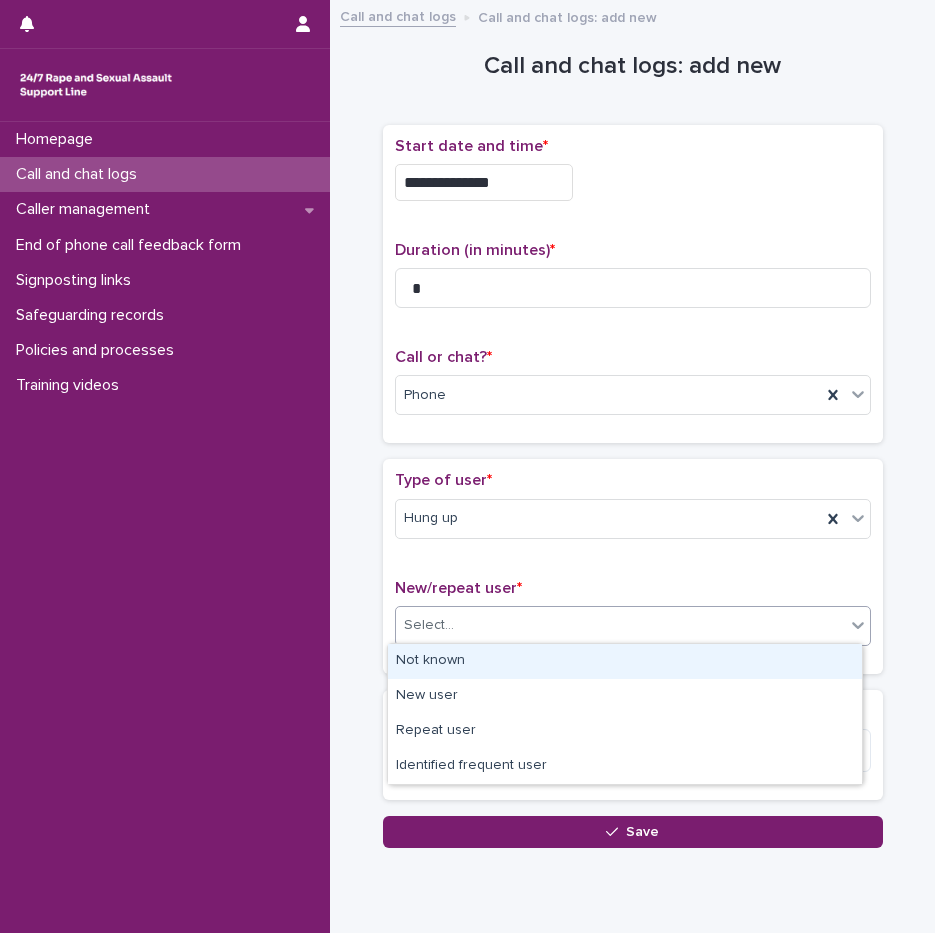 click on "Not known" at bounding box center [625, 661] 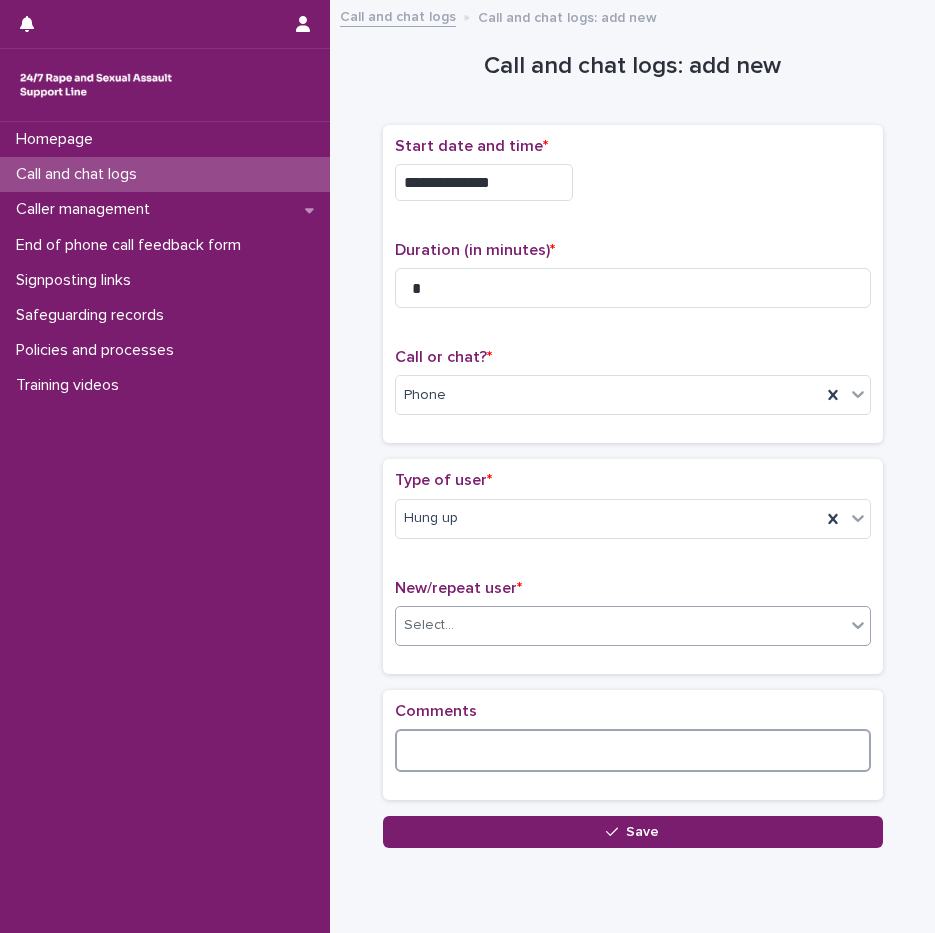 click at bounding box center (633, 750) 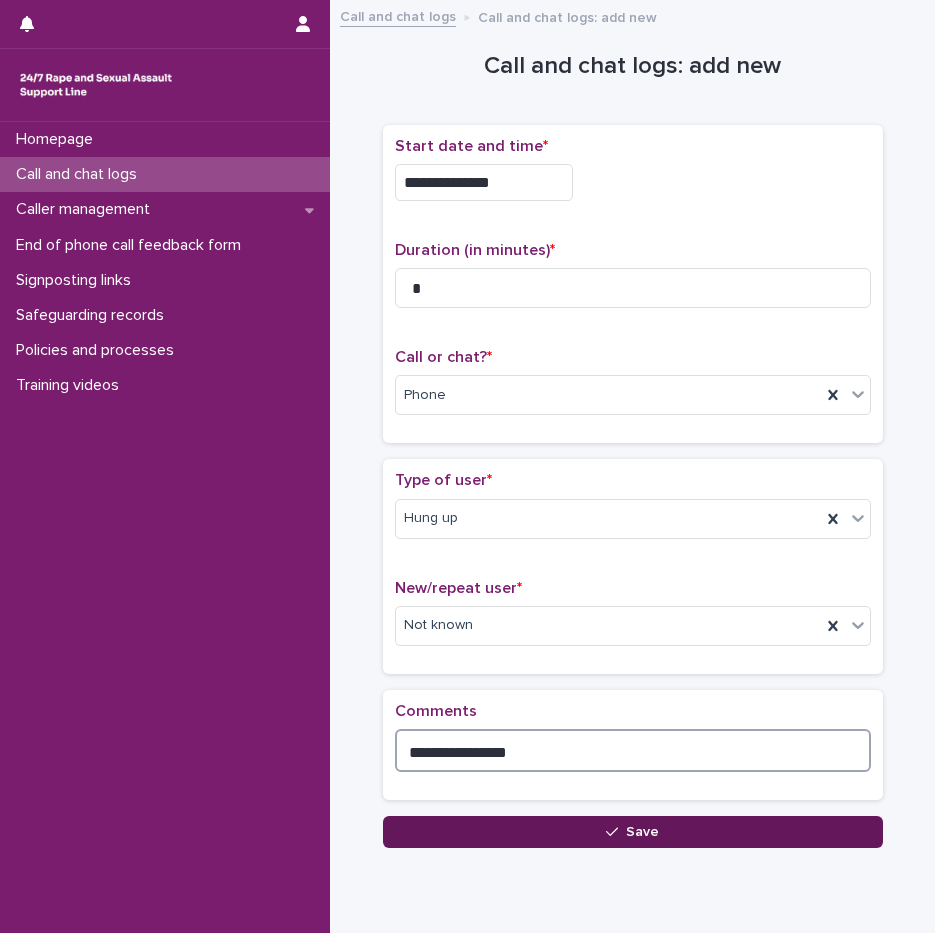 type on "**********" 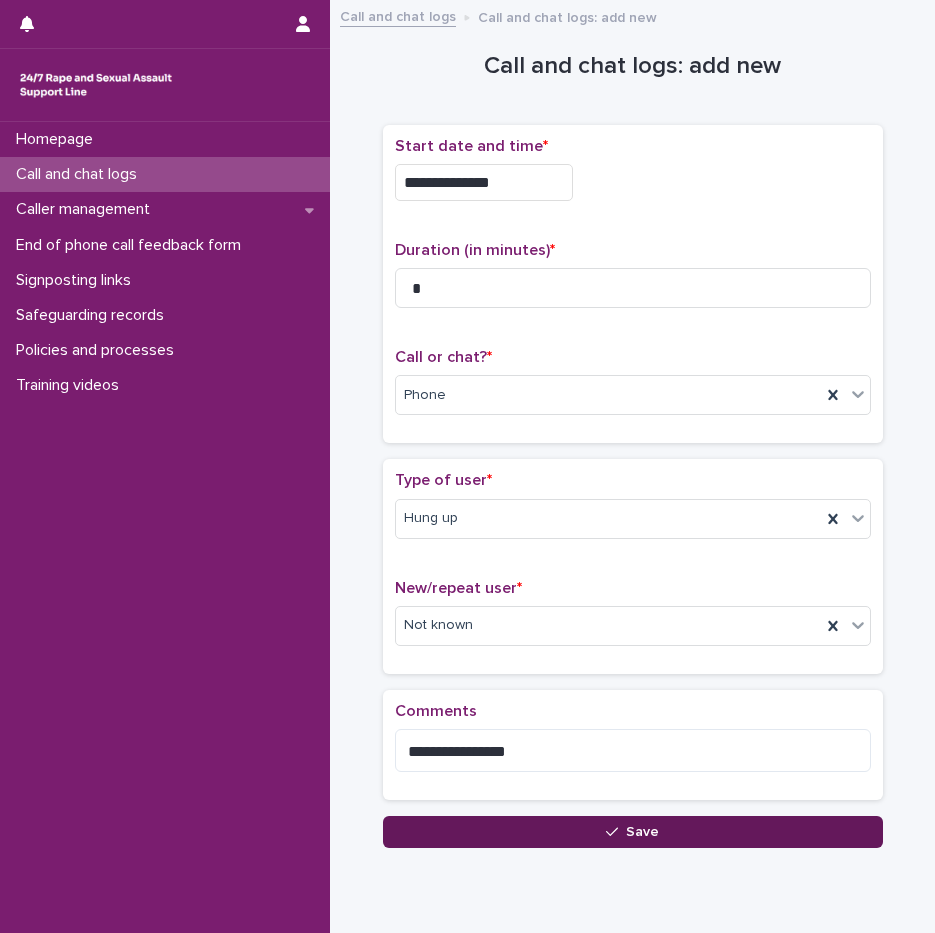 click on "Save" at bounding box center (633, 832) 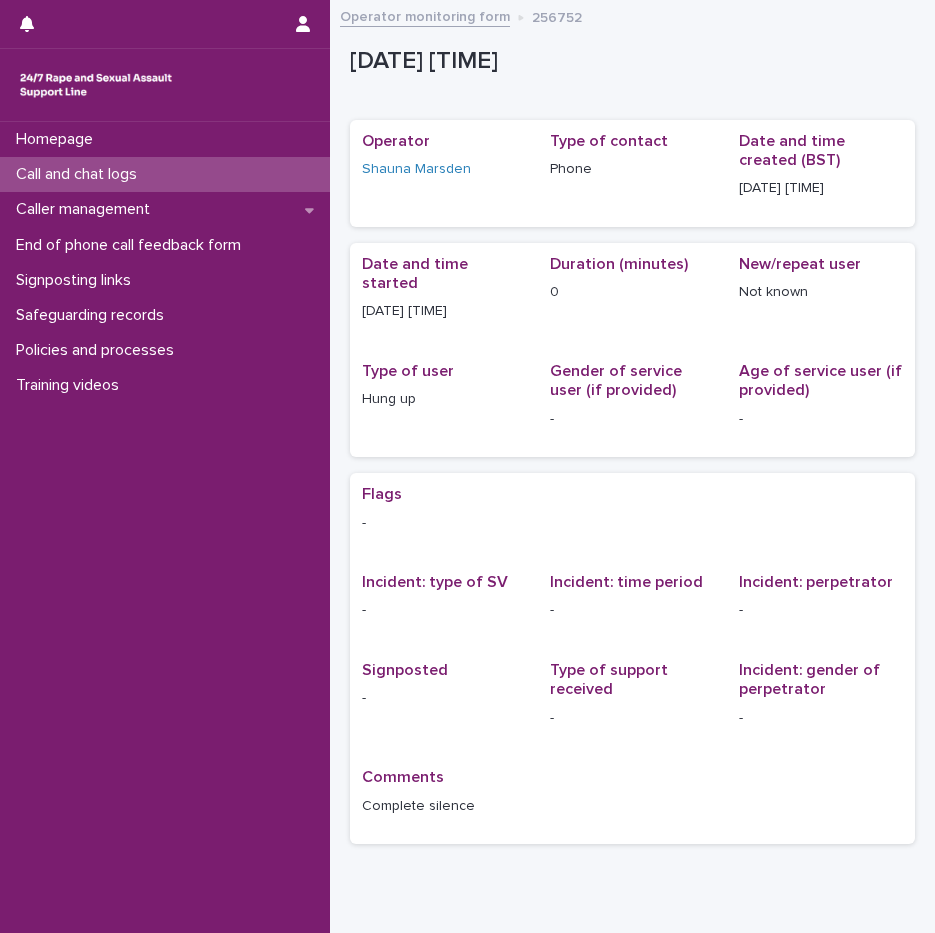 click on "Call and chat logs" at bounding box center (80, 174) 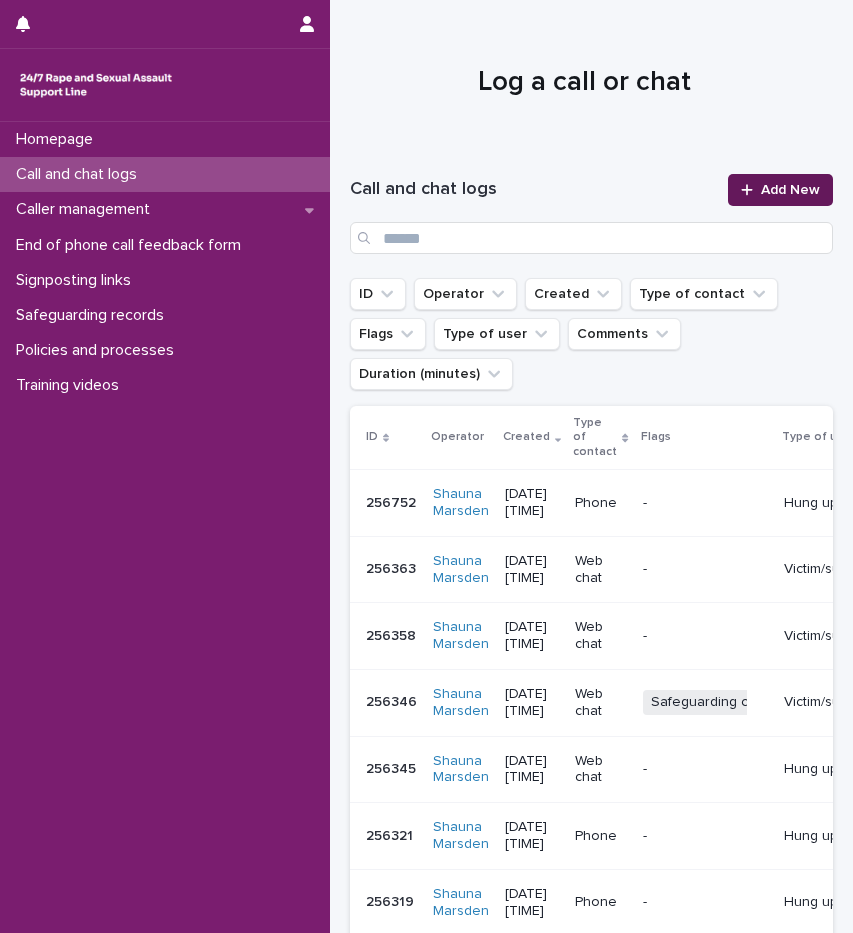 click on "Add New" at bounding box center [790, 190] 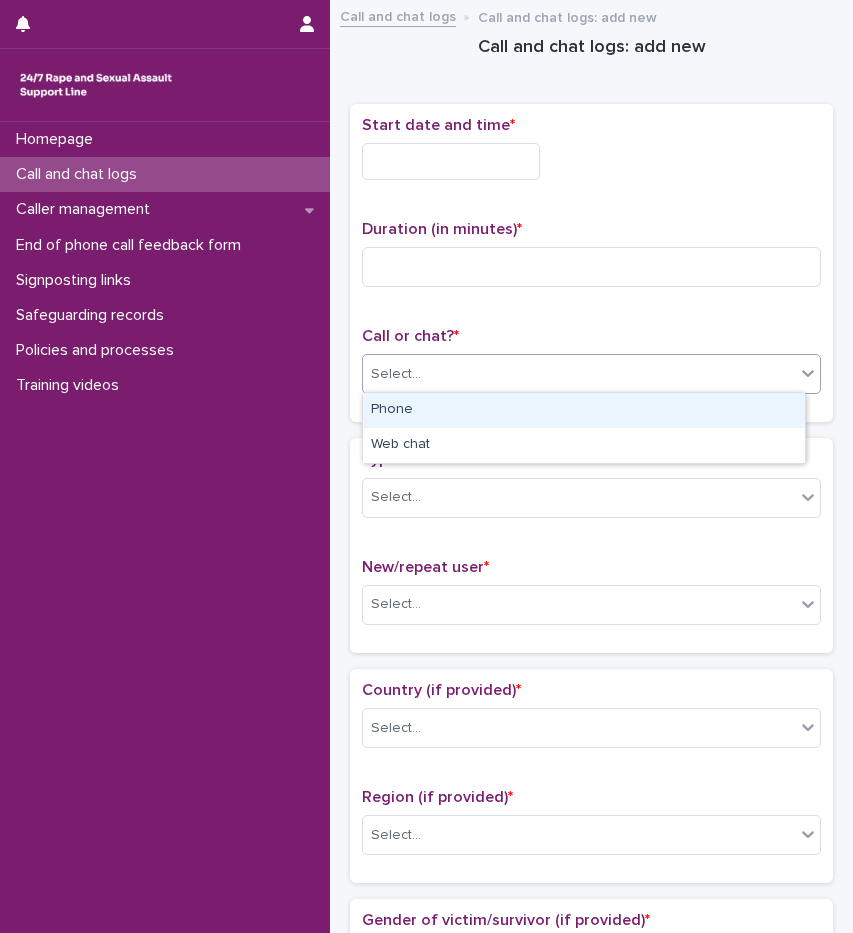 click on "Select..." at bounding box center (396, 374) 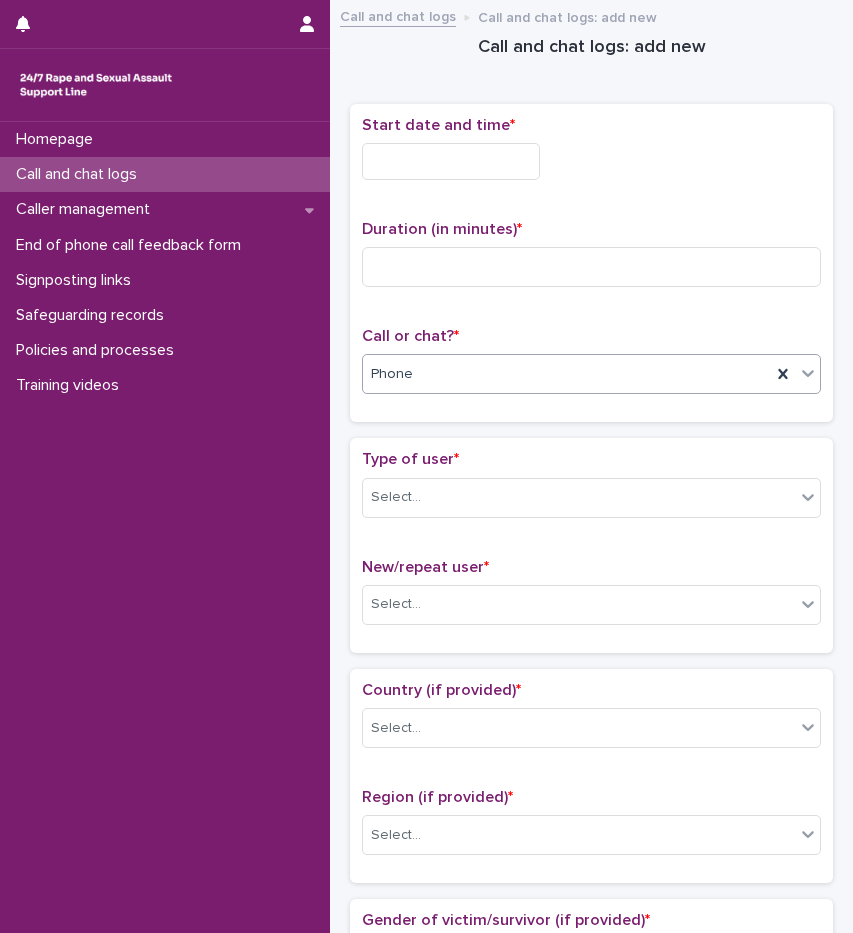 click at bounding box center [451, 161] 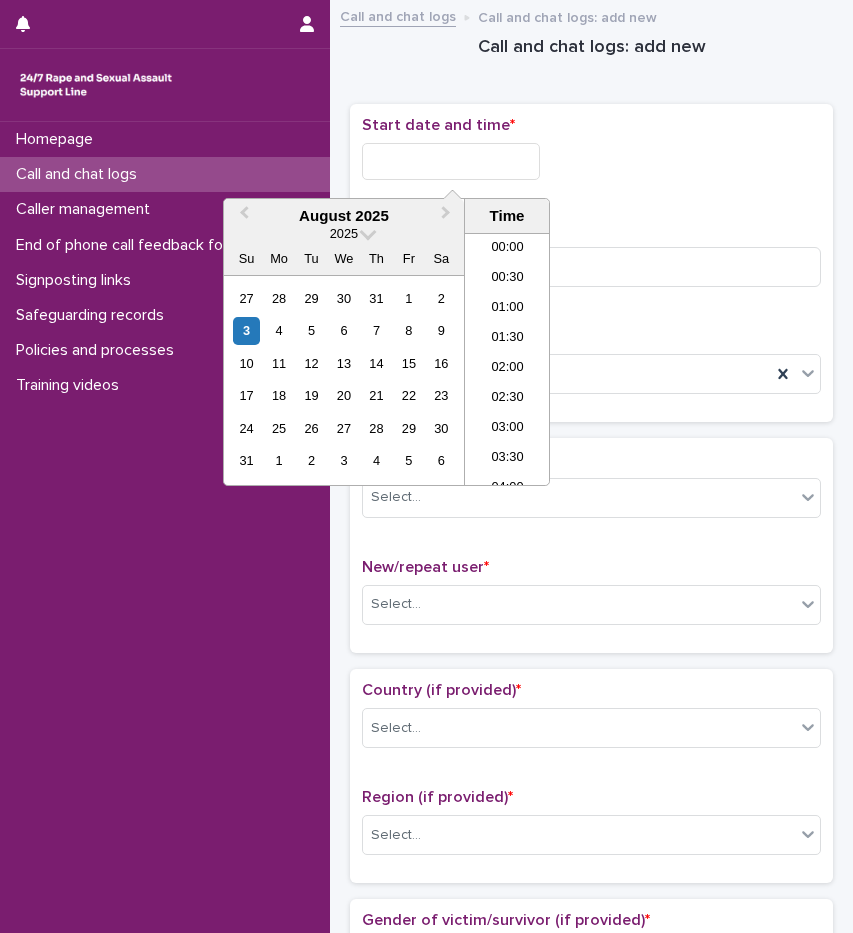 scroll, scrollTop: 1090, scrollLeft: 0, axis: vertical 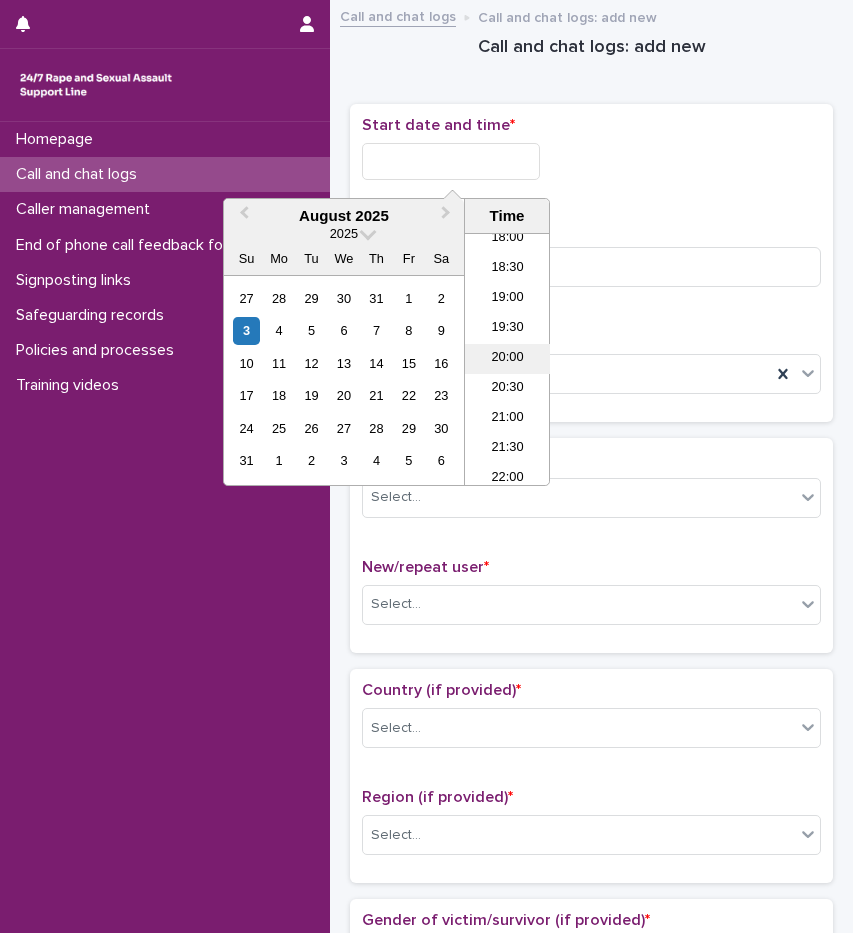 click on "20:00" at bounding box center [507, 359] 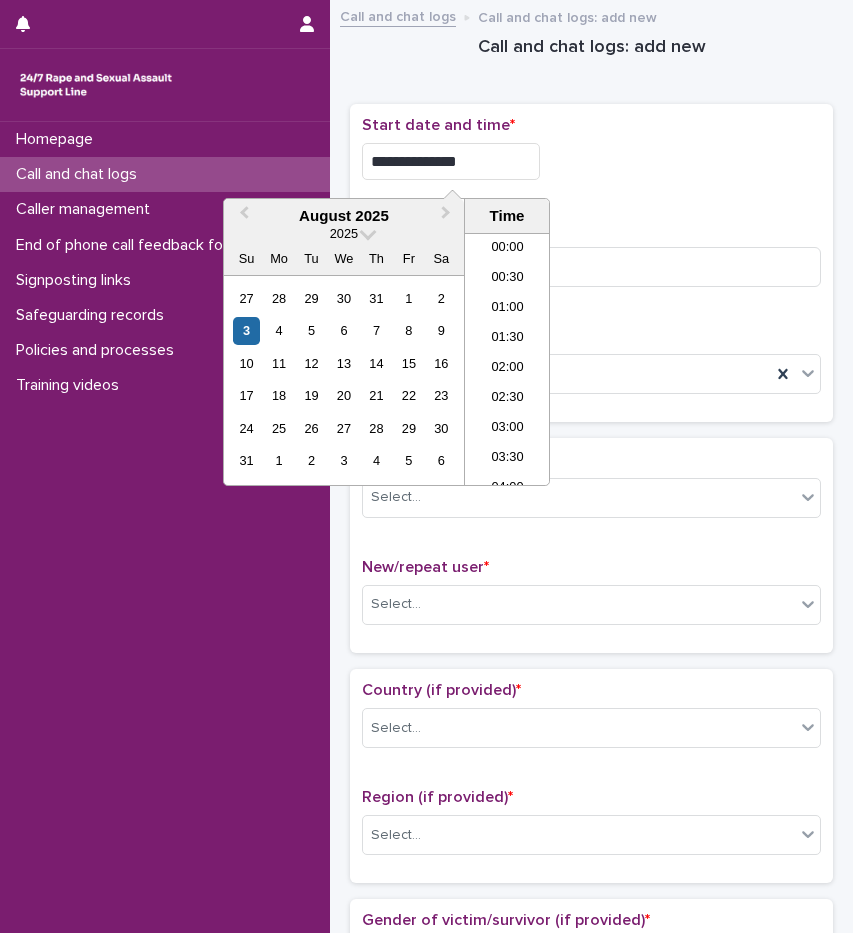 click on "**********" at bounding box center [451, 161] 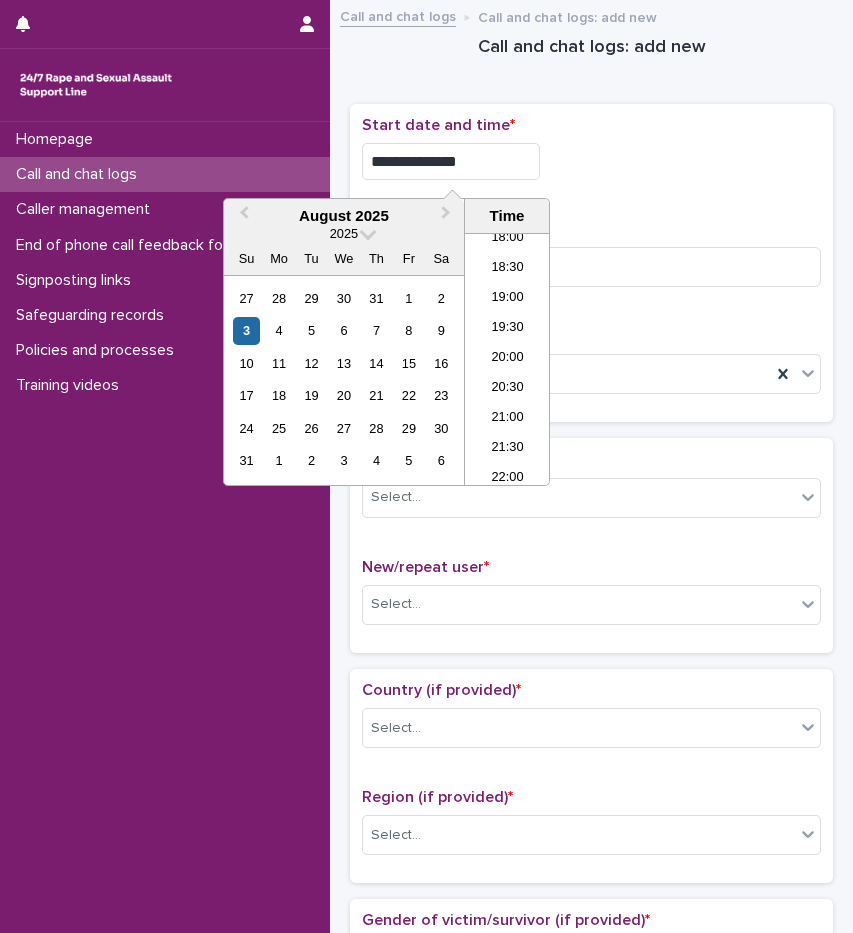 type on "**********" 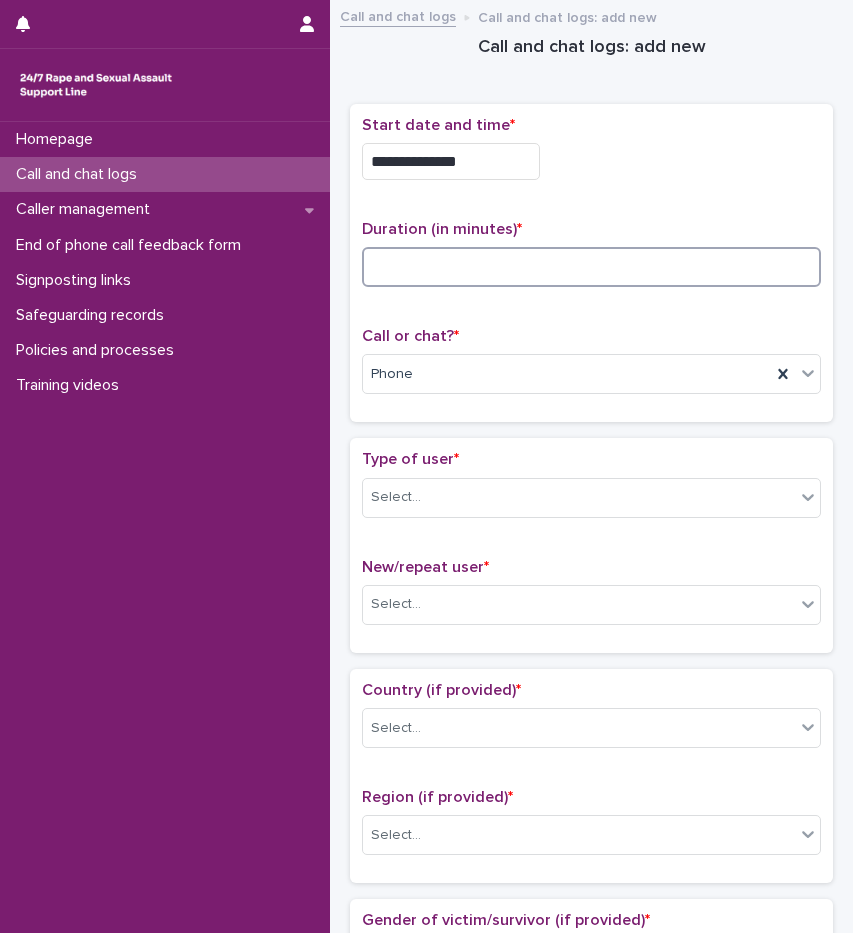 click at bounding box center (591, 267) 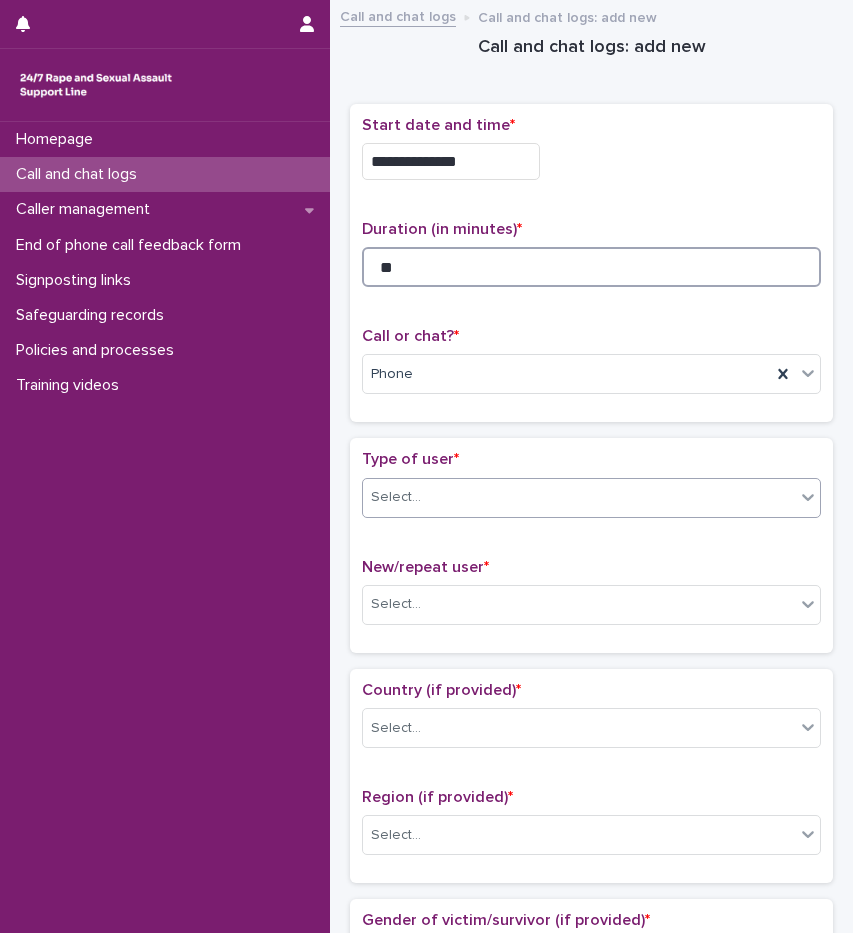 type on "**" 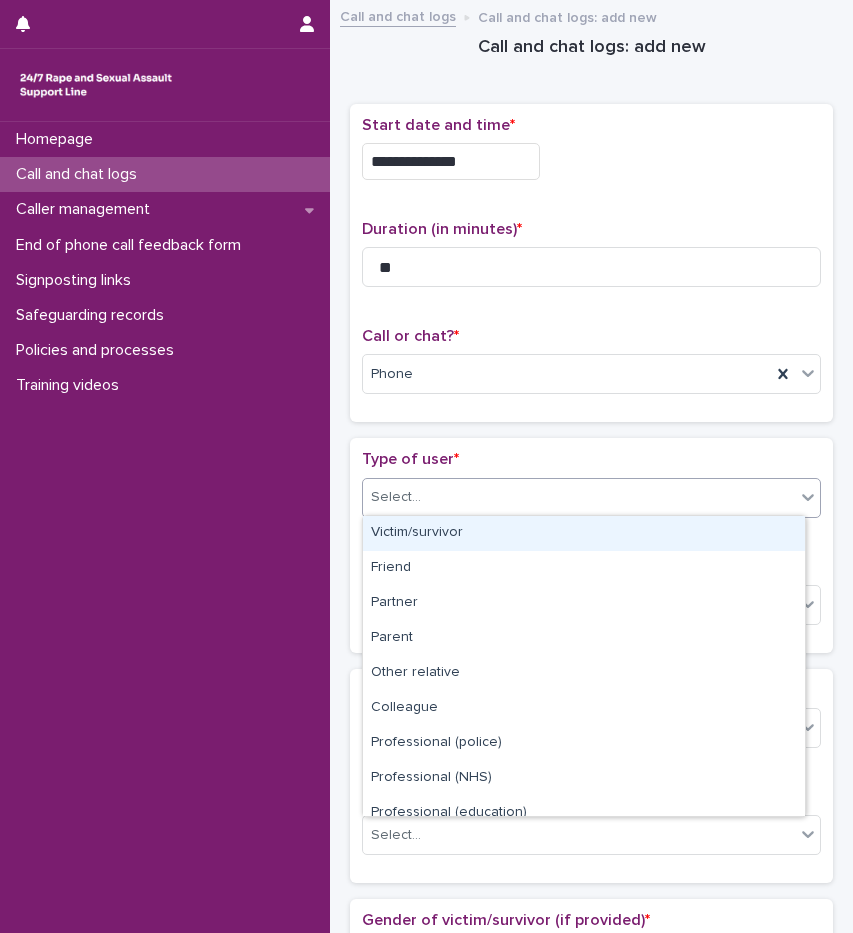 click on "Select..." at bounding box center (579, 497) 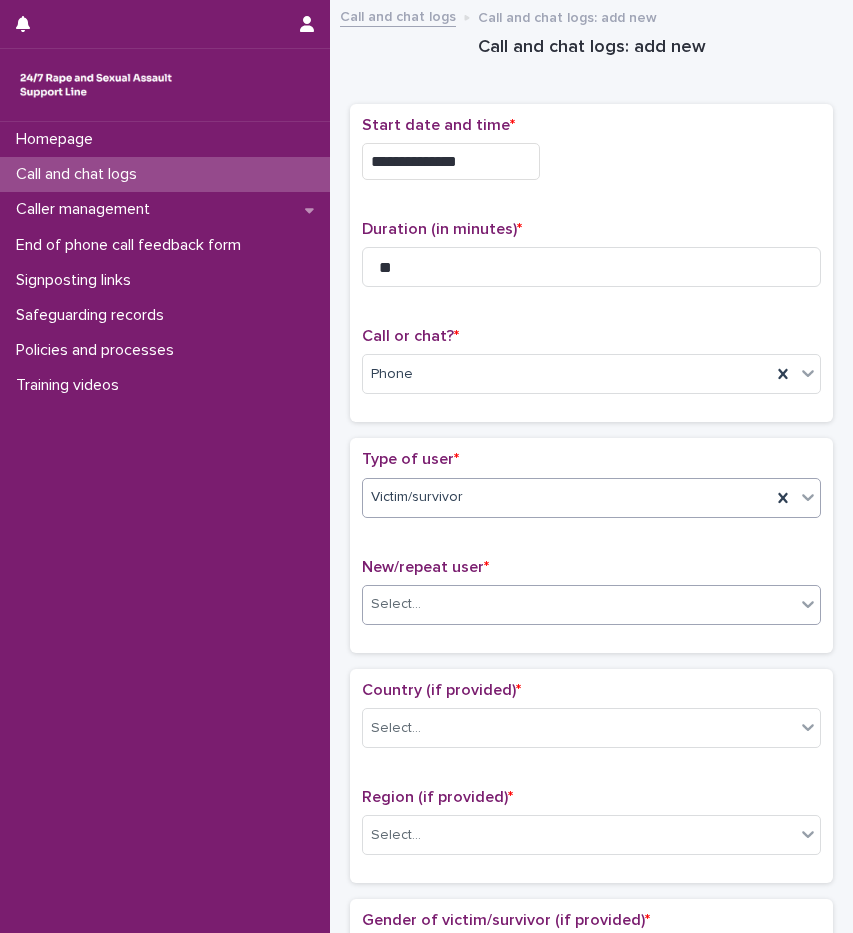 click on "Select..." at bounding box center [579, 604] 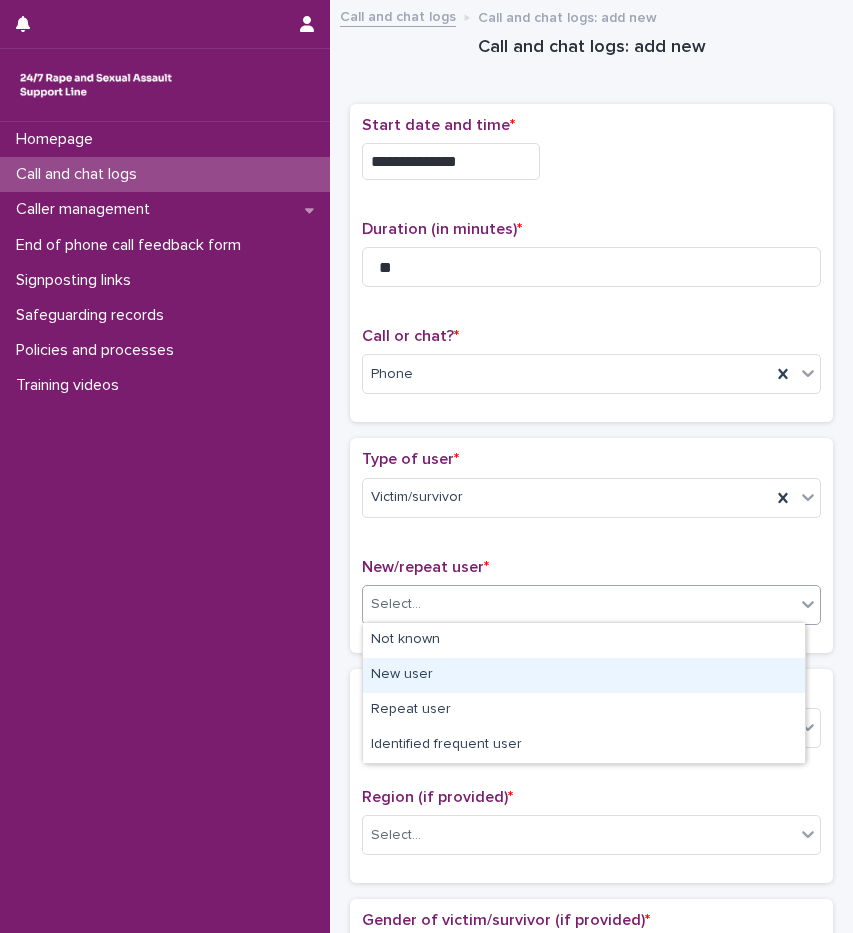 click on "New user" at bounding box center (584, 675) 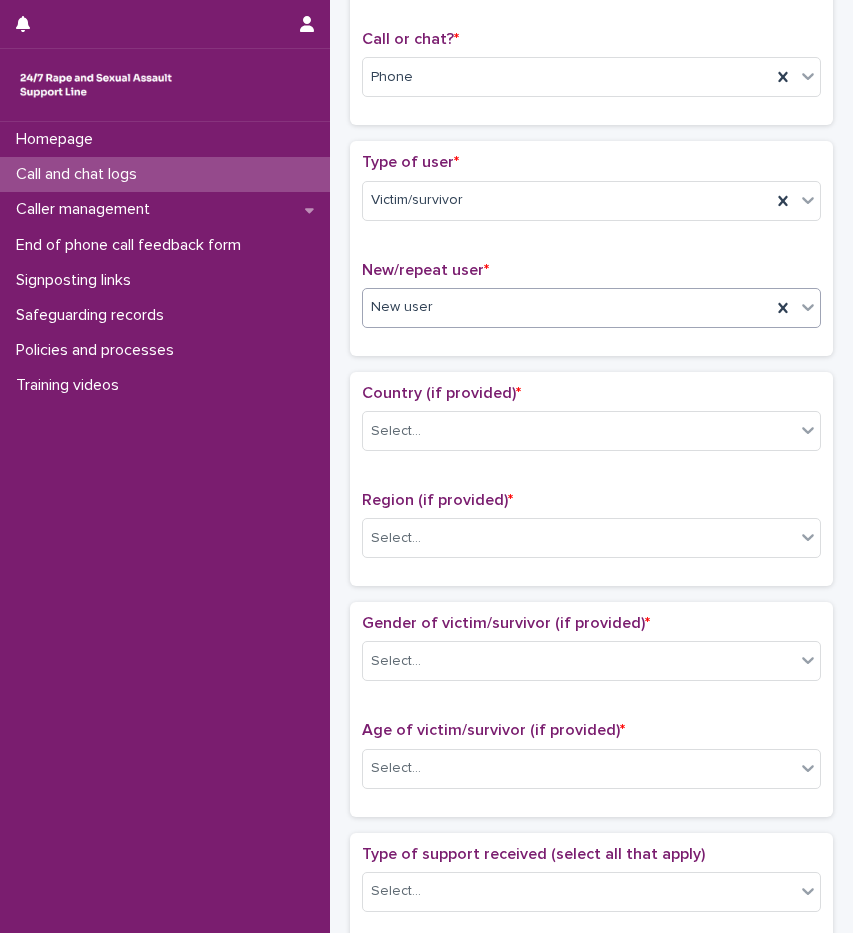 scroll, scrollTop: 300, scrollLeft: 0, axis: vertical 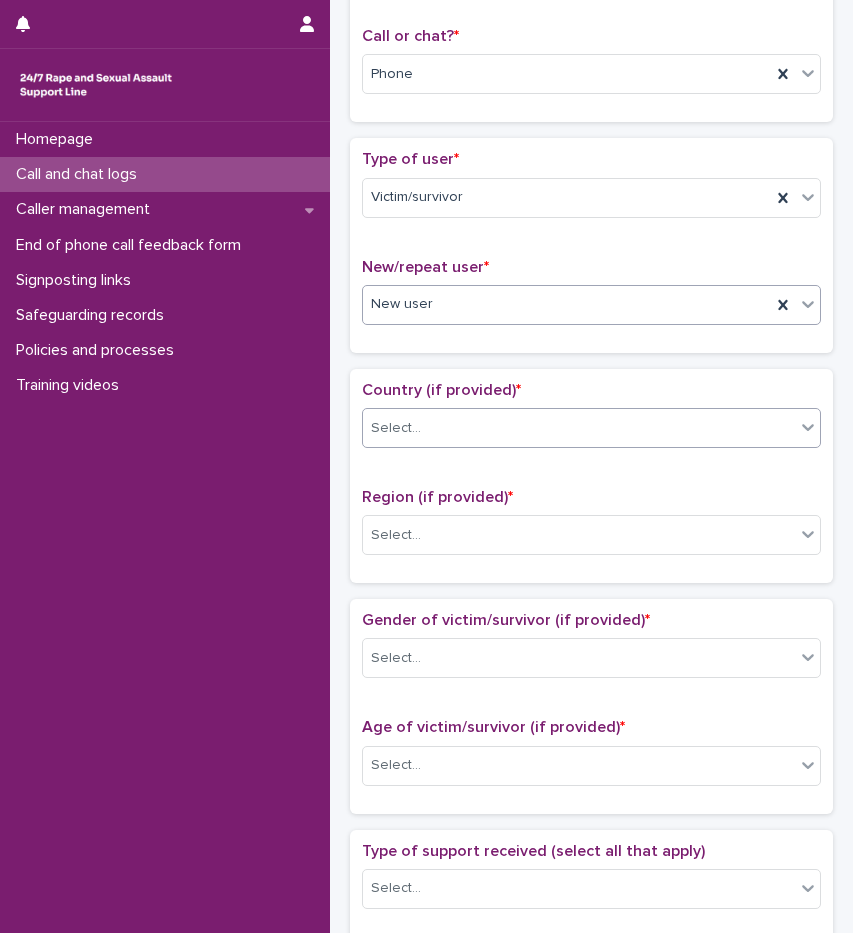 click on "Select..." at bounding box center [579, 428] 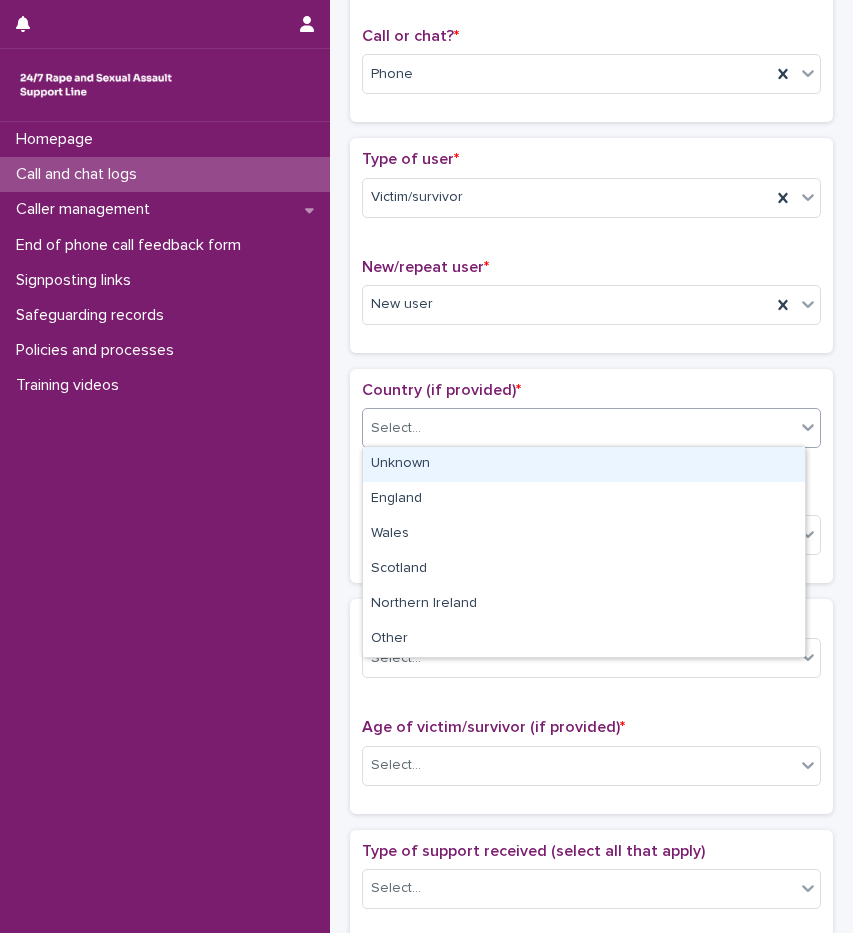 click on "Unknown" at bounding box center [584, 464] 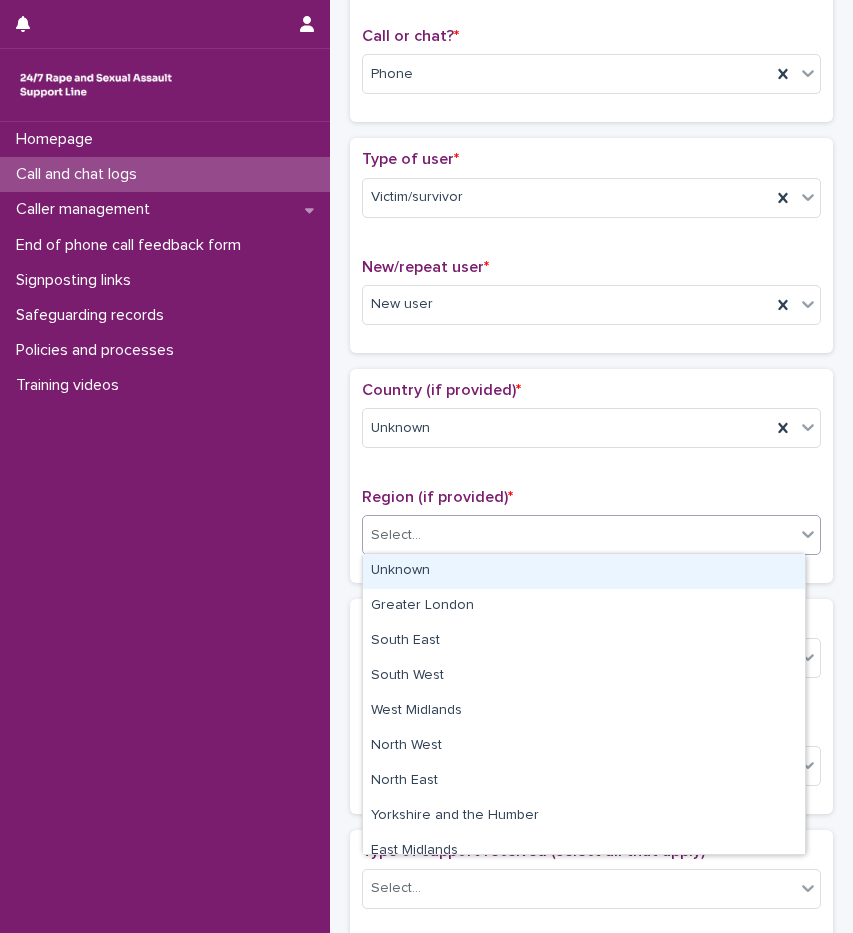 click on "Select..." at bounding box center [579, 535] 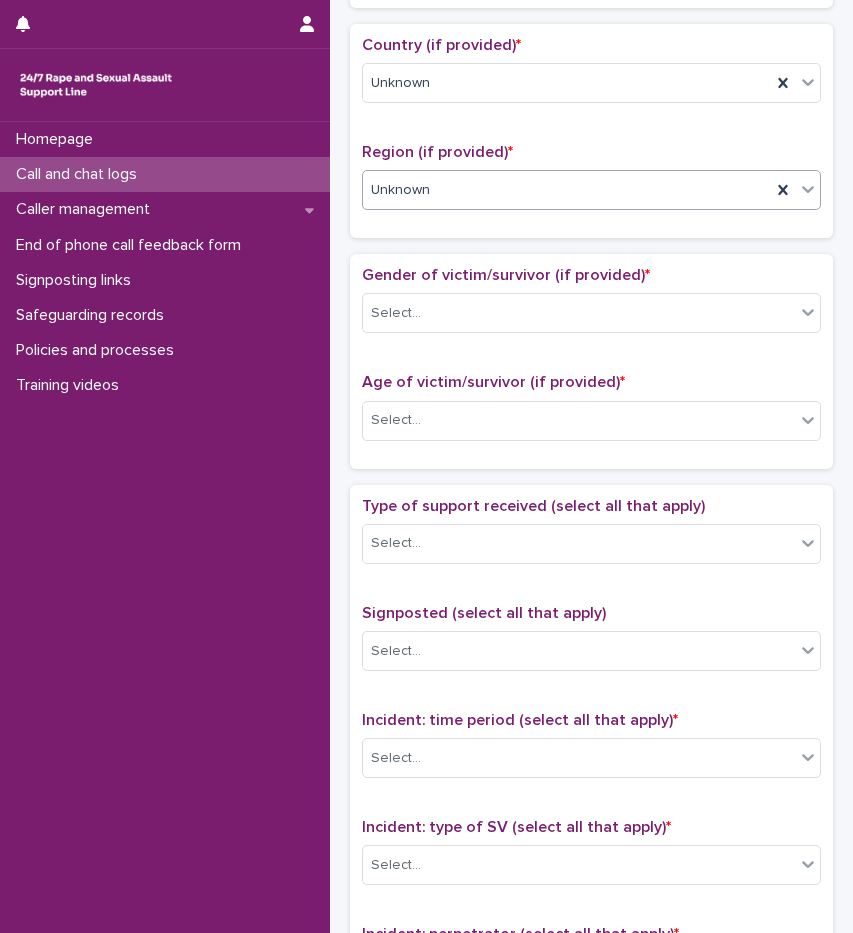 scroll, scrollTop: 700, scrollLeft: 0, axis: vertical 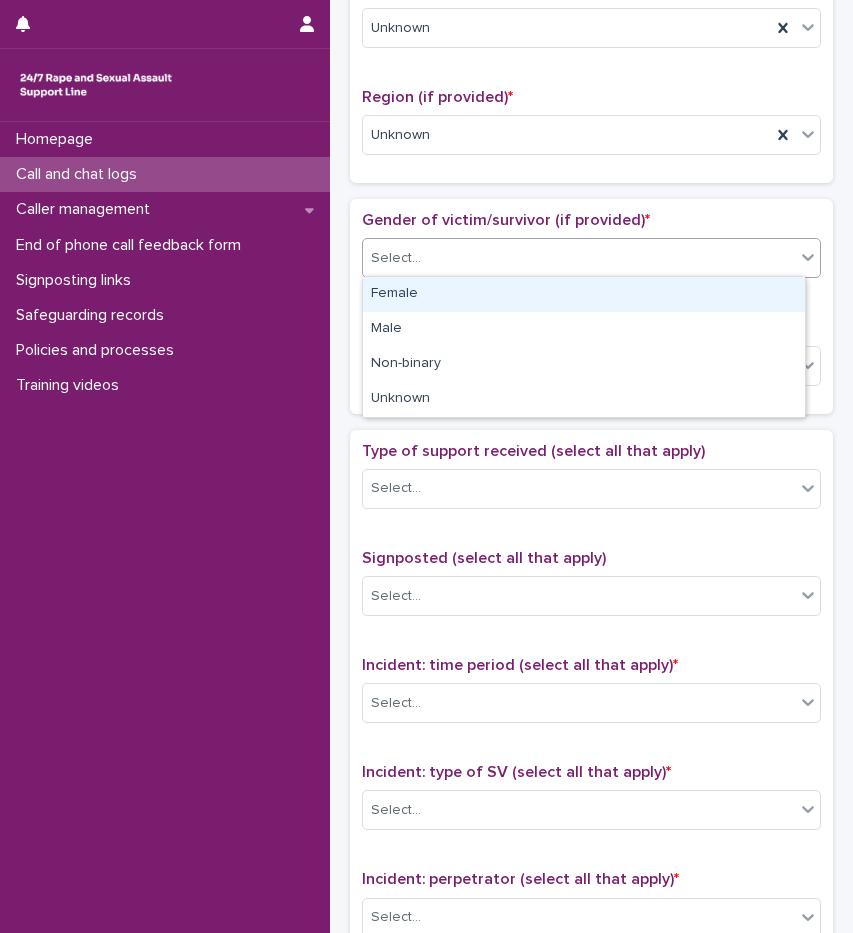 click on "Select..." at bounding box center [579, 258] 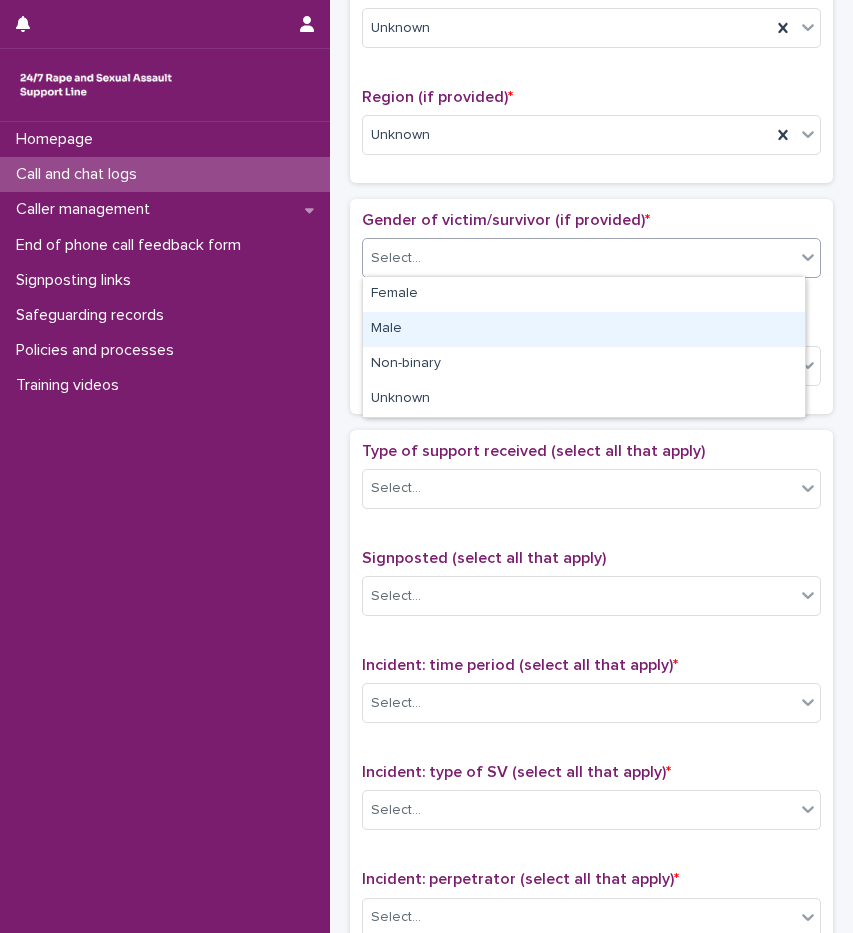 click on "Male" at bounding box center (584, 329) 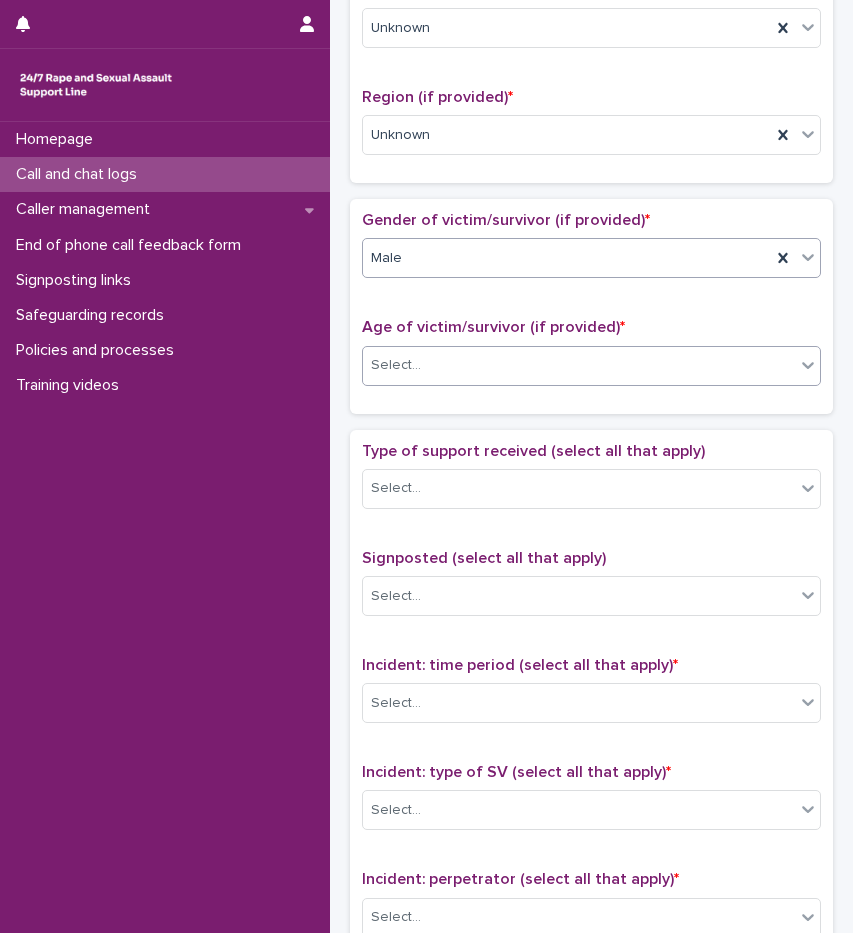 click on "Select..." at bounding box center (591, 366) 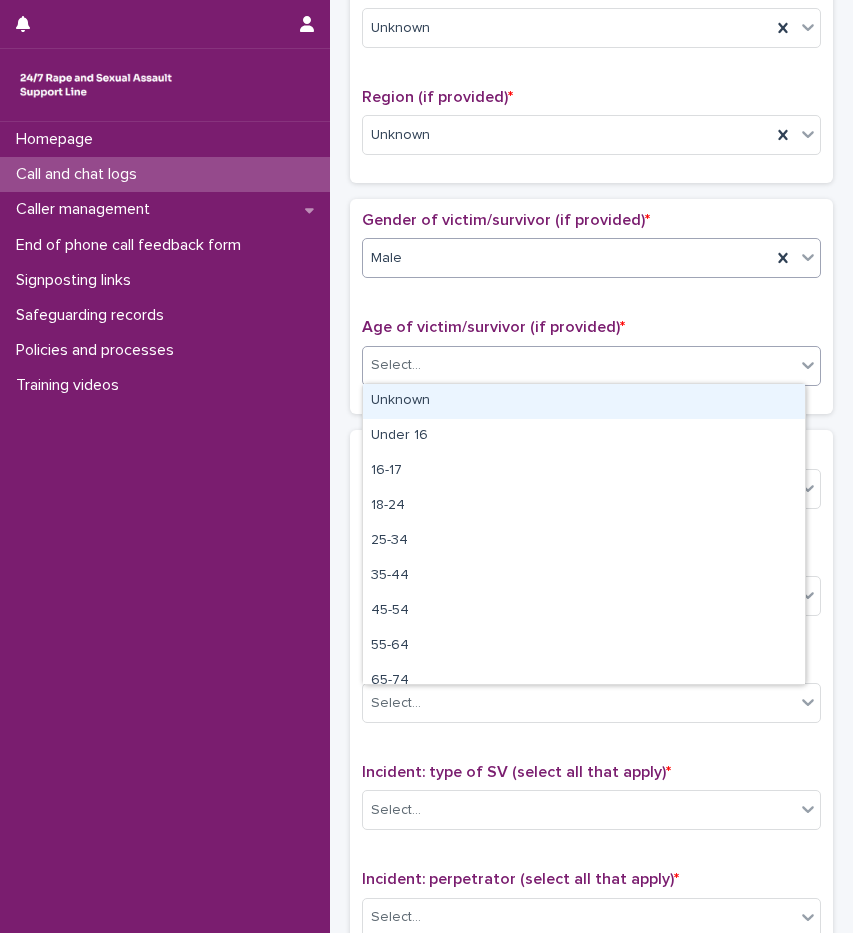 click on "Male" at bounding box center [567, 258] 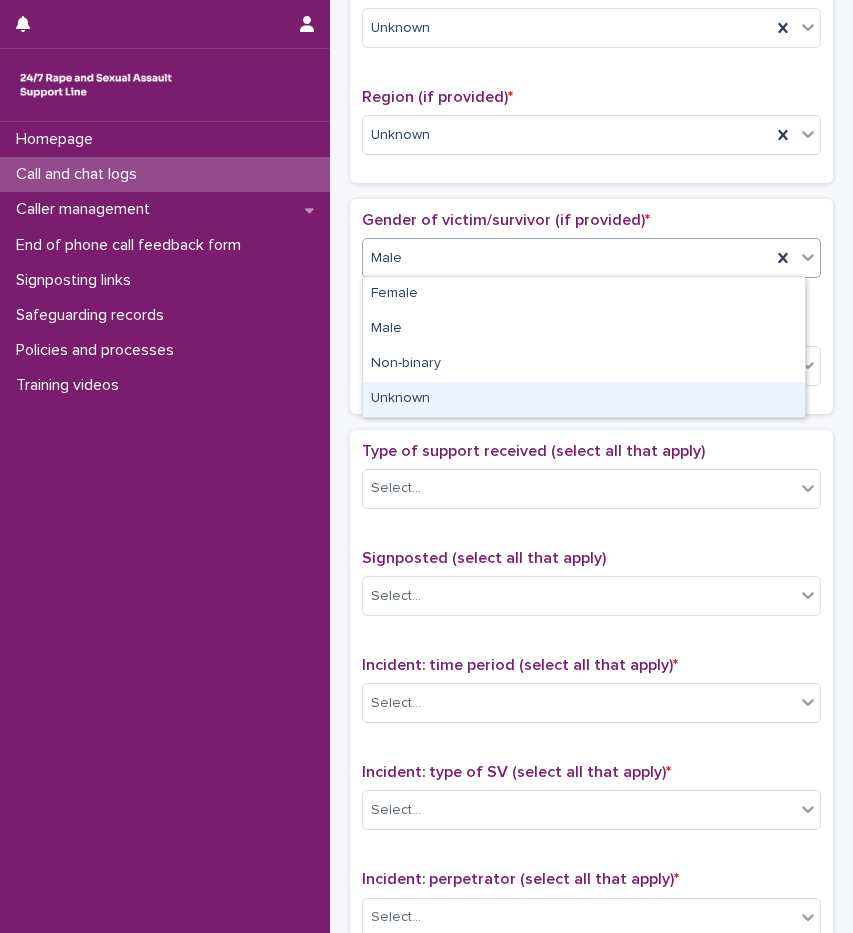 click on "Unknown" at bounding box center [584, 399] 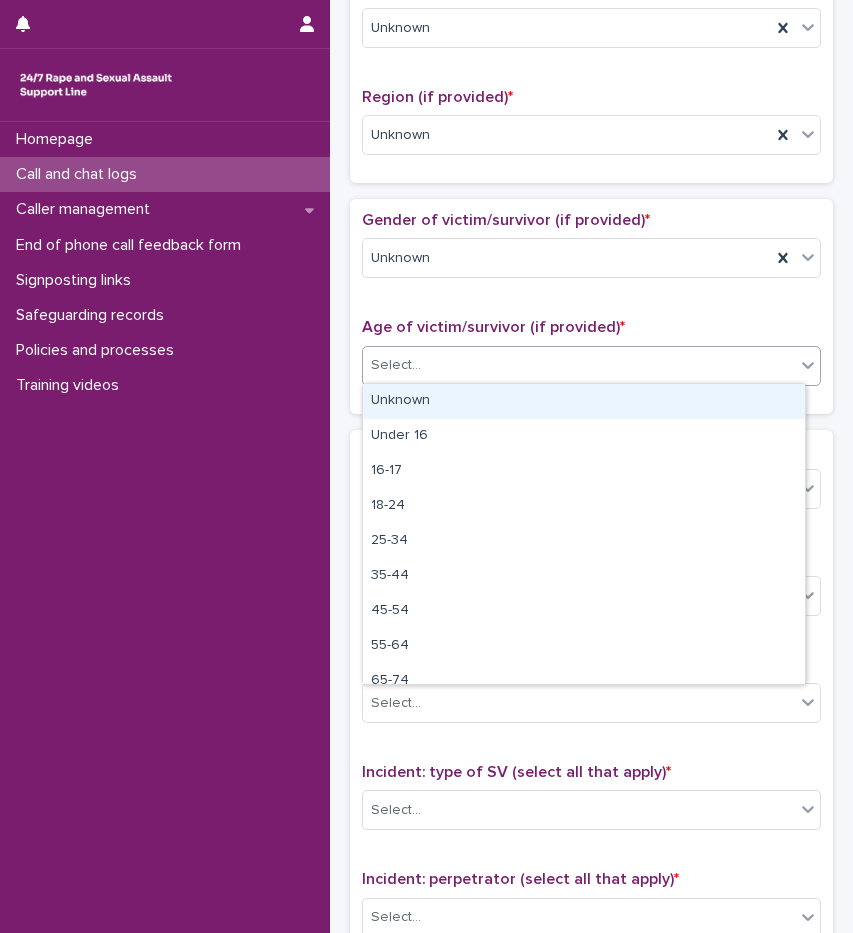 click on "Select..." at bounding box center (579, 365) 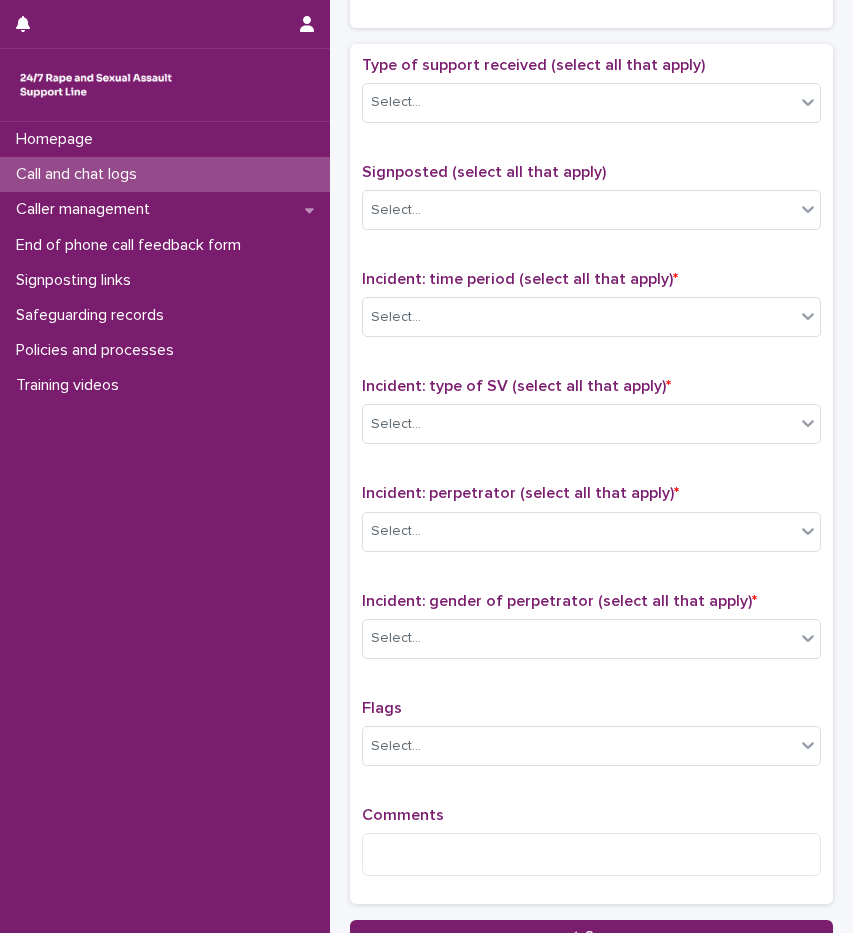 scroll, scrollTop: 1100, scrollLeft: 0, axis: vertical 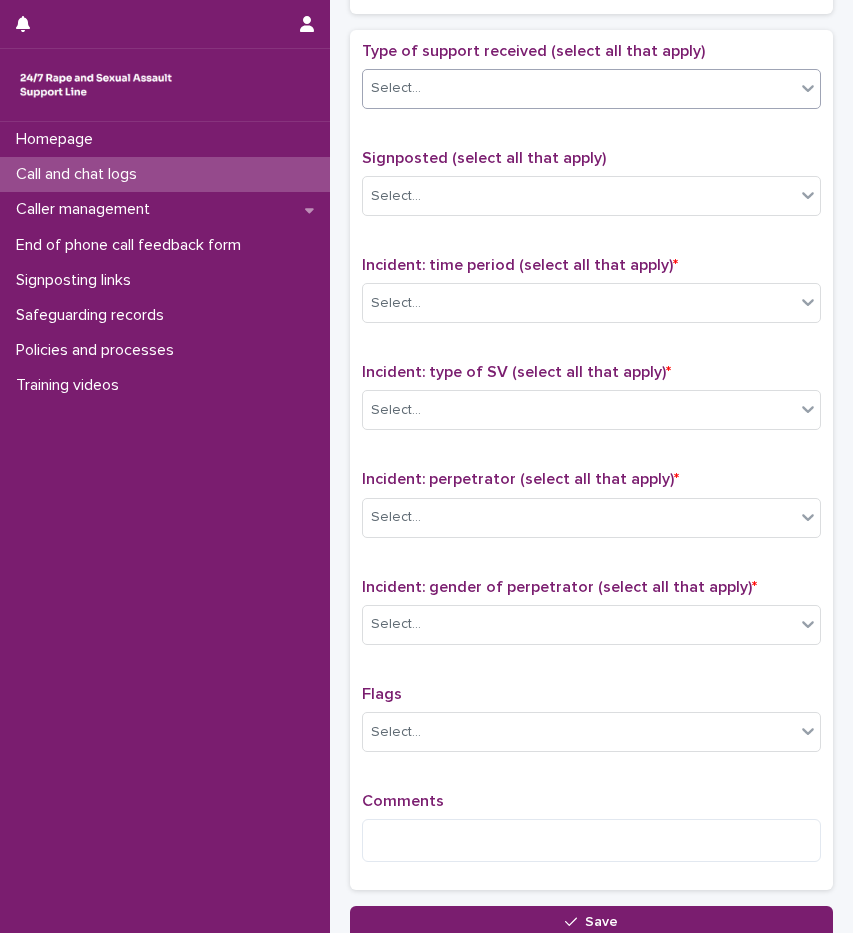click on "Select..." at bounding box center [579, 88] 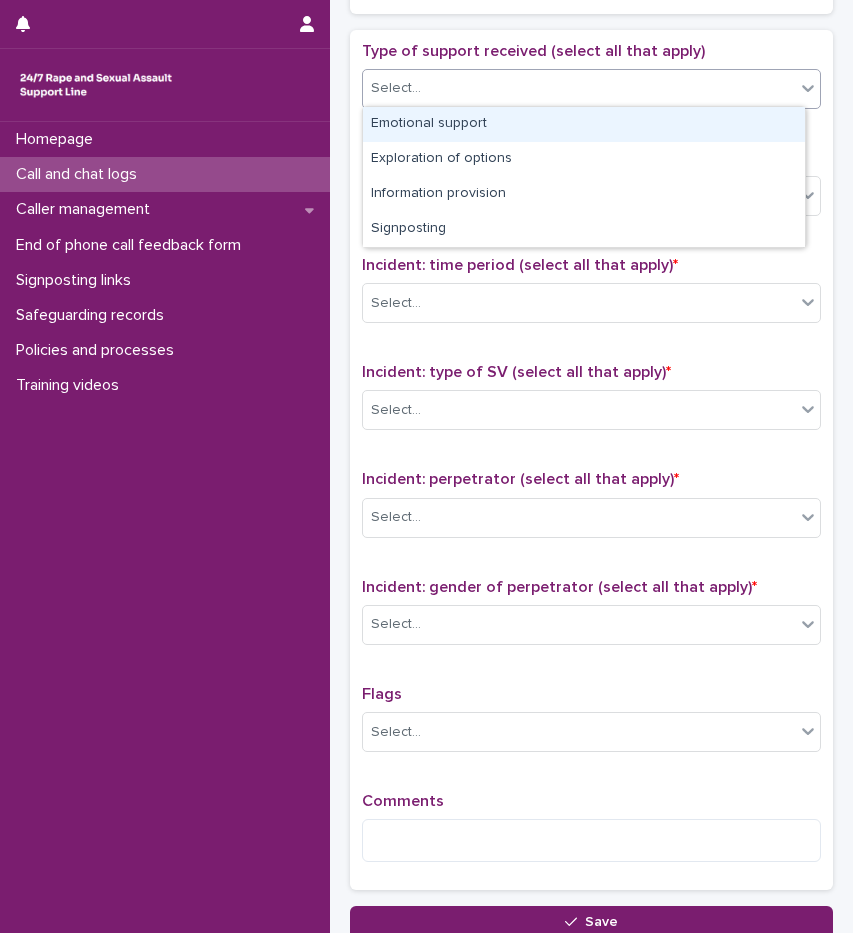 click on "Emotional support" at bounding box center [584, 124] 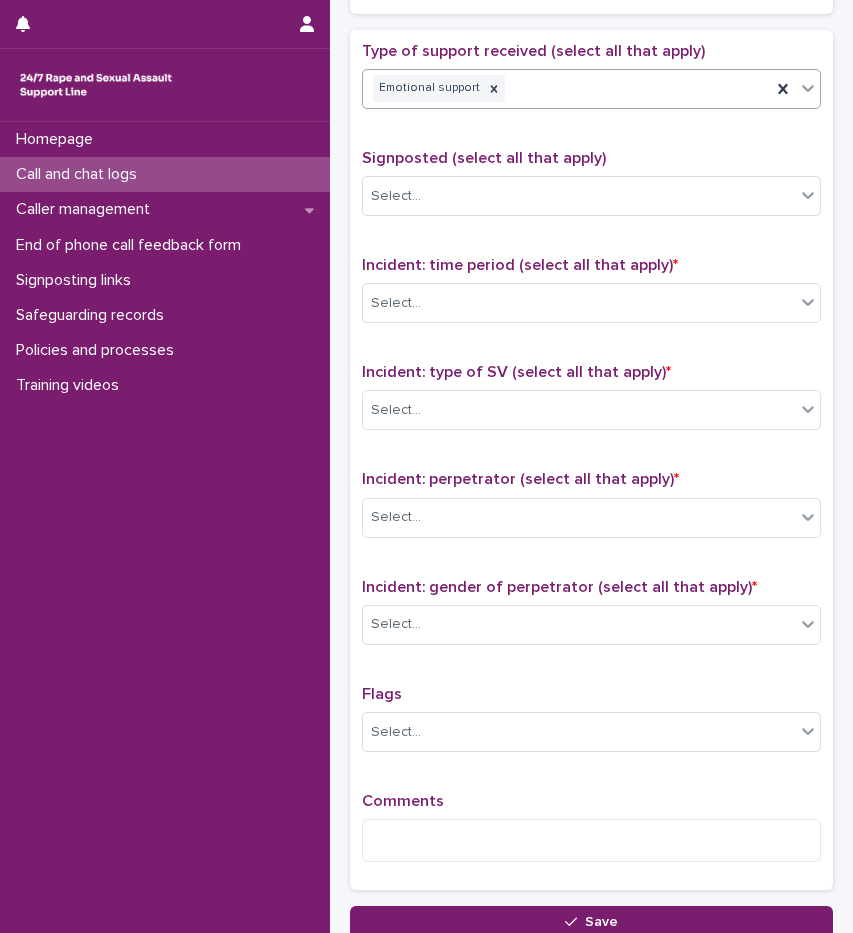 click on "Emotional support" at bounding box center [567, 88] 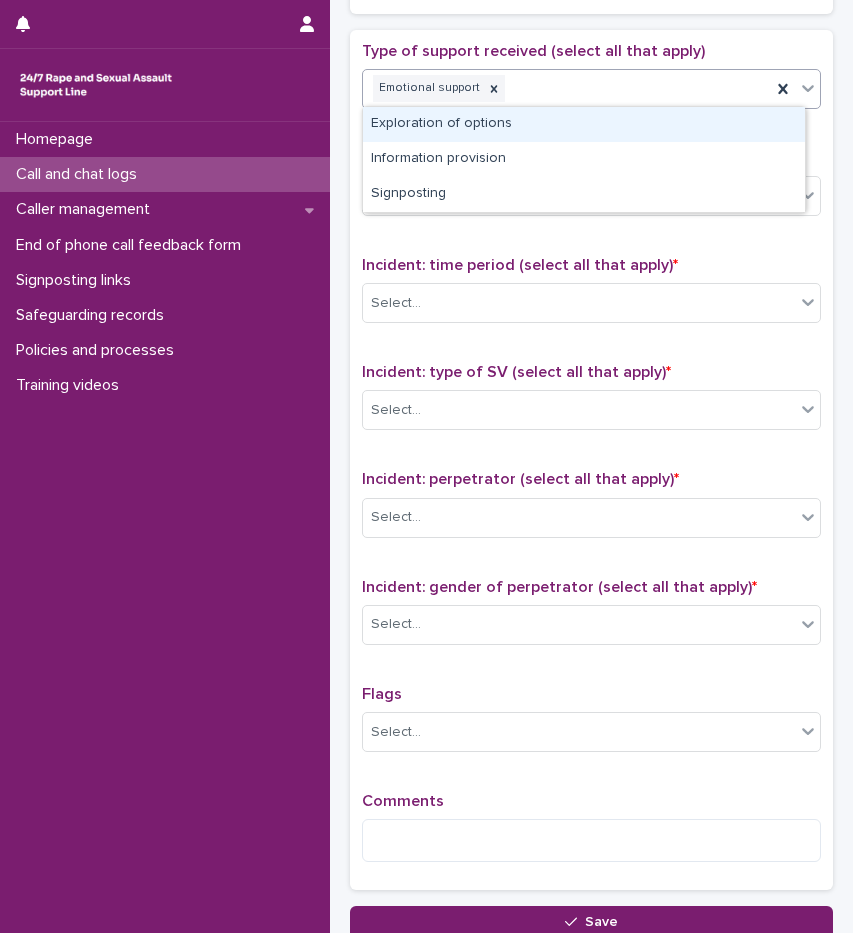 click on "Exploration of options" at bounding box center [584, 124] 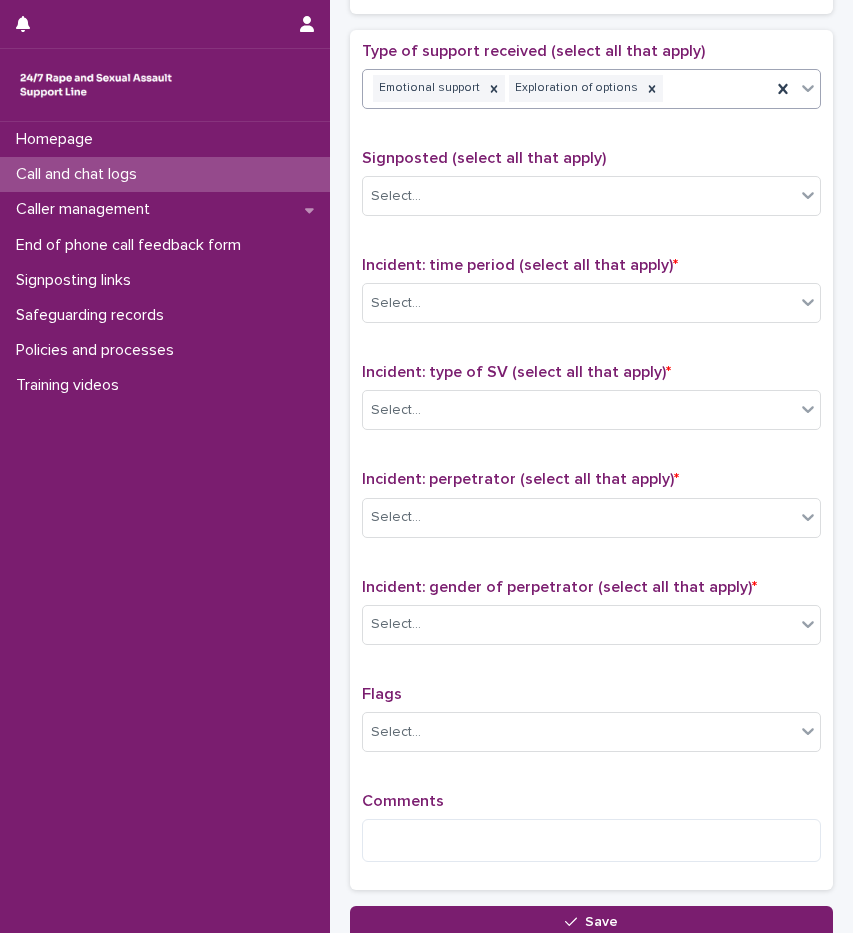 click on "Emotional support Exploration of options" at bounding box center [567, 88] 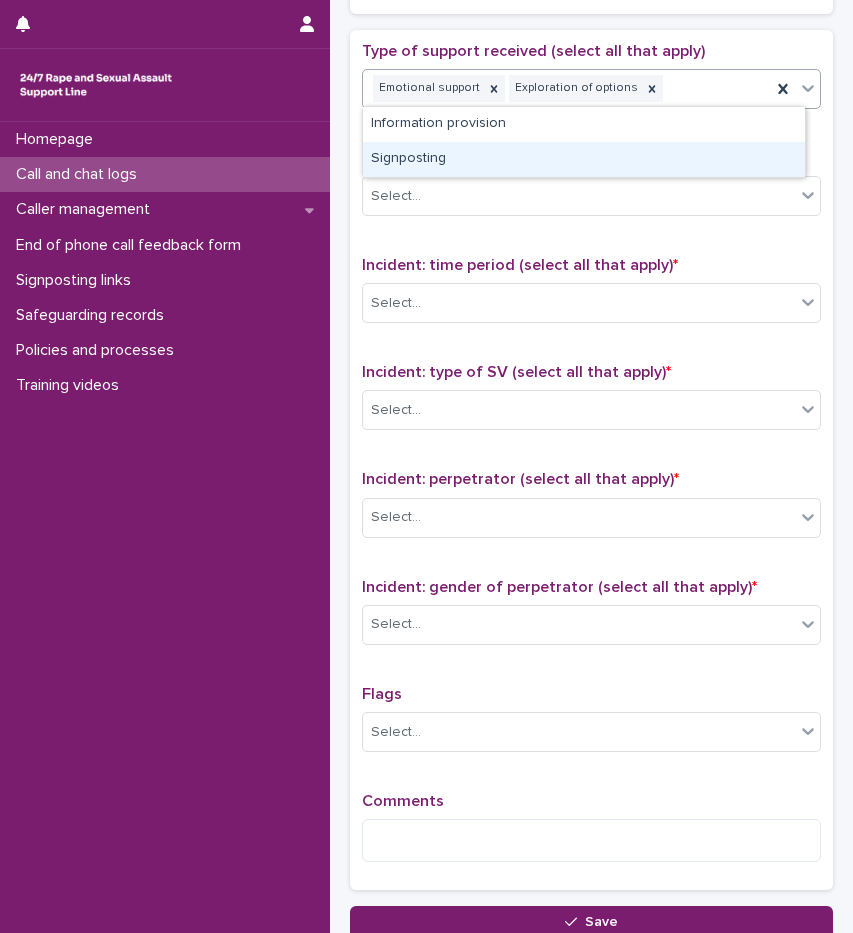 click on "Signposting" at bounding box center [584, 159] 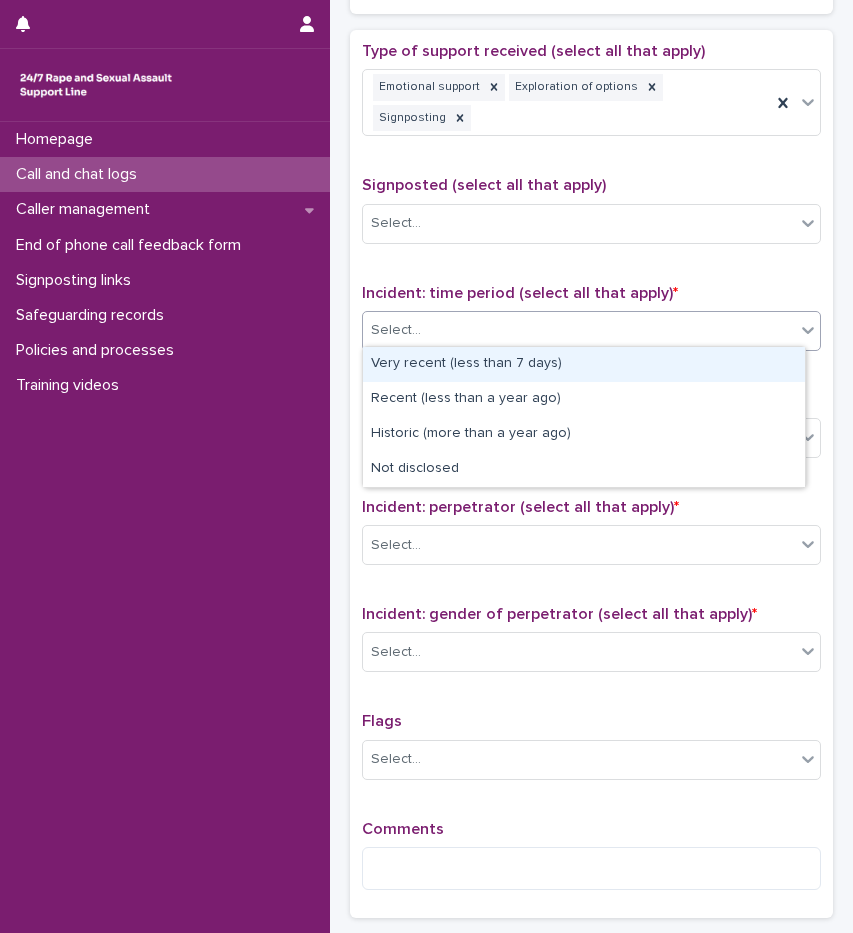 click on "Select..." at bounding box center [579, 330] 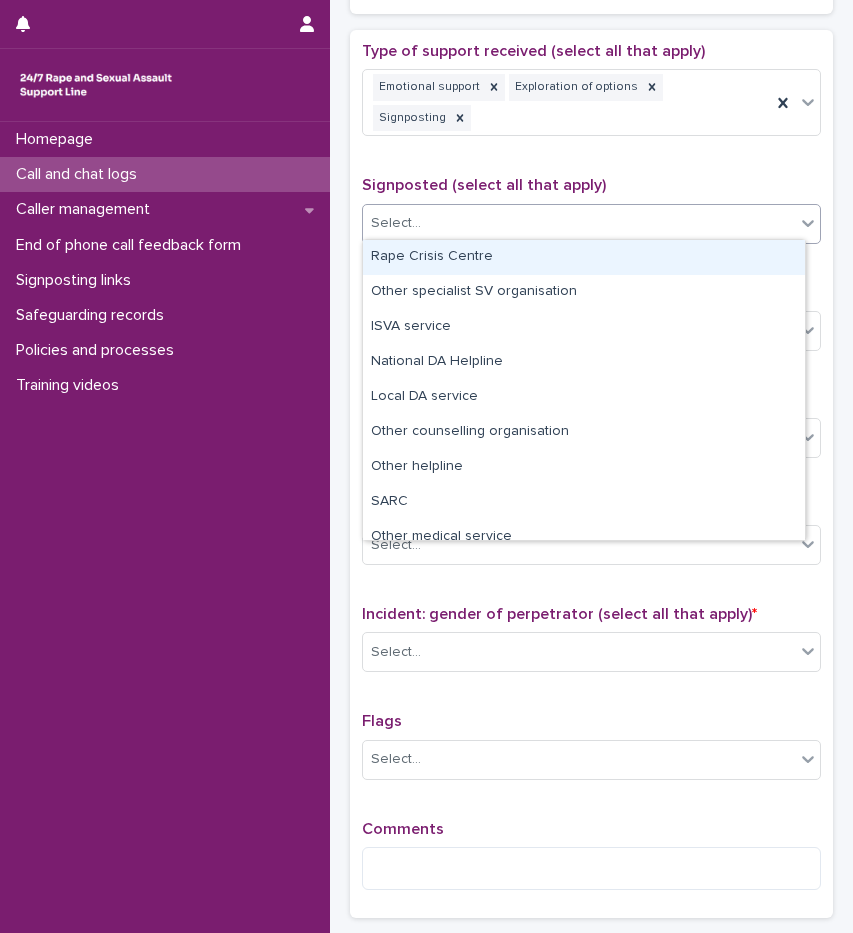 click on "Select..." at bounding box center [396, 223] 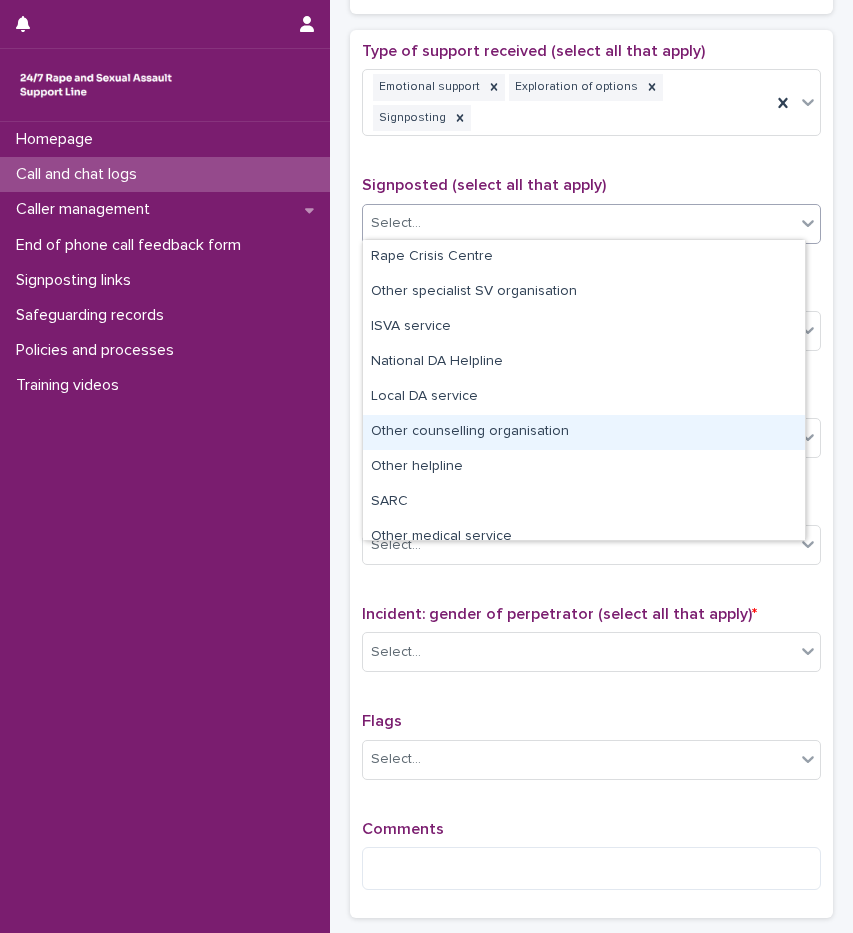 click on "Other counselling organisation" at bounding box center (584, 432) 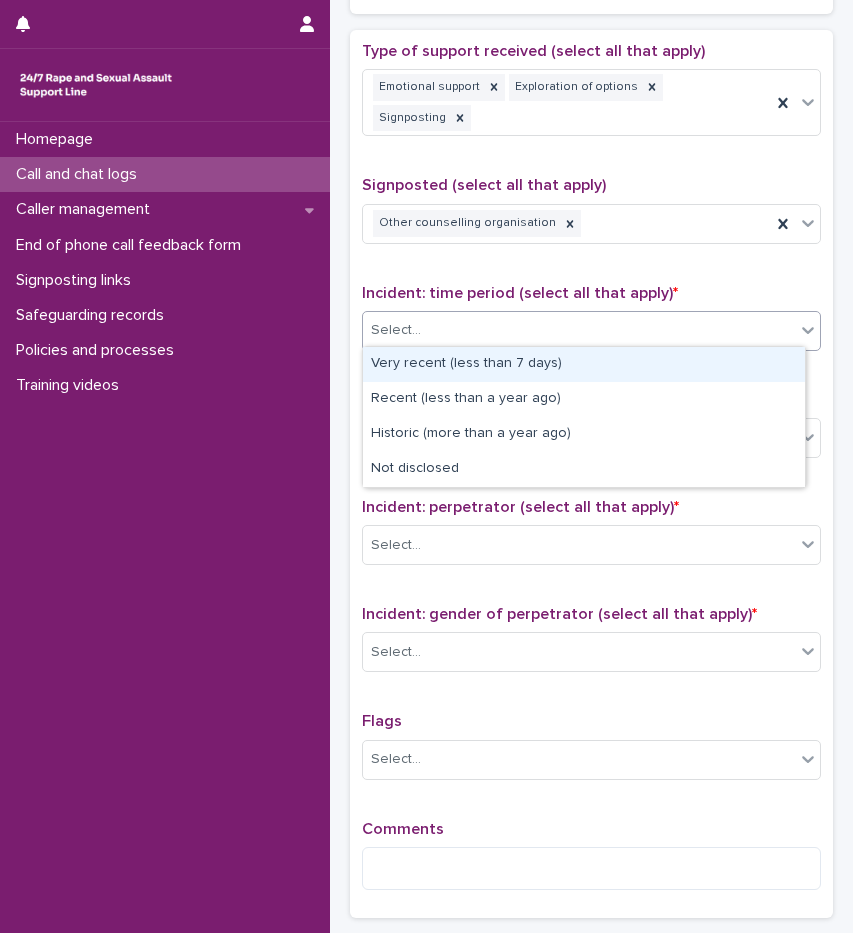 click on "Select..." at bounding box center (579, 330) 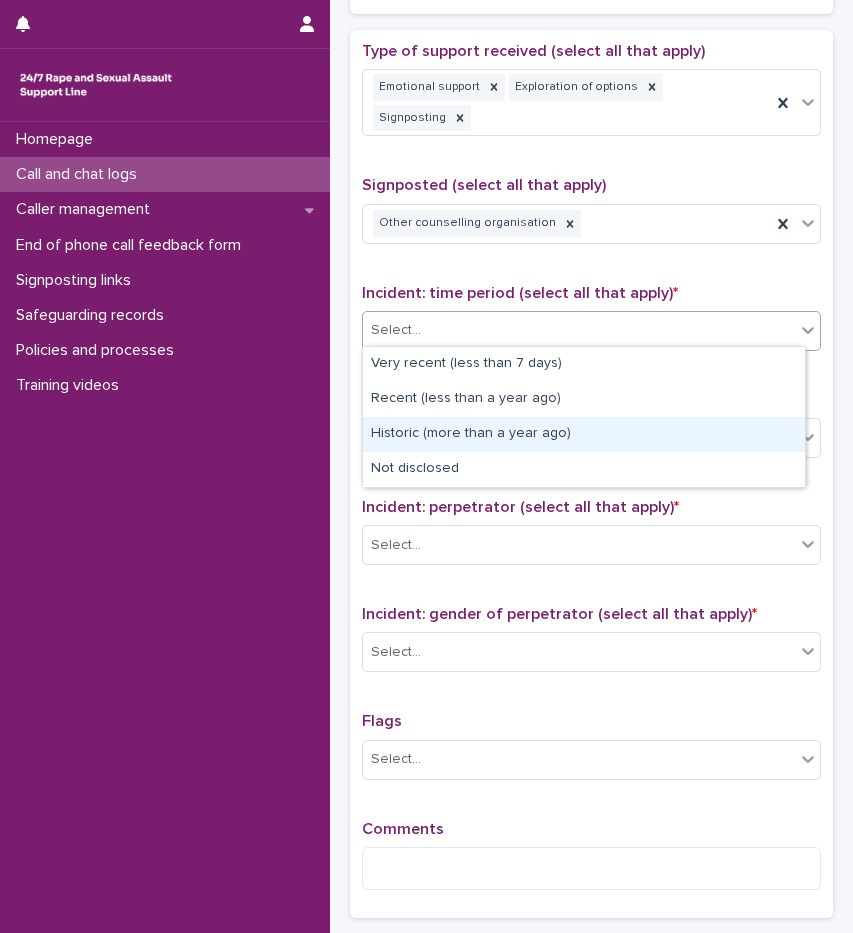 drag, startPoint x: 498, startPoint y: 416, endPoint x: 495, endPoint y: 432, distance: 16.27882 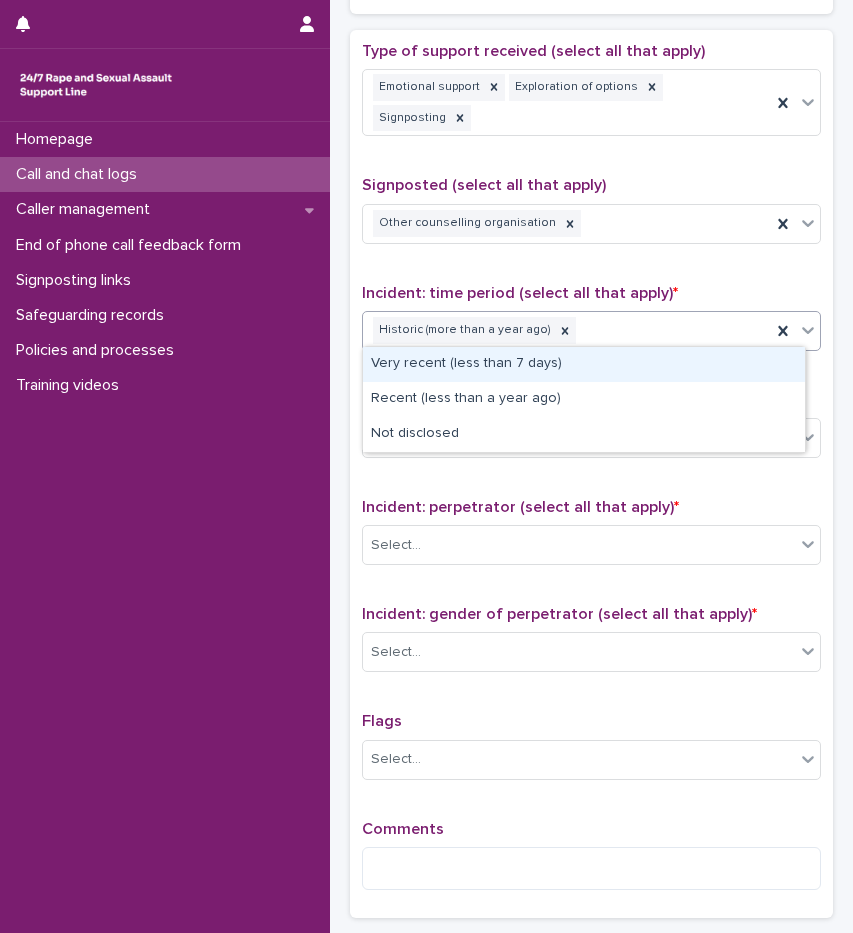 click on "Historic (more than a year ago)" at bounding box center (567, 330) 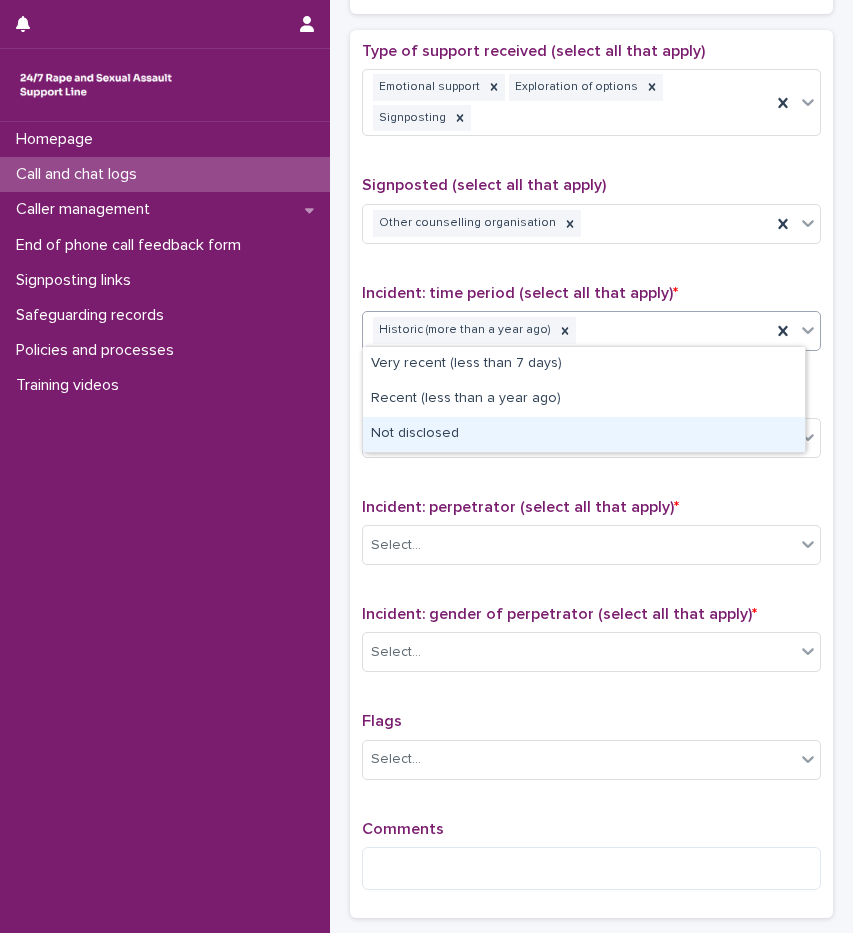 click on "Not disclosed" at bounding box center [584, 434] 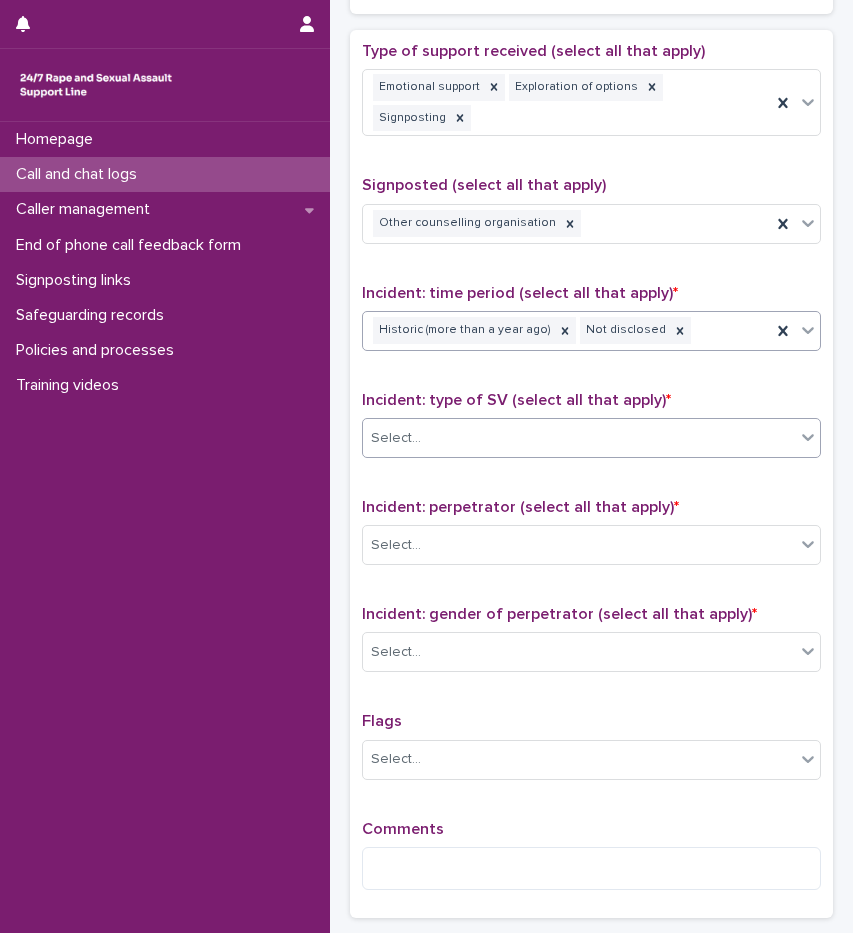 click on "Select..." at bounding box center [579, 438] 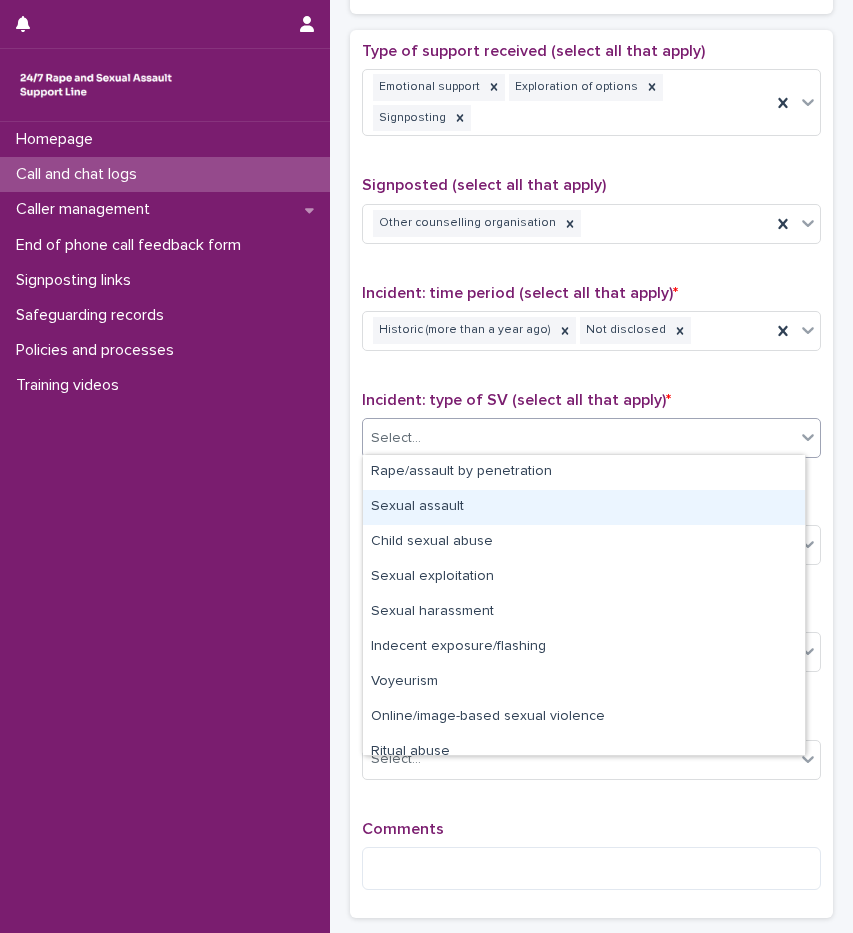 click on "Sexual assault" at bounding box center (584, 507) 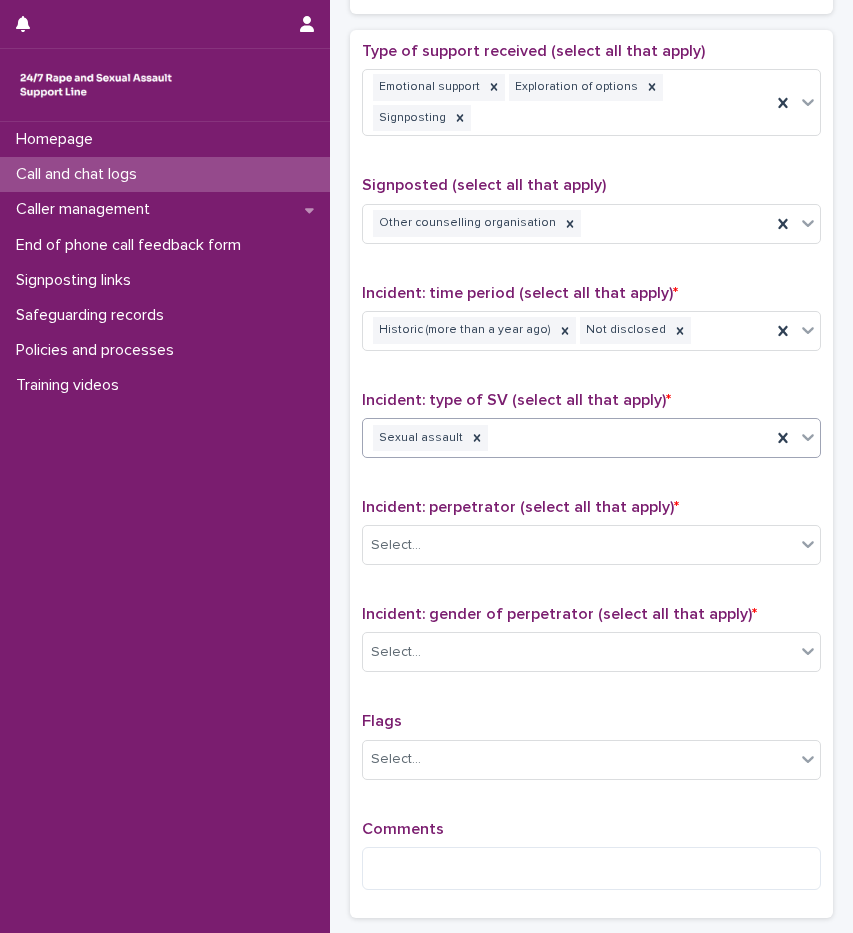 click on "Sexual assault" at bounding box center [567, 438] 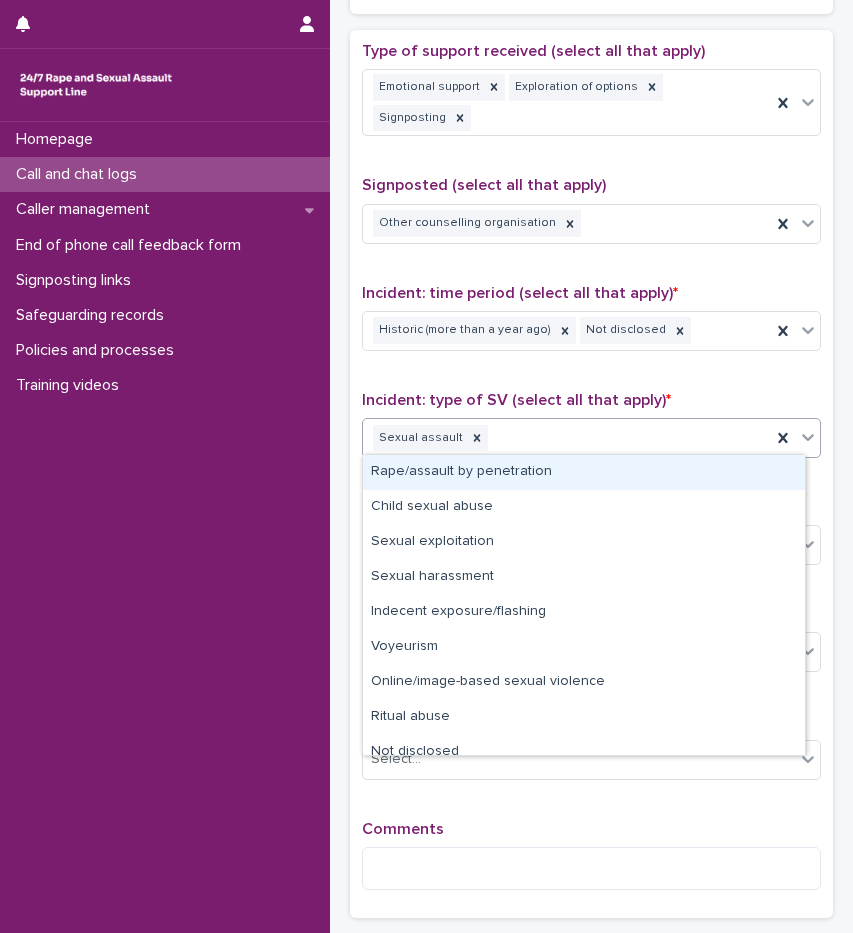 click on "Rape/assault by penetration" at bounding box center (584, 472) 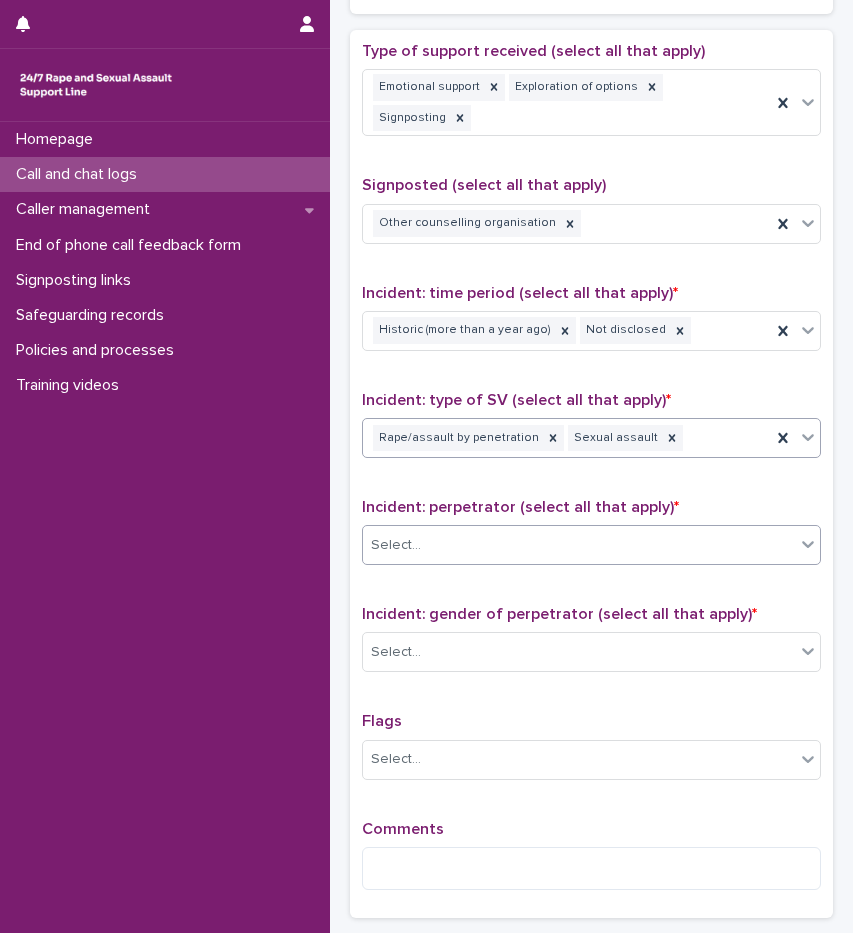 click on "Select..." at bounding box center (579, 545) 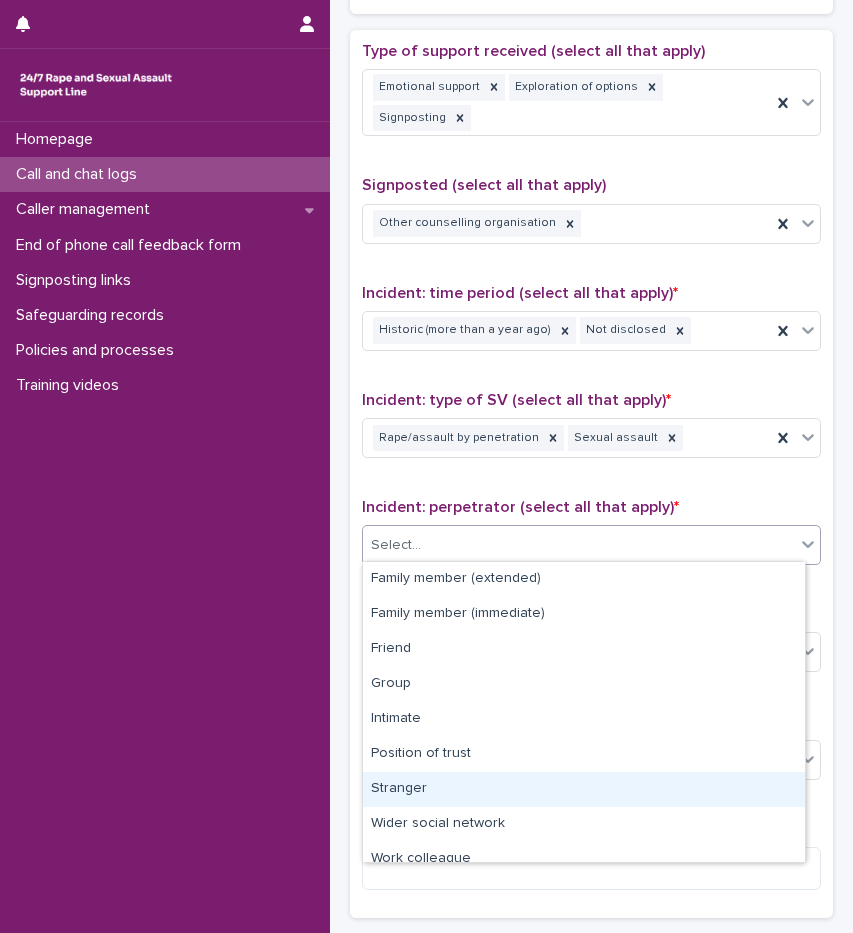 click on "Stranger" at bounding box center (584, 789) 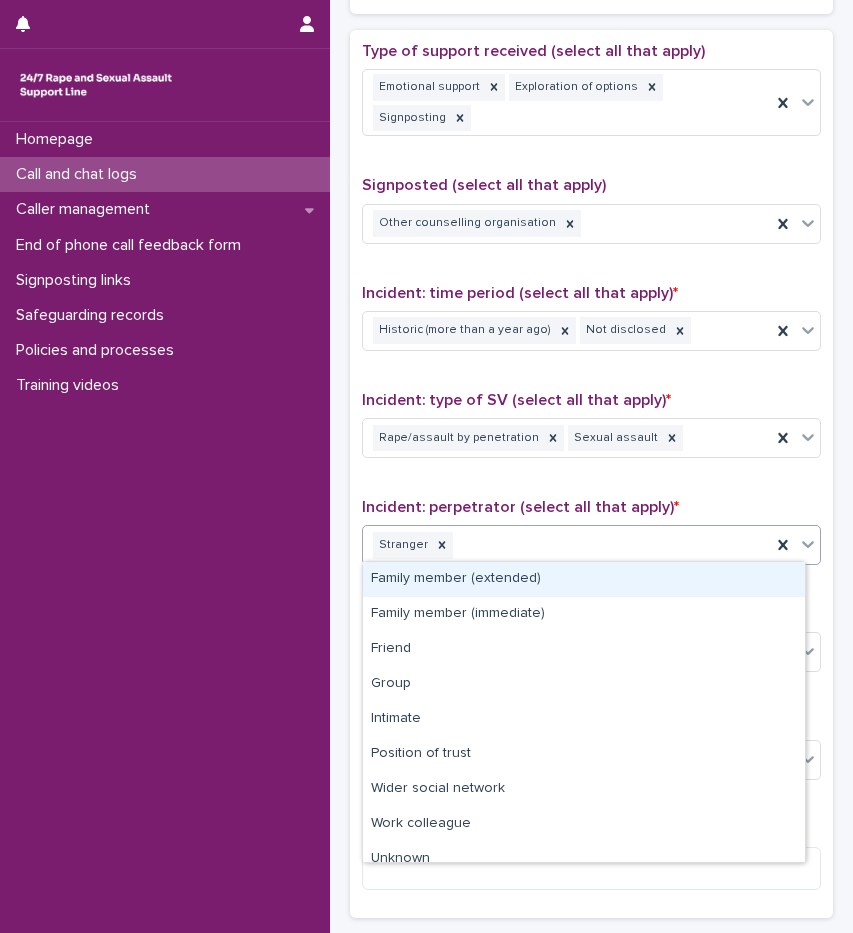 click on "Stranger" at bounding box center [567, 545] 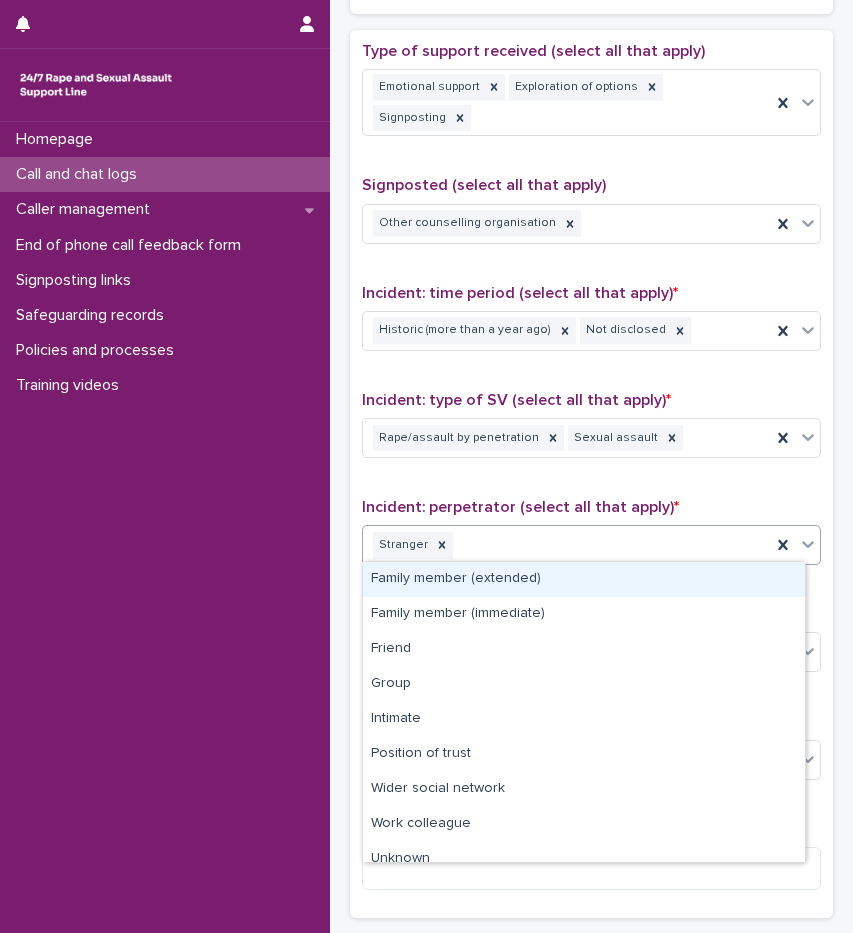 click on "Incident: perpetrator (select all that apply) *" at bounding box center [520, 507] 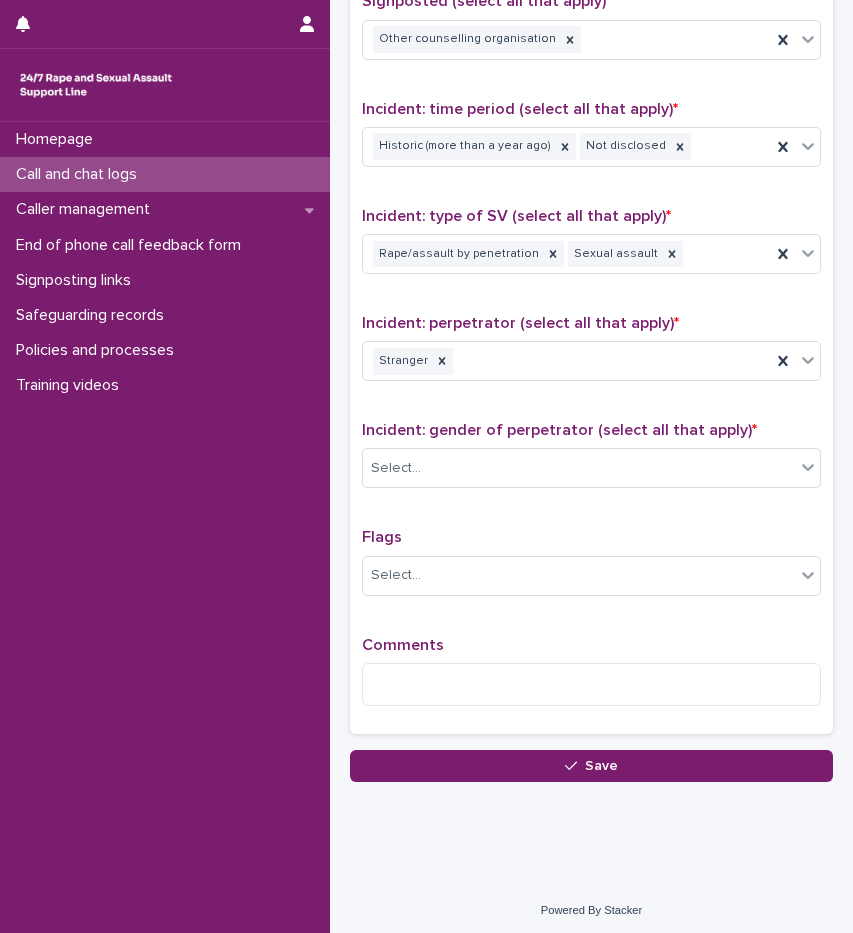 scroll, scrollTop: 1285, scrollLeft: 0, axis: vertical 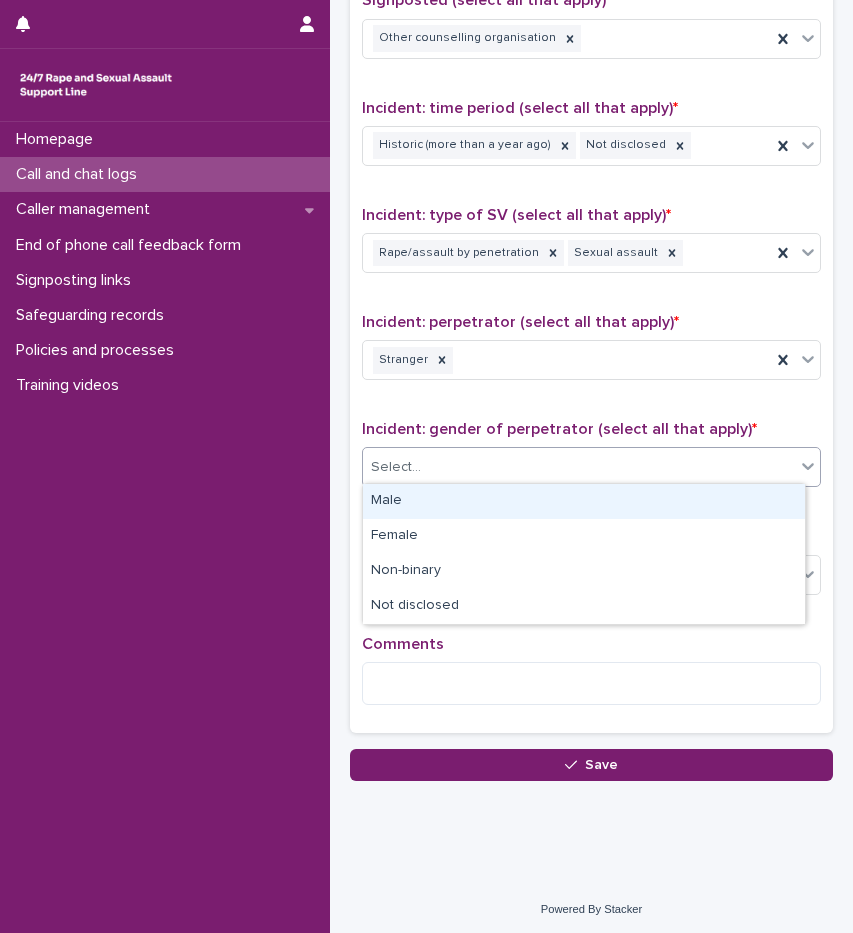 click on "Select..." at bounding box center (579, 467) 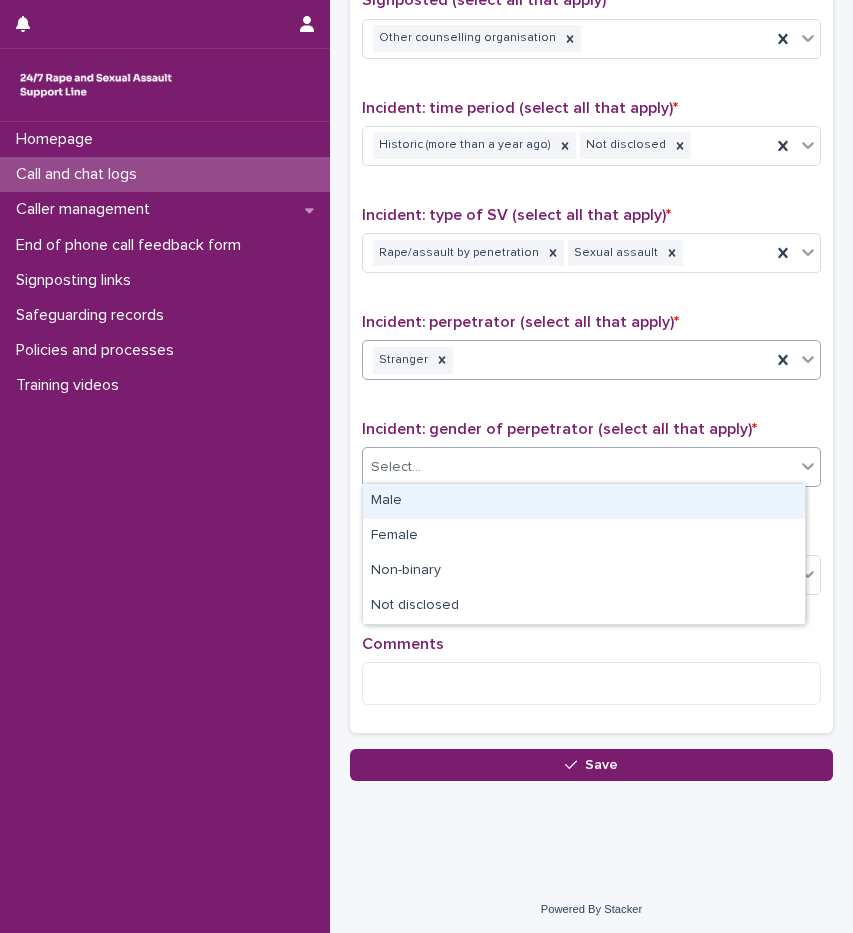 click on "Stranger" at bounding box center [567, 360] 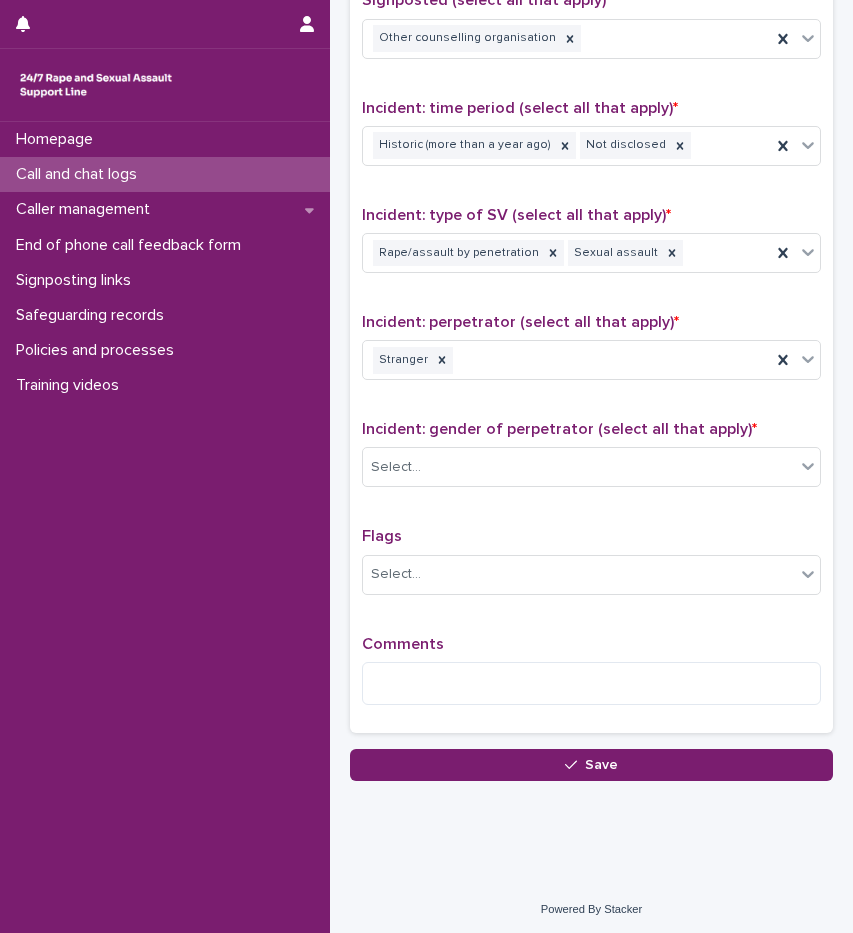 click on "Type of support received (select all that apply) Emotional support Exploration of options Signposting Signposted (select all that apply) Other counselling organisation Incident: time period (select all that apply) * Historic (more than a year ago) Not disclosed Incident: type of SV (select all that apply) * Rape/assault by penetration Sexual assault Incident: perpetrator (select all that apply) * Stranger Incident: gender of perpetrator (select all that apply) * Select... Flags Select... Comments" at bounding box center (591, 289) 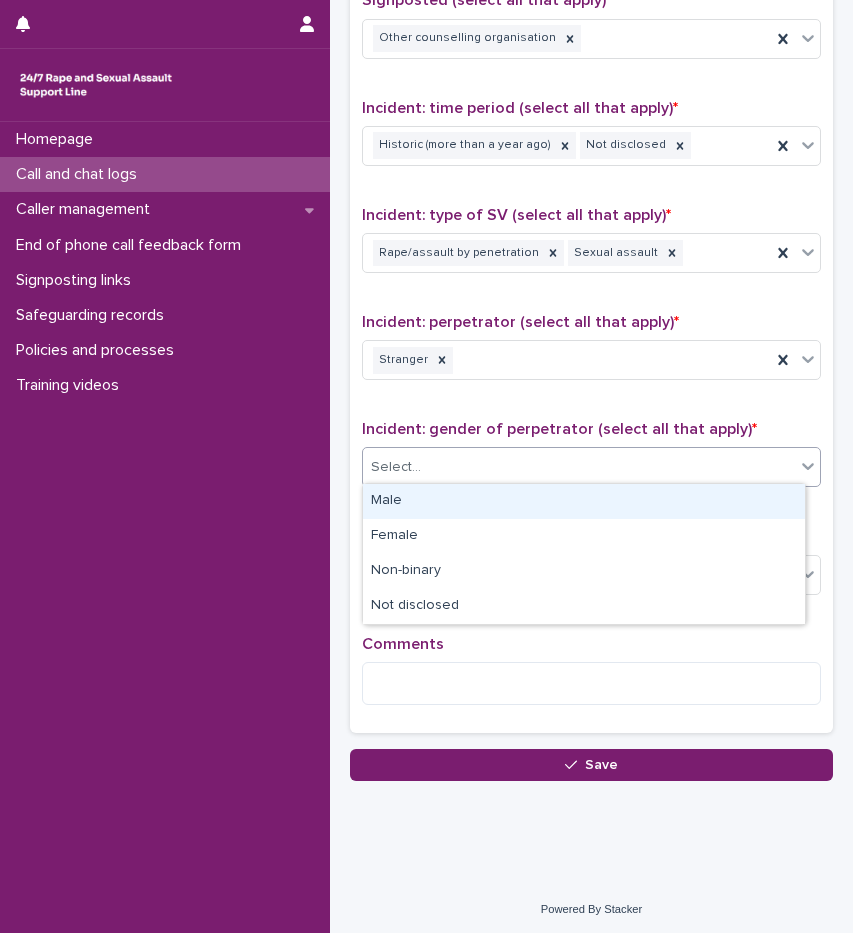 click on "Select..." at bounding box center [579, 467] 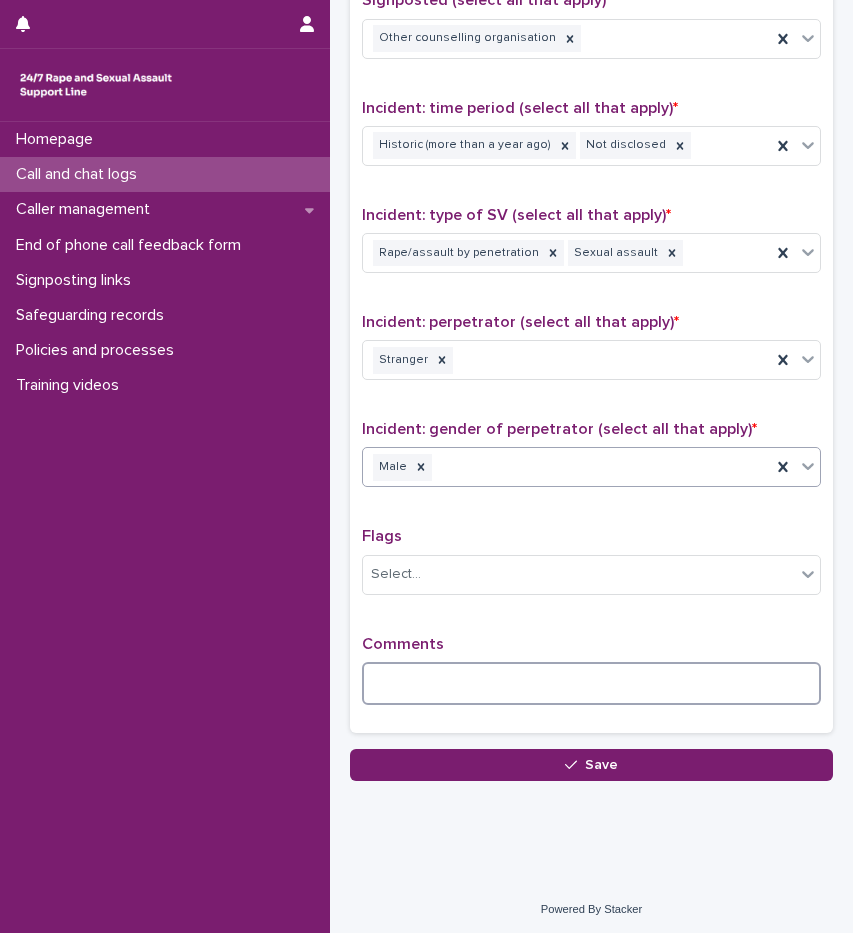 click at bounding box center [591, 683] 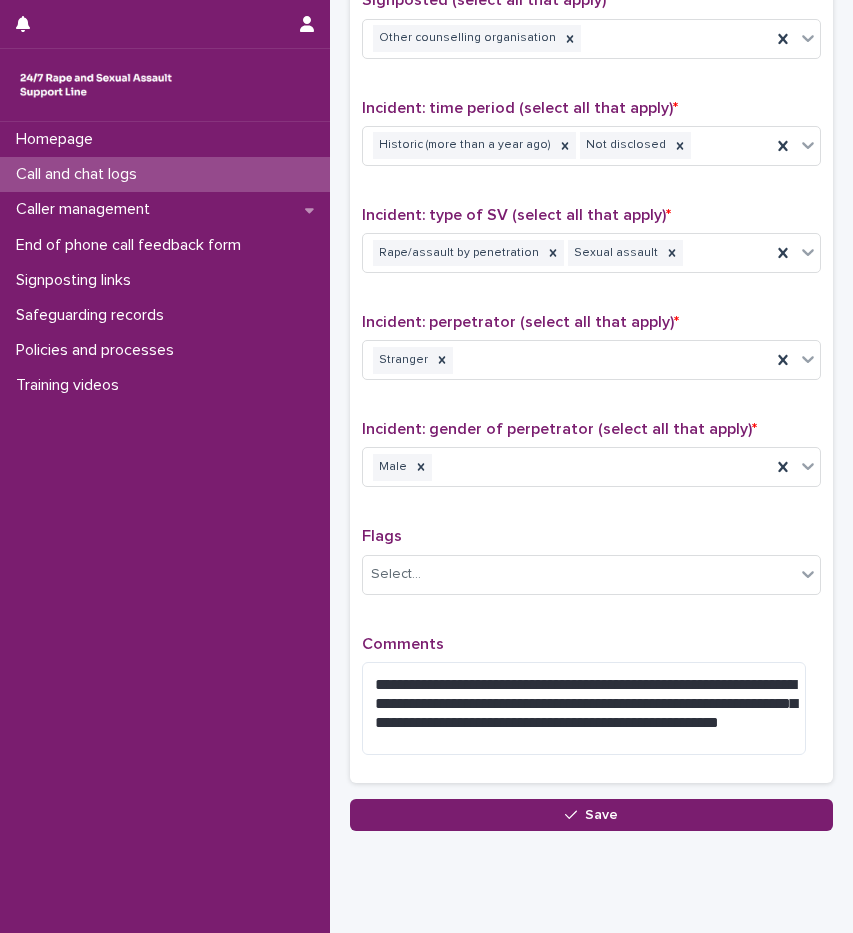 click on "**********" at bounding box center (591, 314) 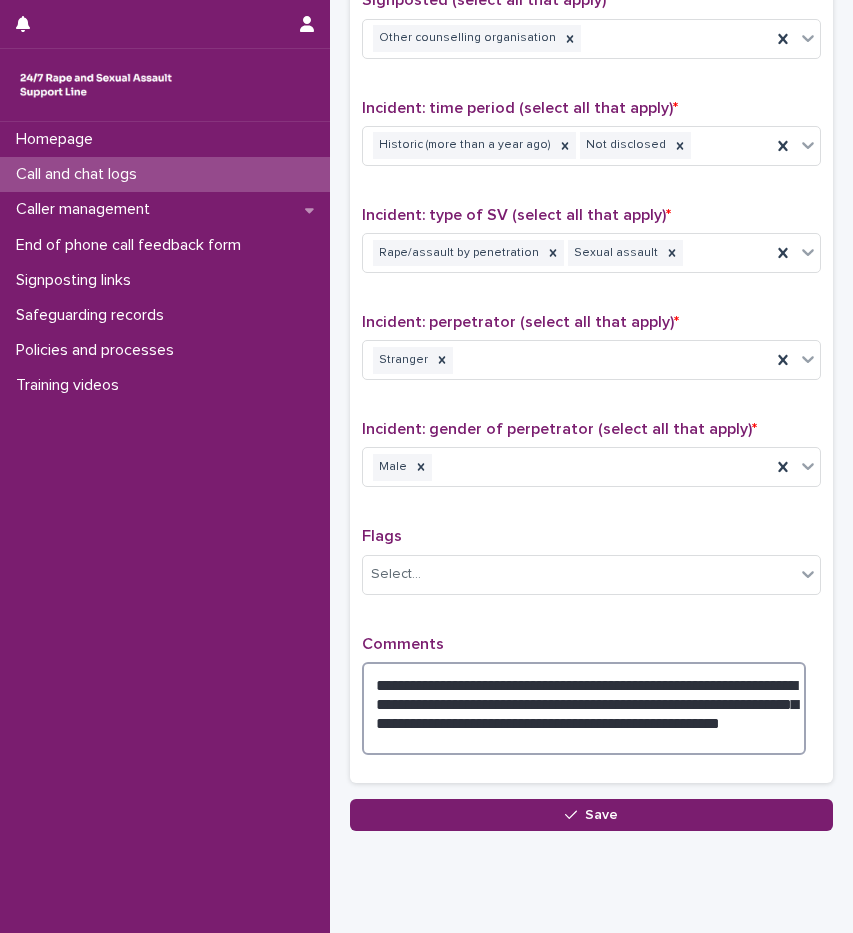 click on "**********" at bounding box center [584, 708] 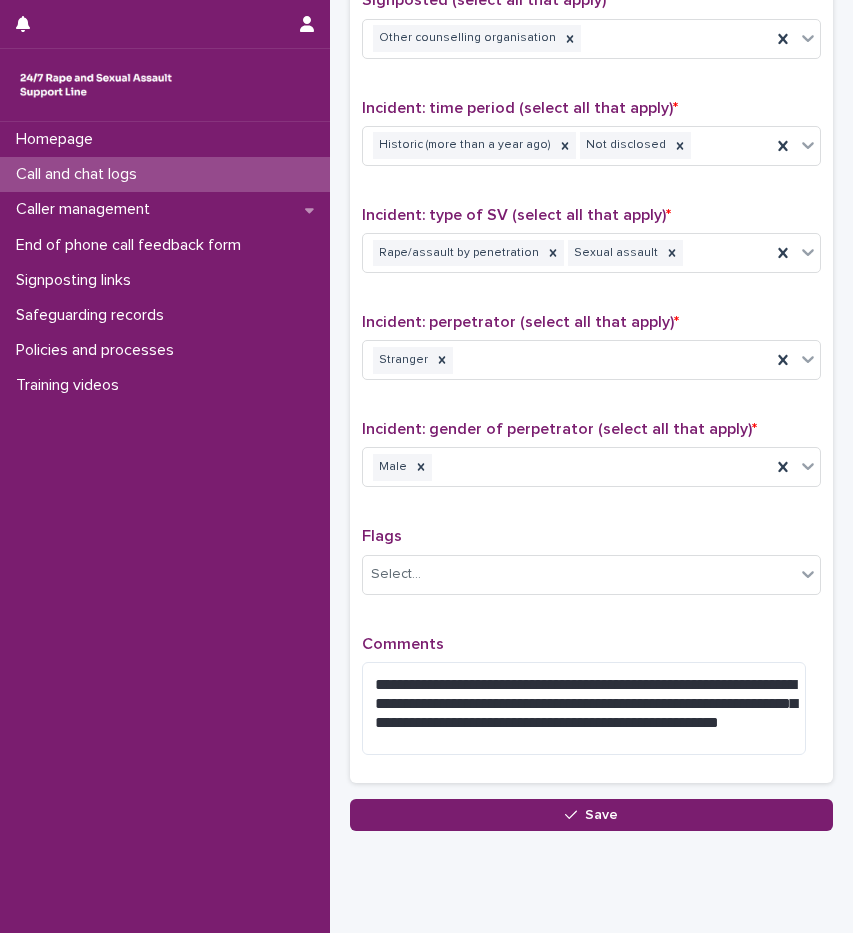 click on "**********" at bounding box center [591, 314] 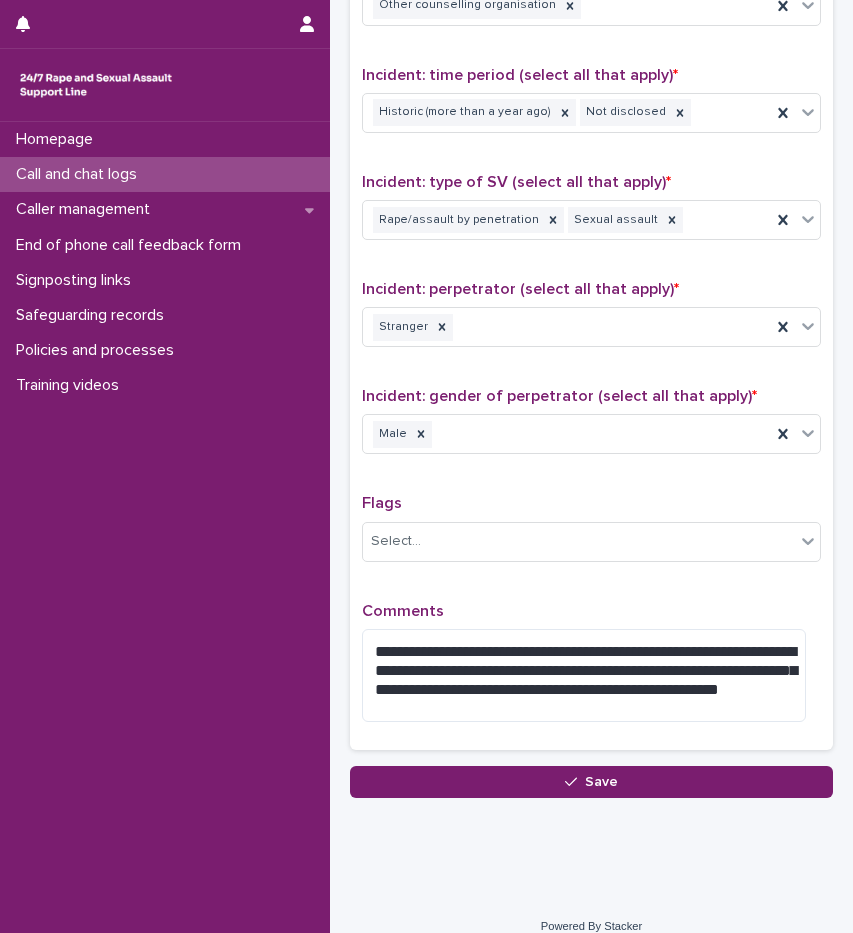 scroll, scrollTop: 1335, scrollLeft: 0, axis: vertical 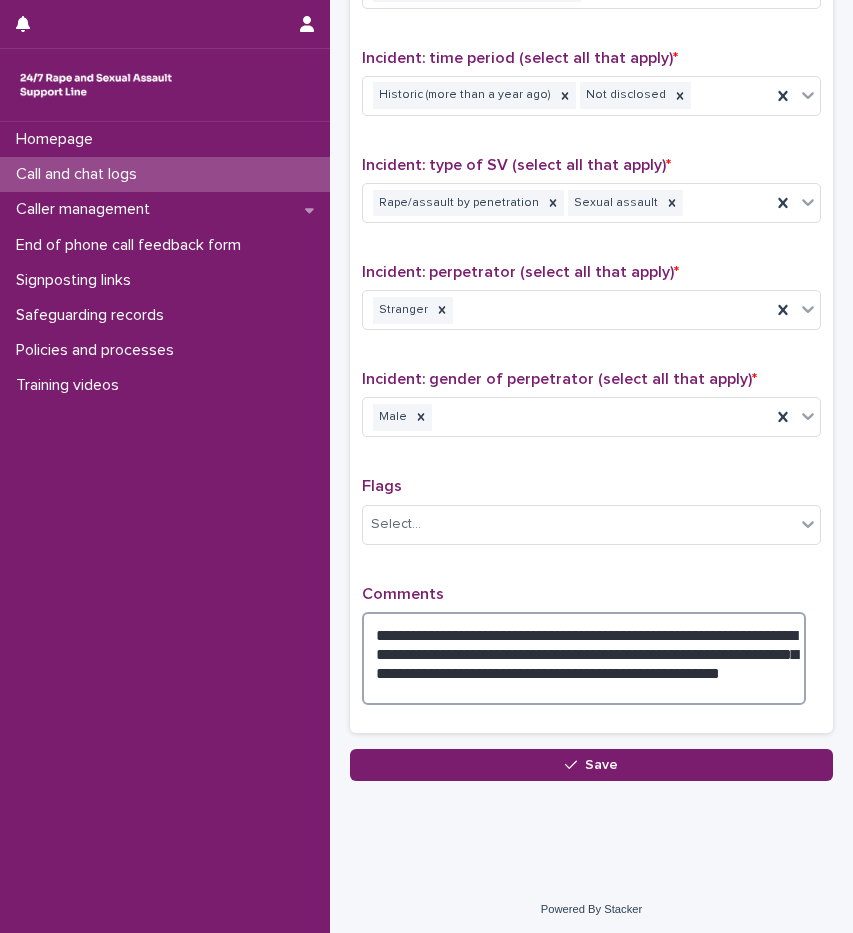 drag, startPoint x: 440, startPoint y: 642, endPoint x: 482, endPoint y: 647, distance: 42.296574 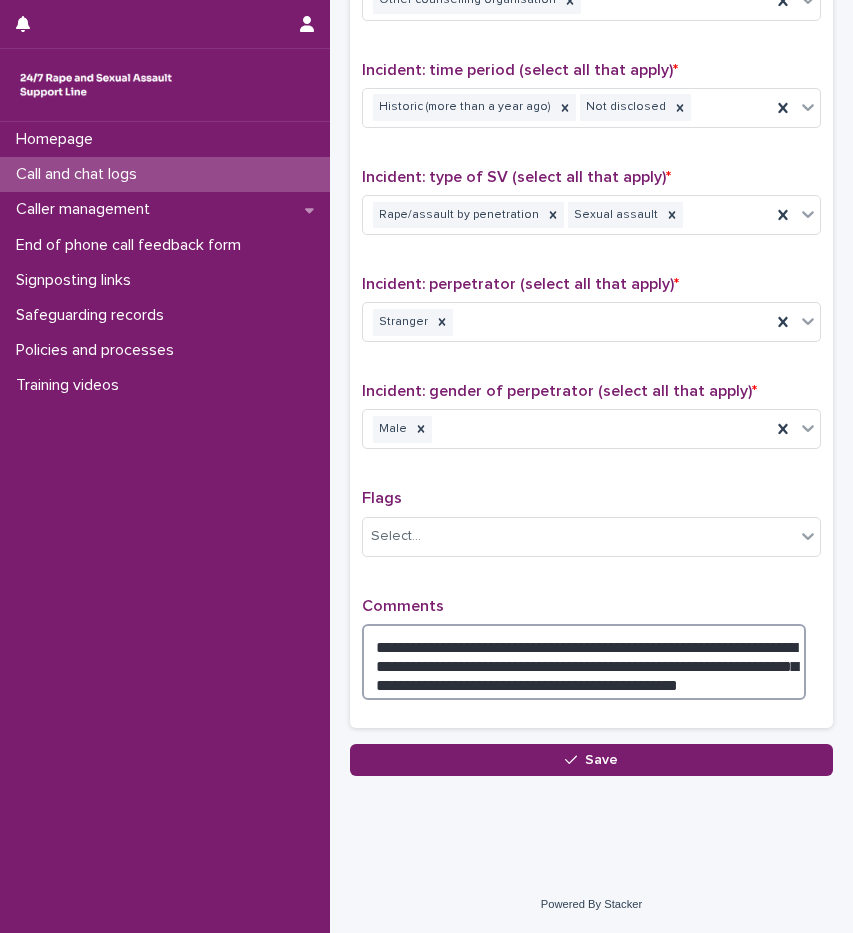 scroll, scrollTop: 1318, scrollLeft: 0, axis: vertical 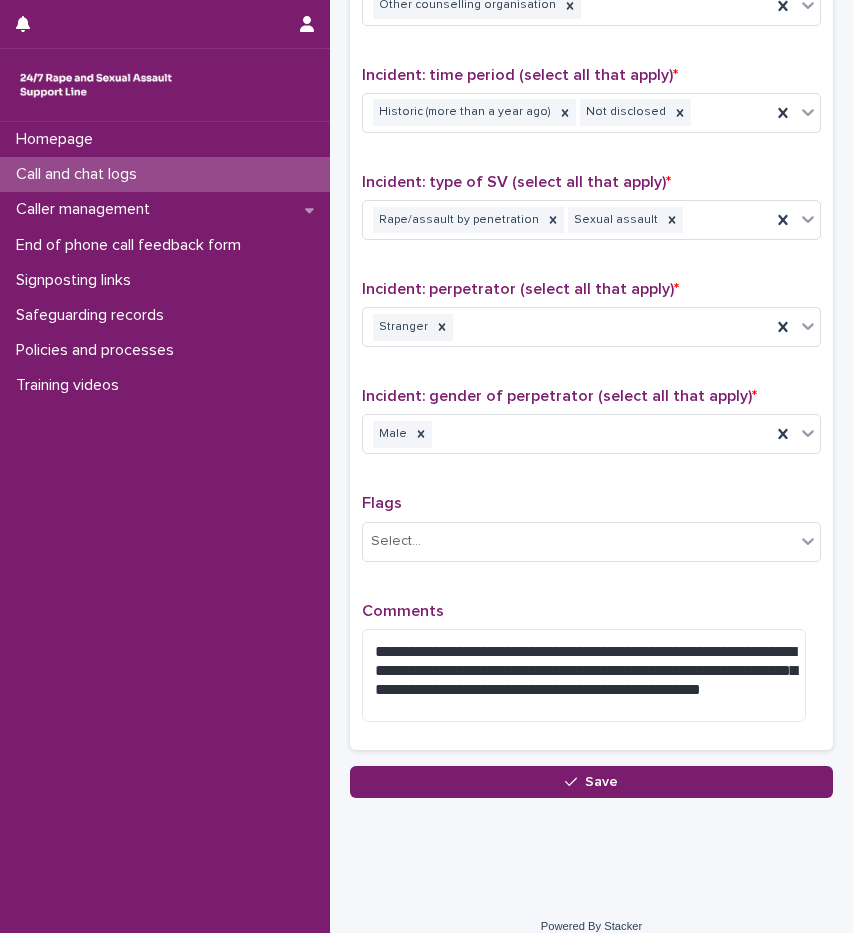click on "**********" at bounding box center [591, 281] 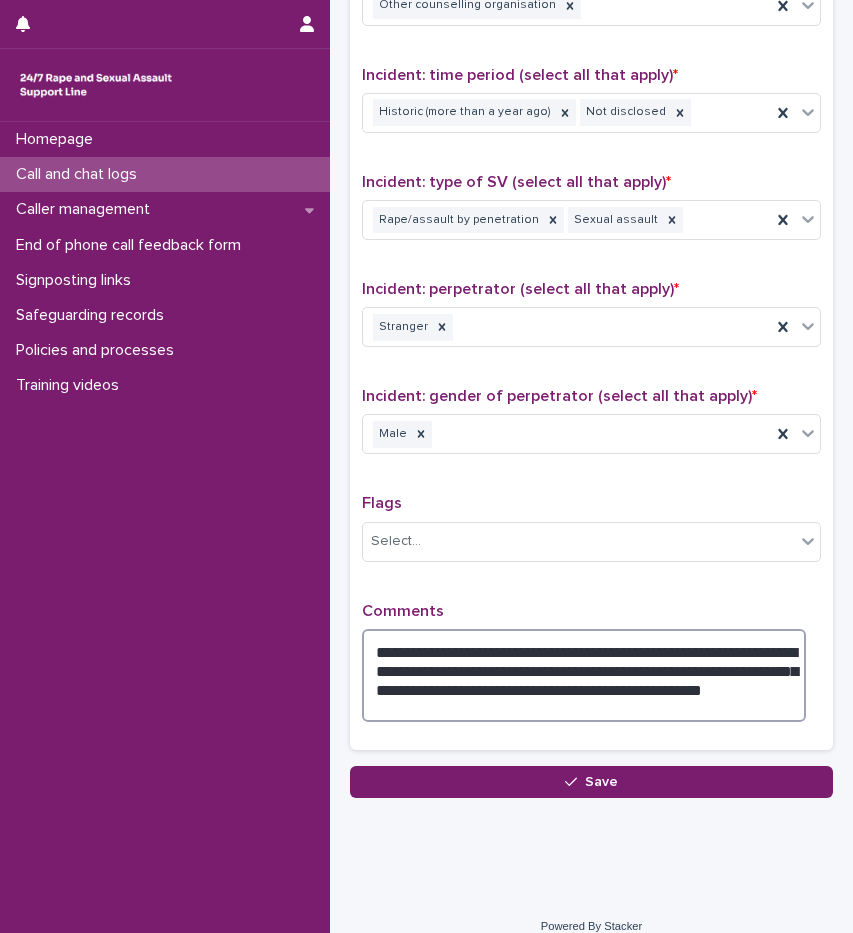 drag, startPoint x: 579, startPoint y: 660, endPoint x: 539, endPoint y: 661, distance: 40.012497 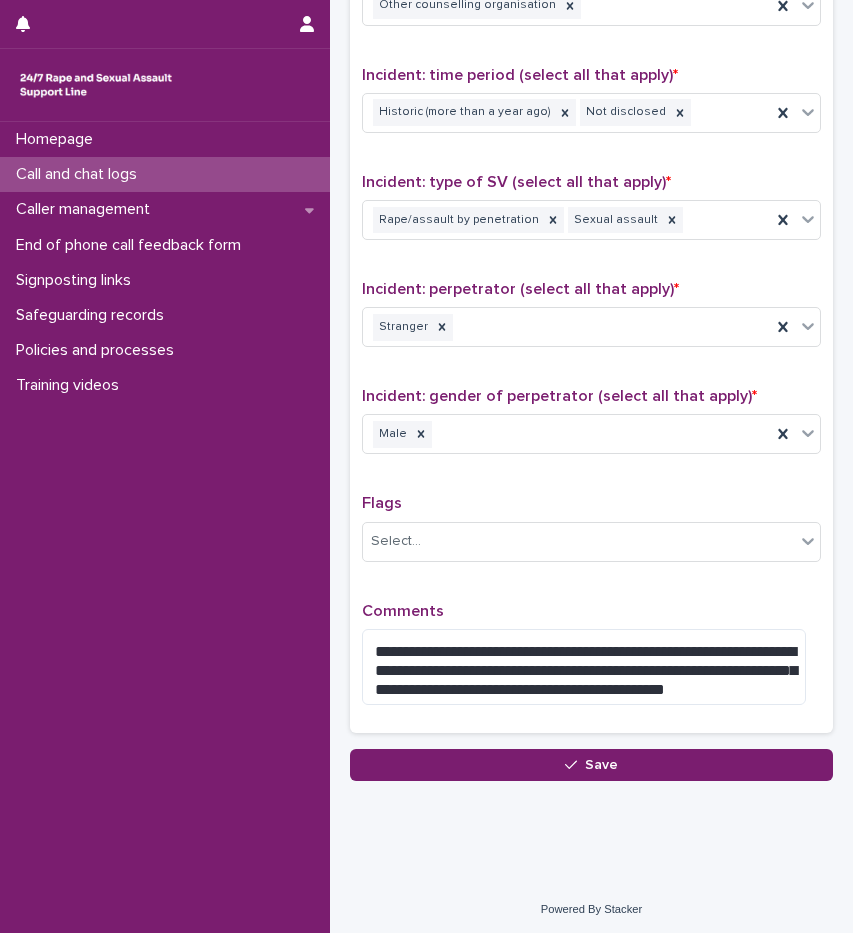 click on "Comments" at bounding box center [591, 611] 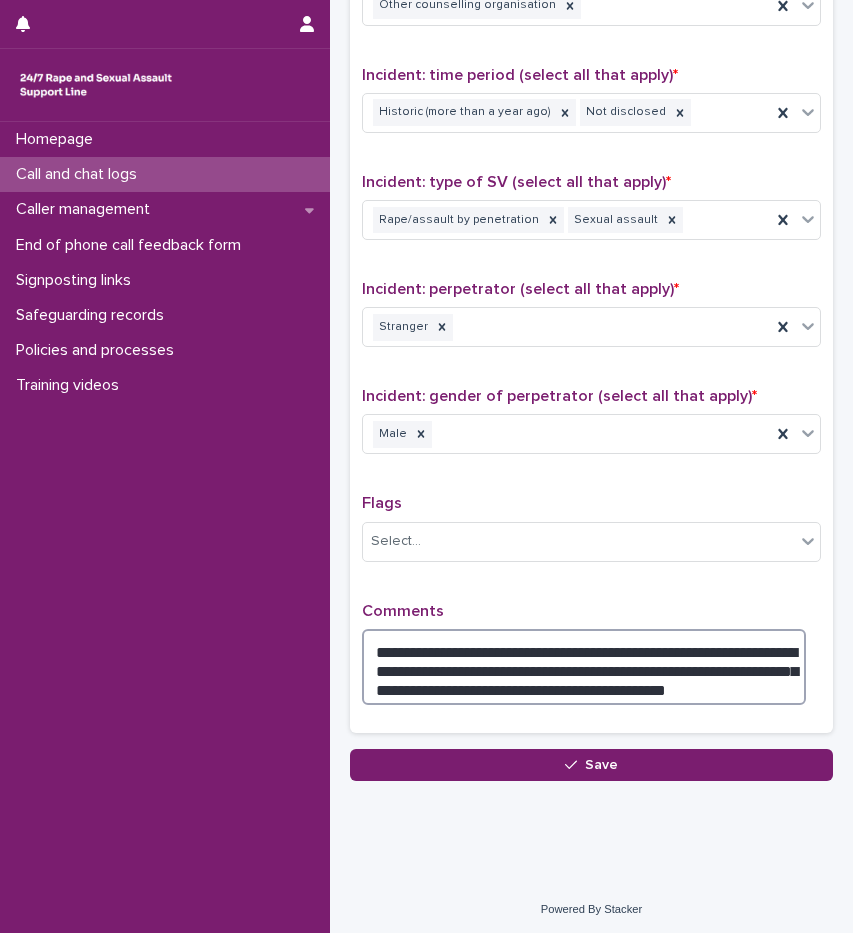 drag, startPoint x: 591, startPoint y: 660, endPoint x: 645, endPoint y: 668, distance: 54.589375 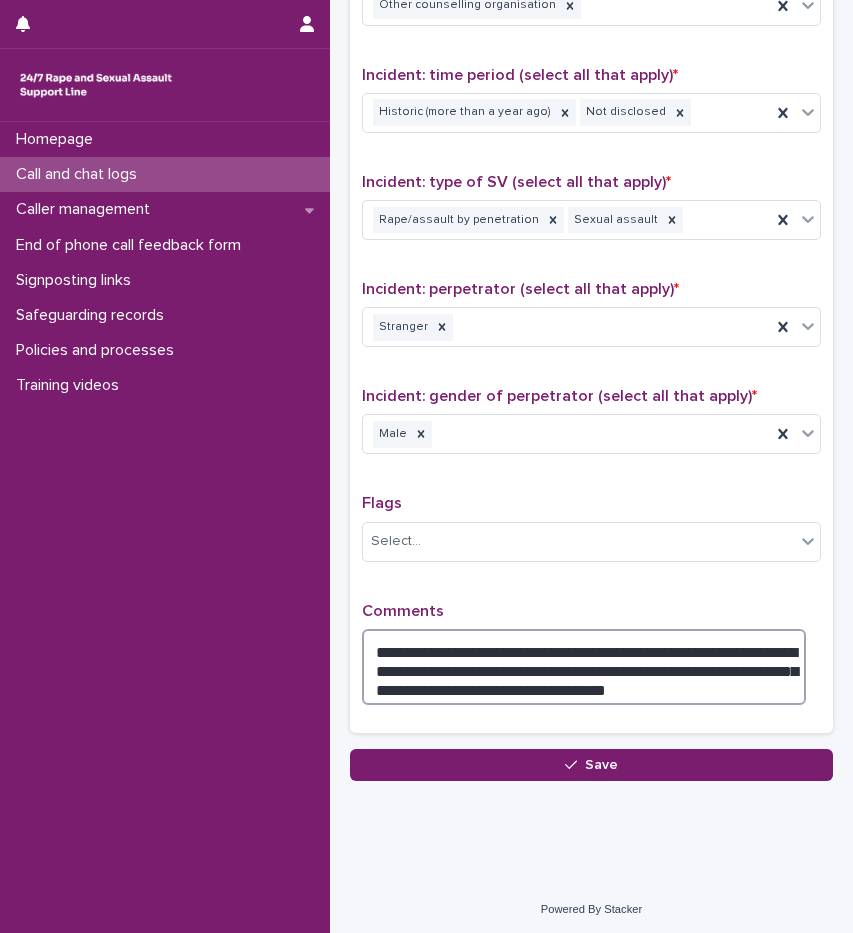 type on "**********" 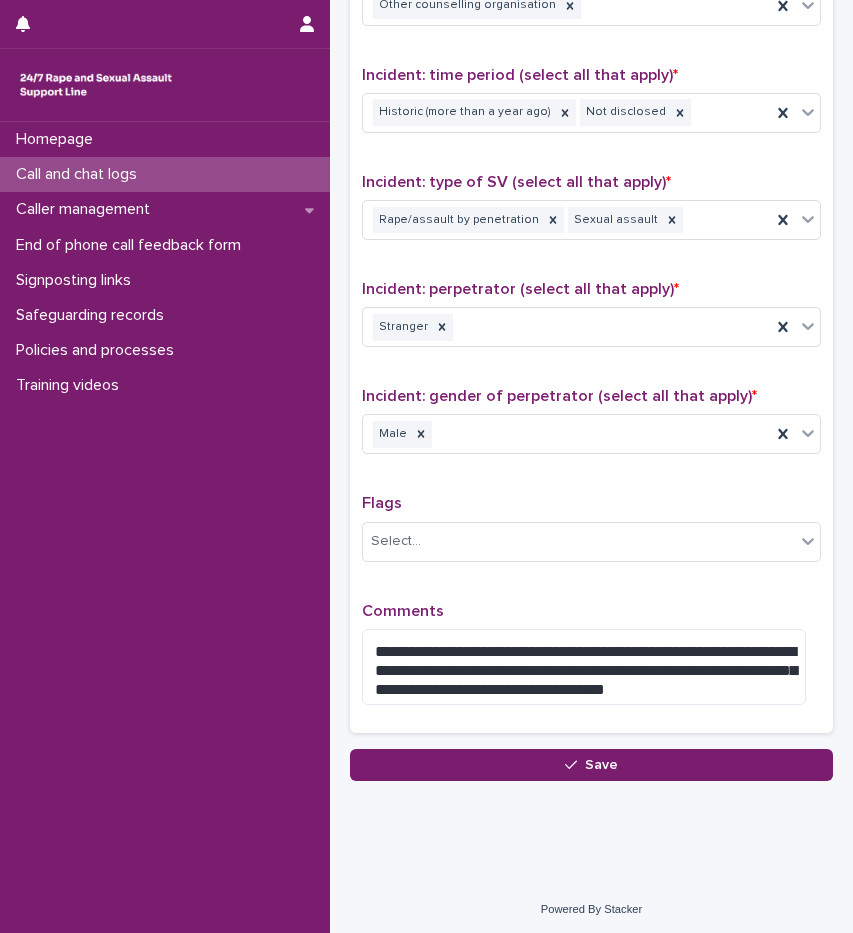 click on "Comments" at bounding box center (591, 611) 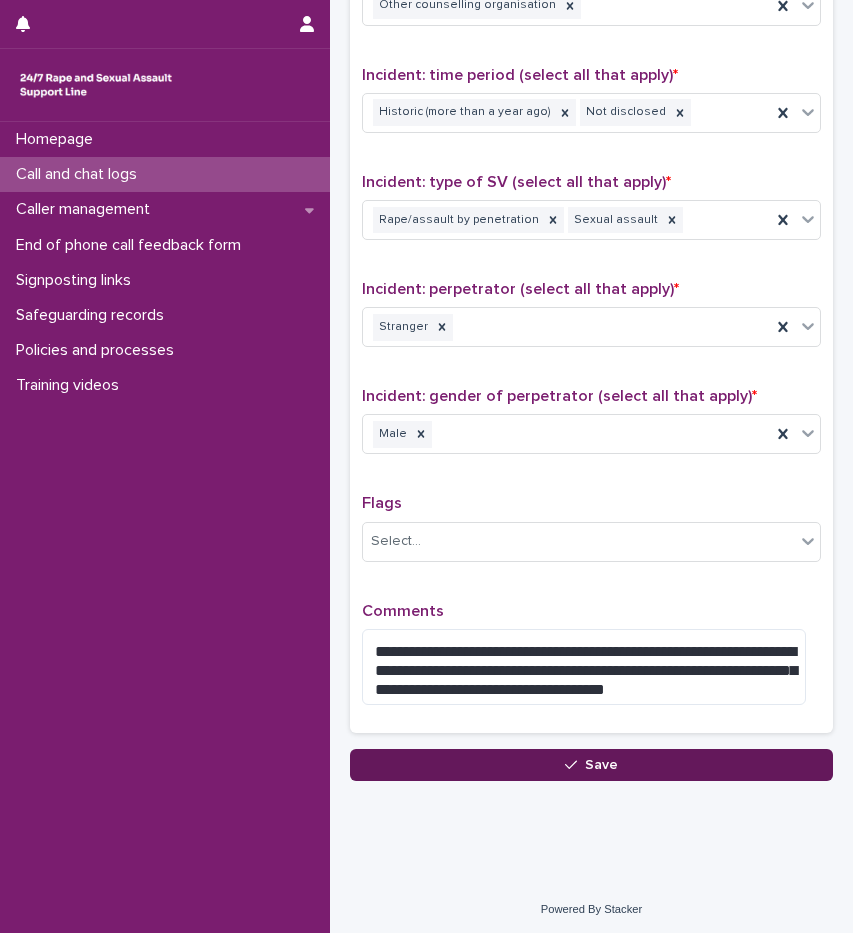 click on "Save" at bounding box center (591, 765) 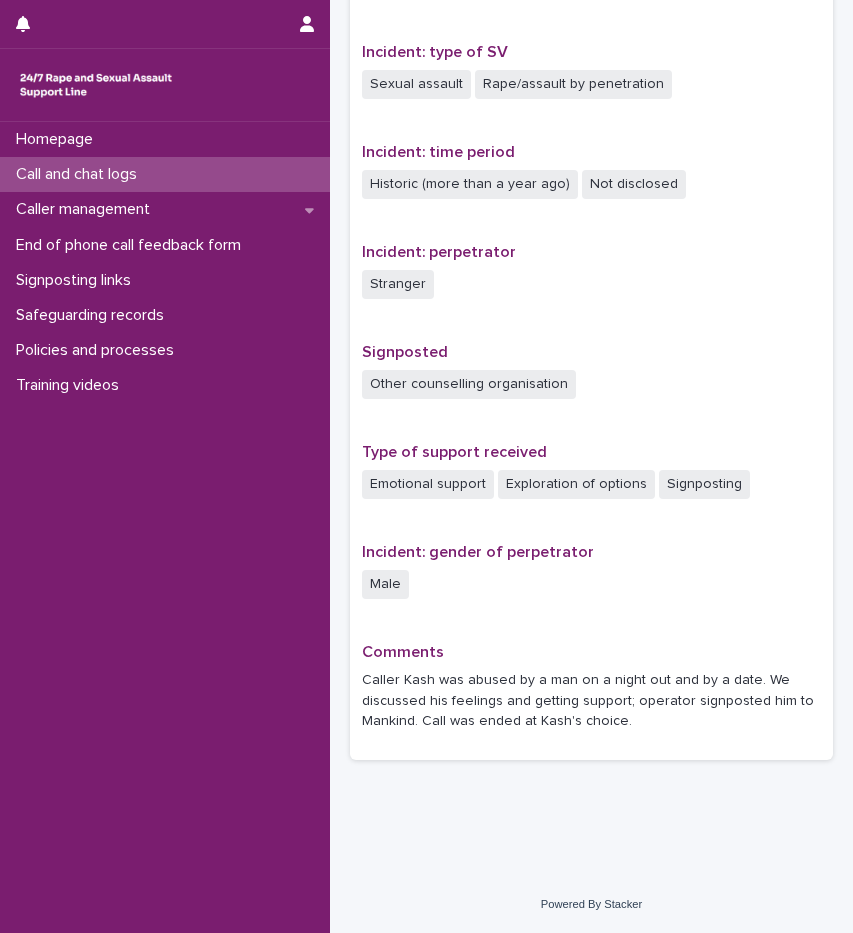 scroll, scrollTop: 0, scrollLeft: 0, axis: both 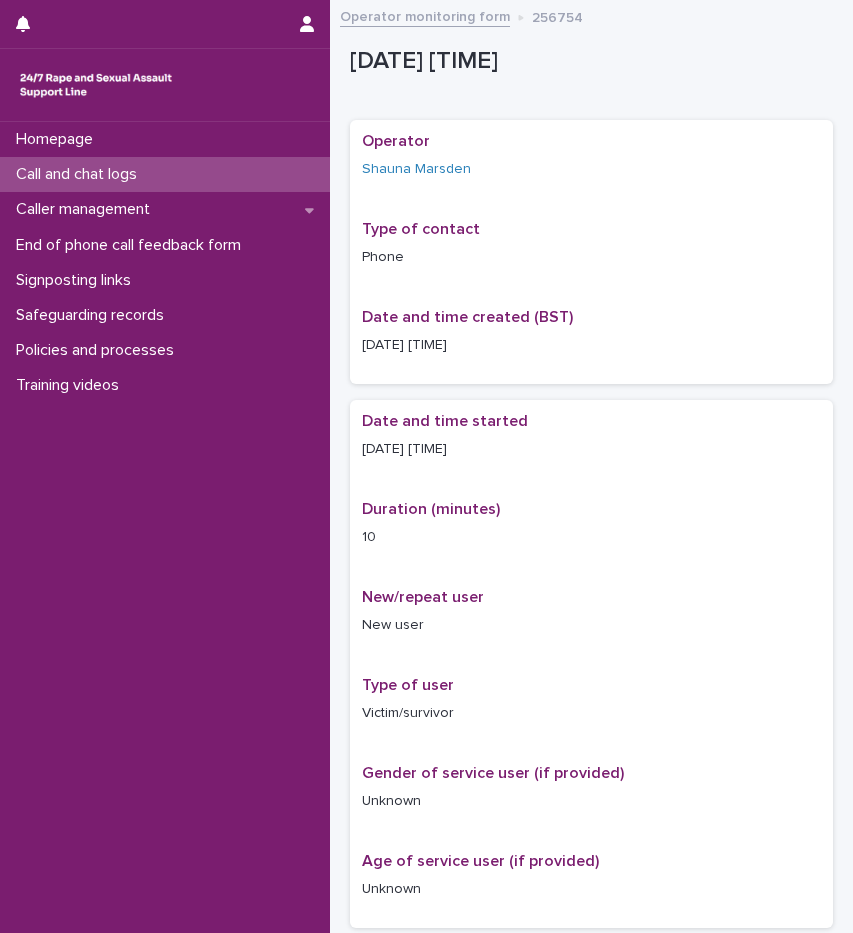 click on "Call and chat logs" at bounding box center [80, 174] 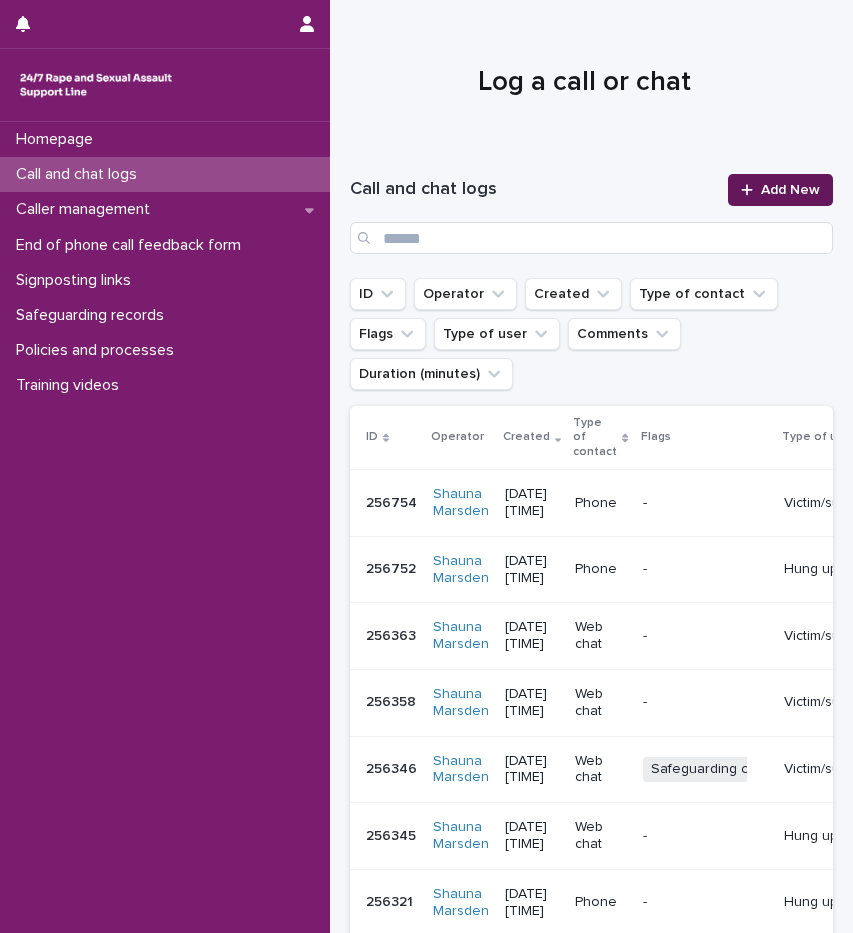 click on "Add New" at bounding box center [790, 190] 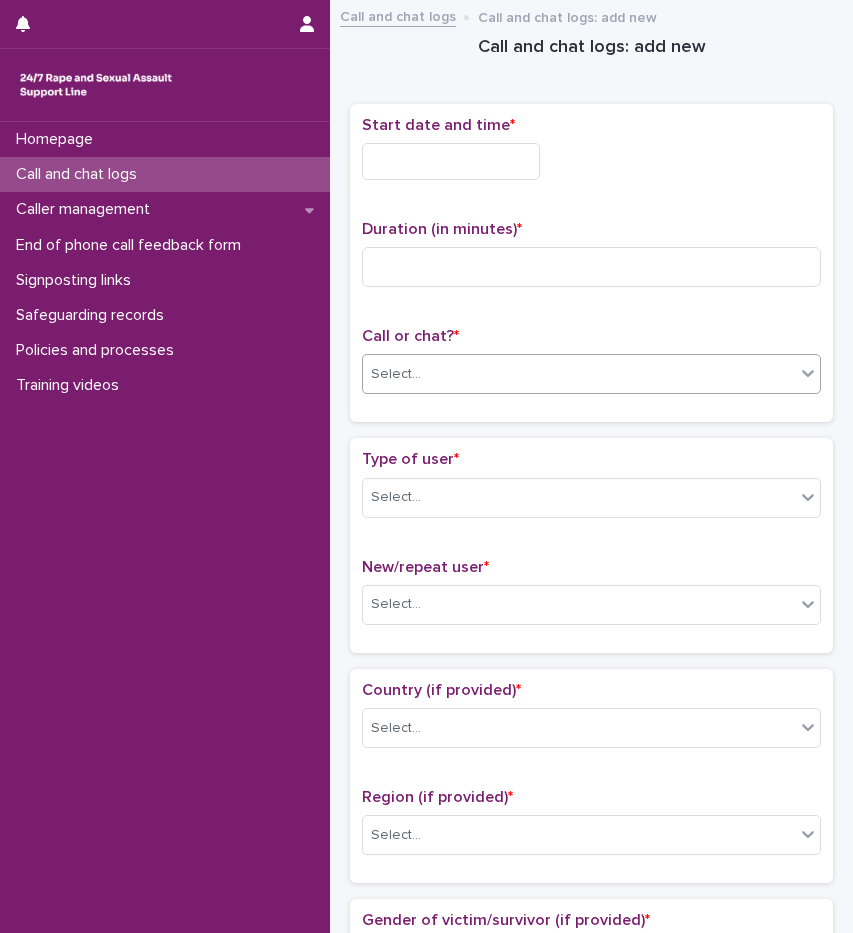 click on "Select..." at bounding box center (579, 374) 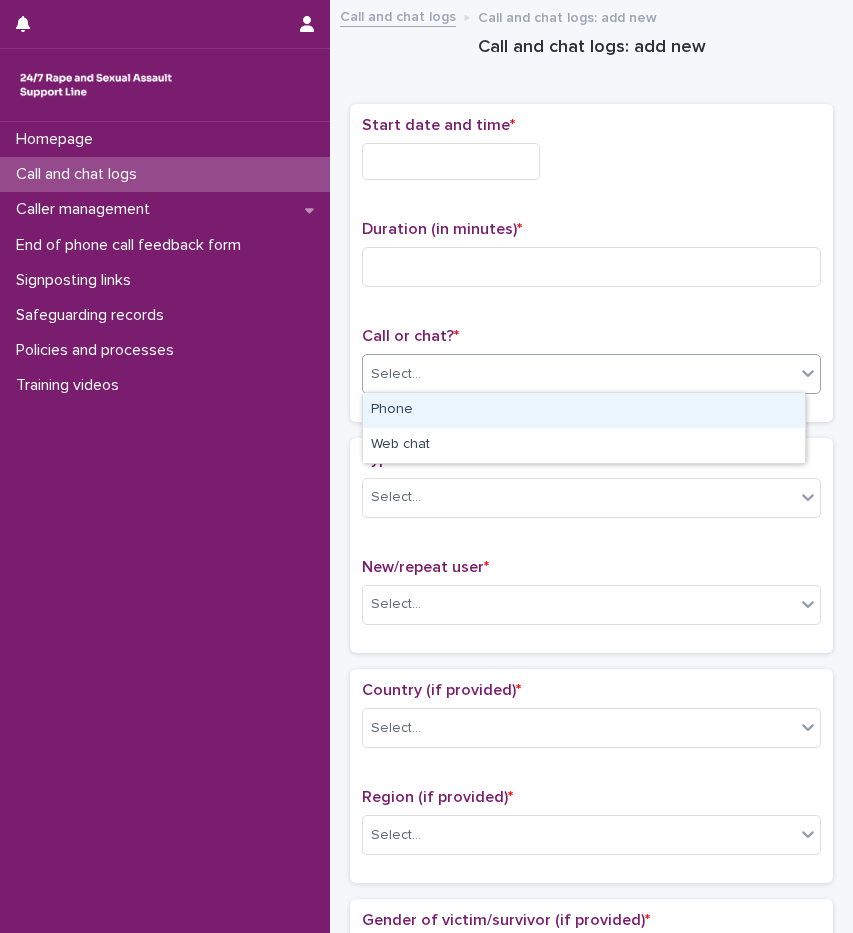 click on "Phone" at bounding box center (584, 410) 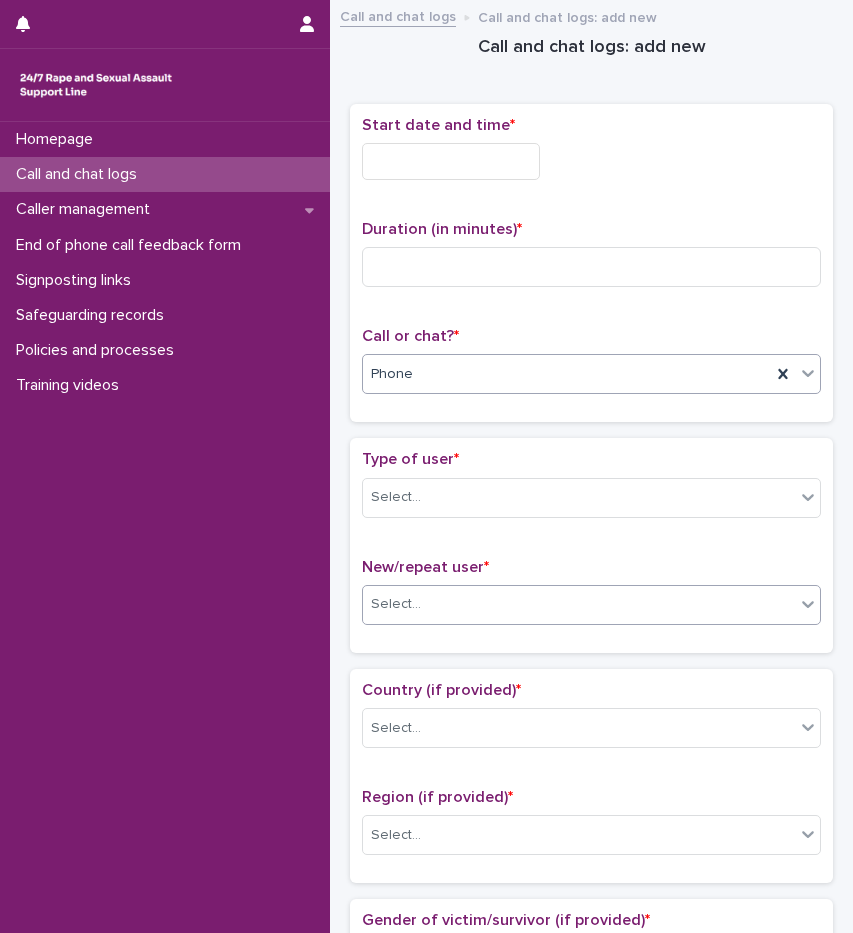 click on "Select..." at bounding box center [579, 604] 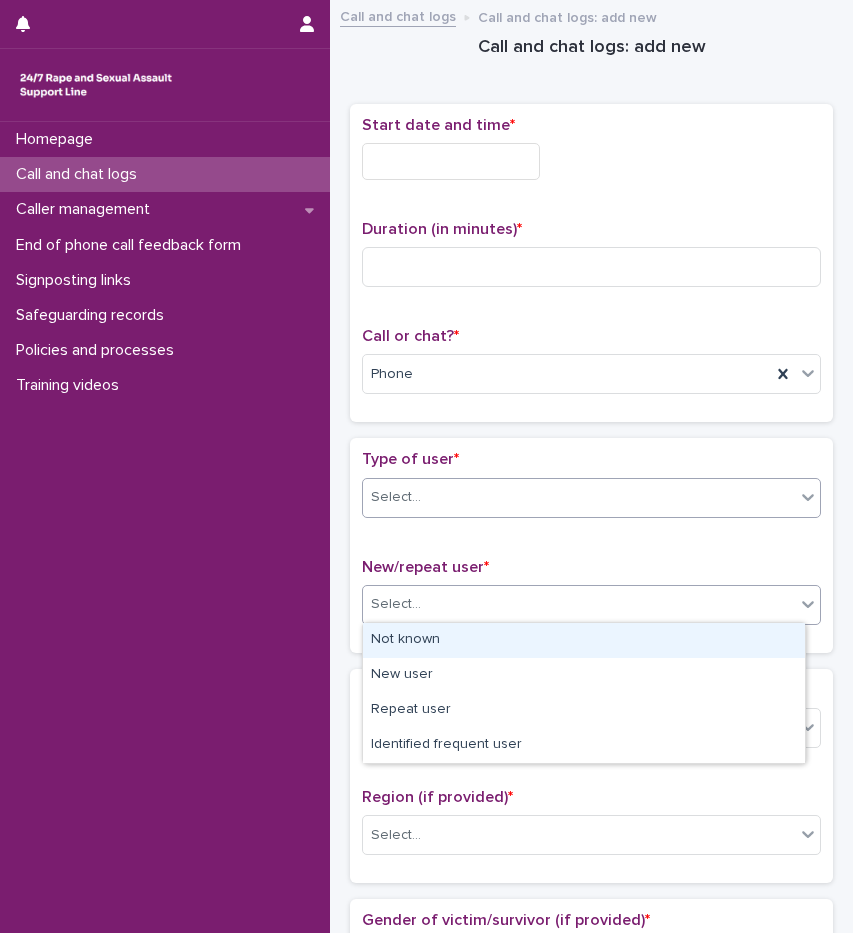 click on "Select..." at bounding box center (396, 497) 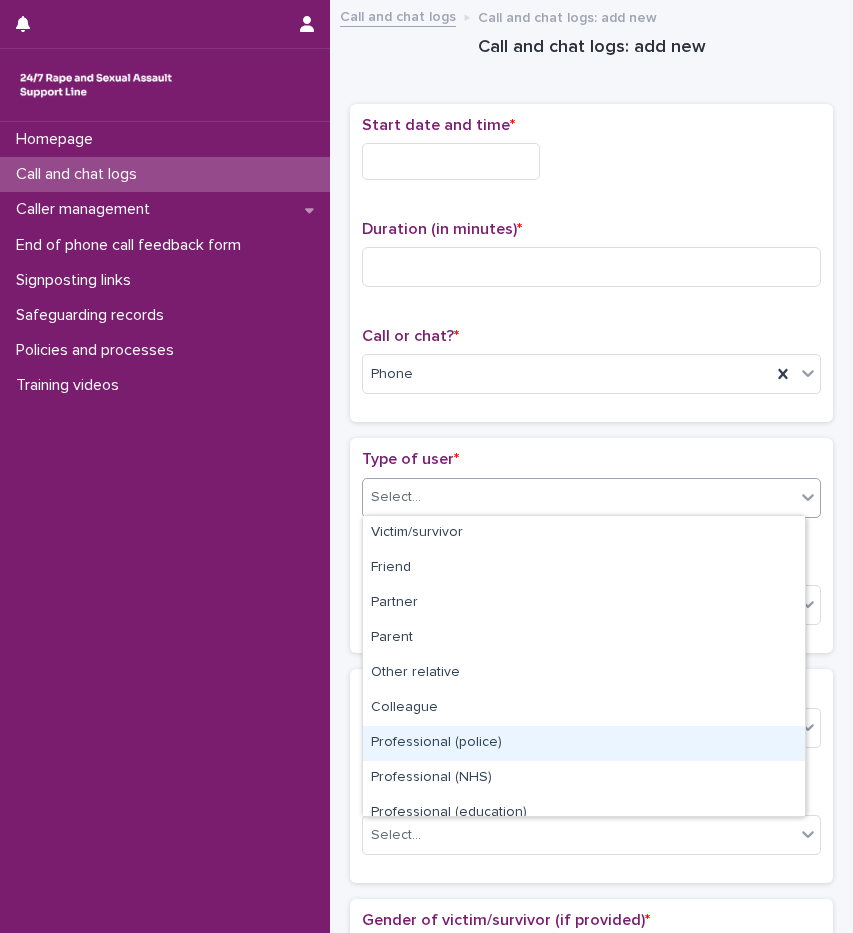 scroll, scrollTop: 225, scrollLeft: 0, axis: vertical 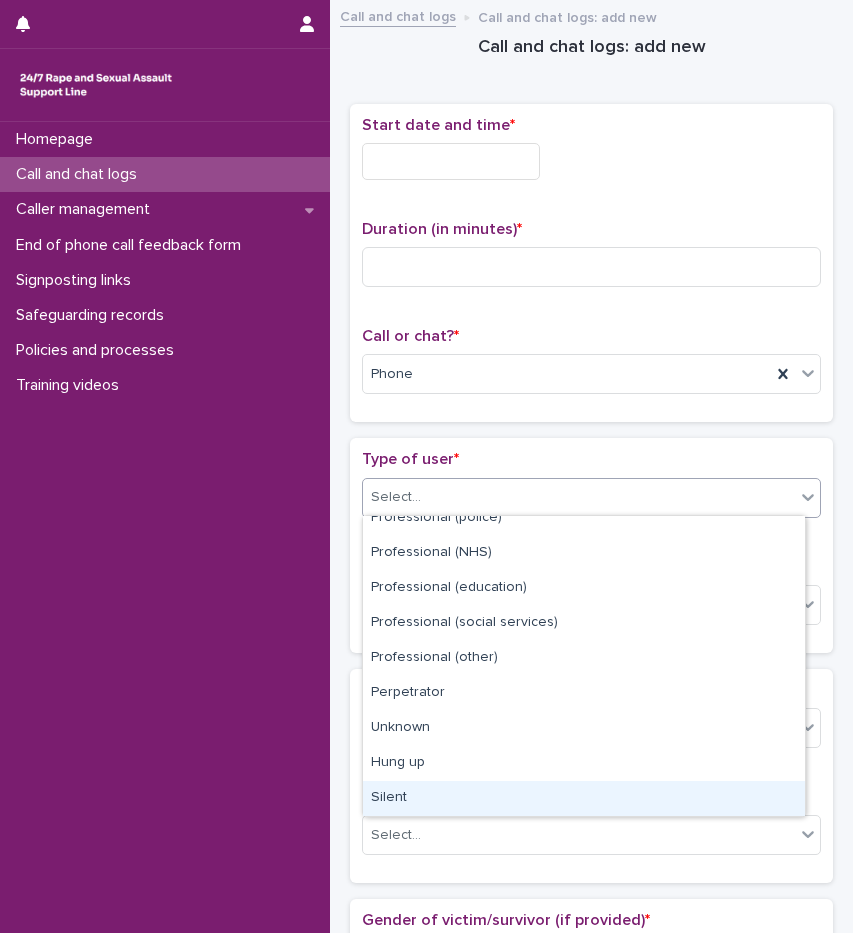 click on "Silent" at bounding box center [584, 798] 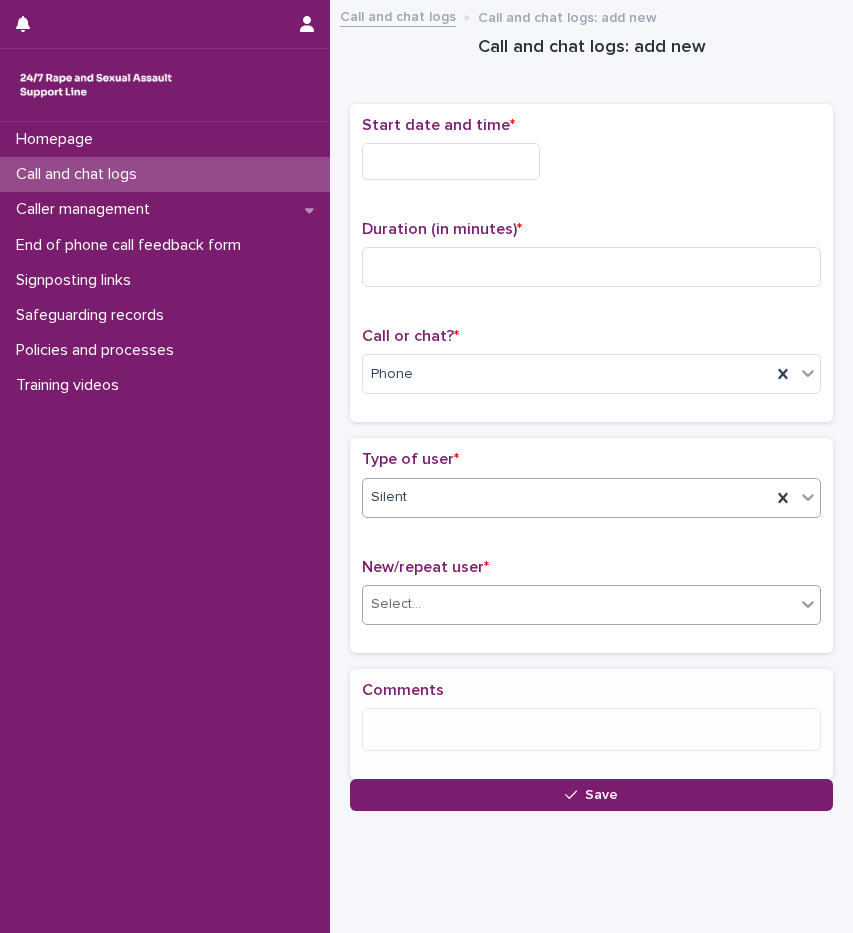 click on "Select..." at bounding box center (579, 604) 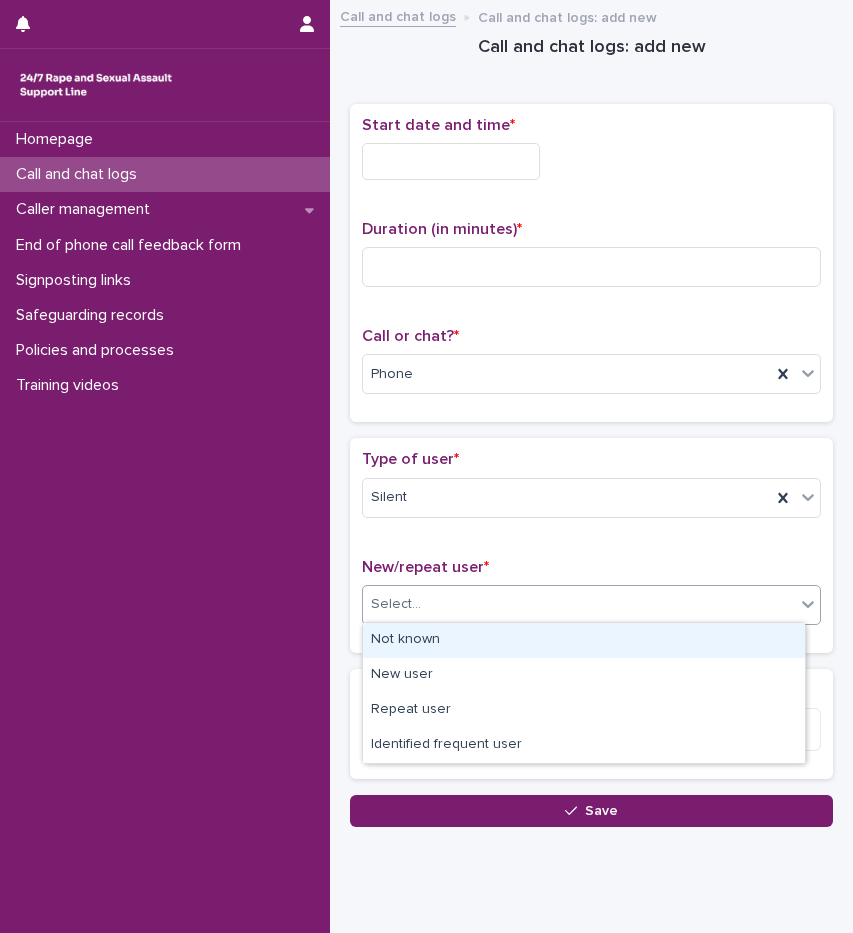 click on "Not known" at bounding box center [584, 640] 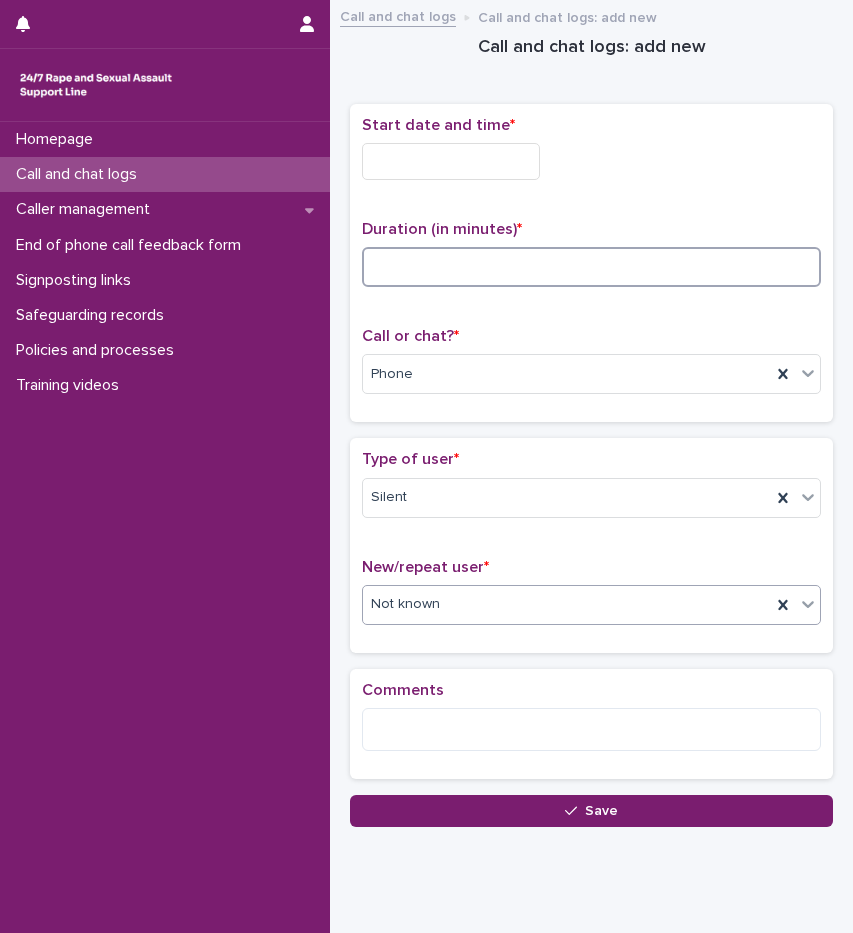 click at bounding box center [591, 267] 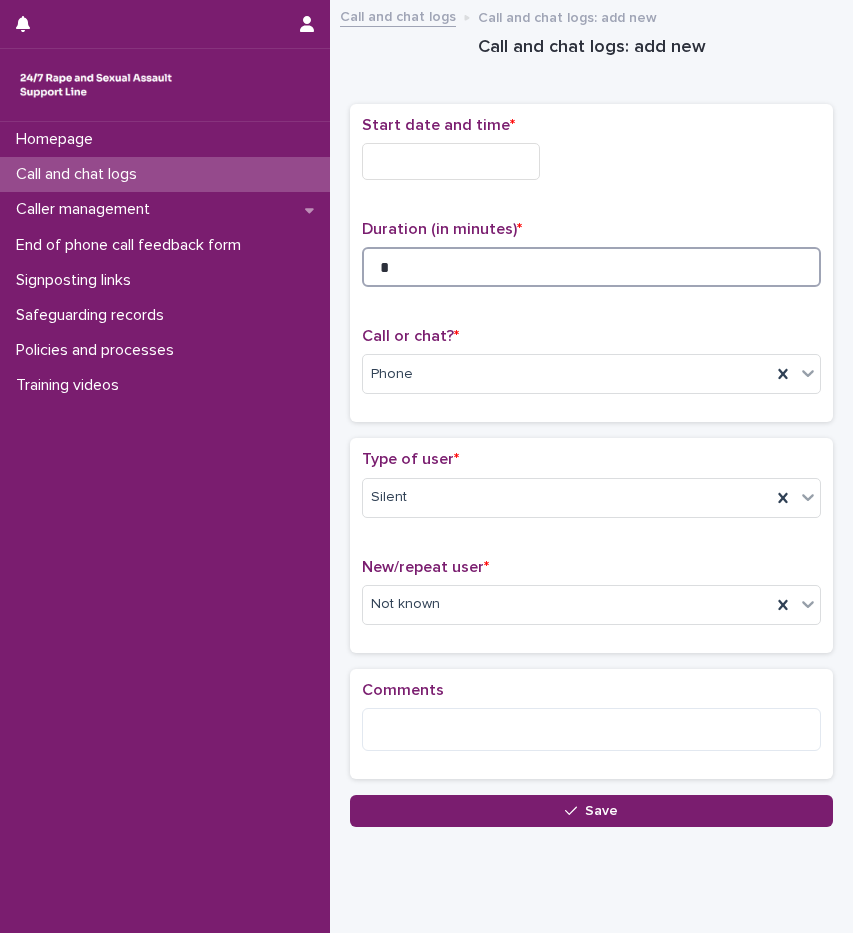 type on "*" 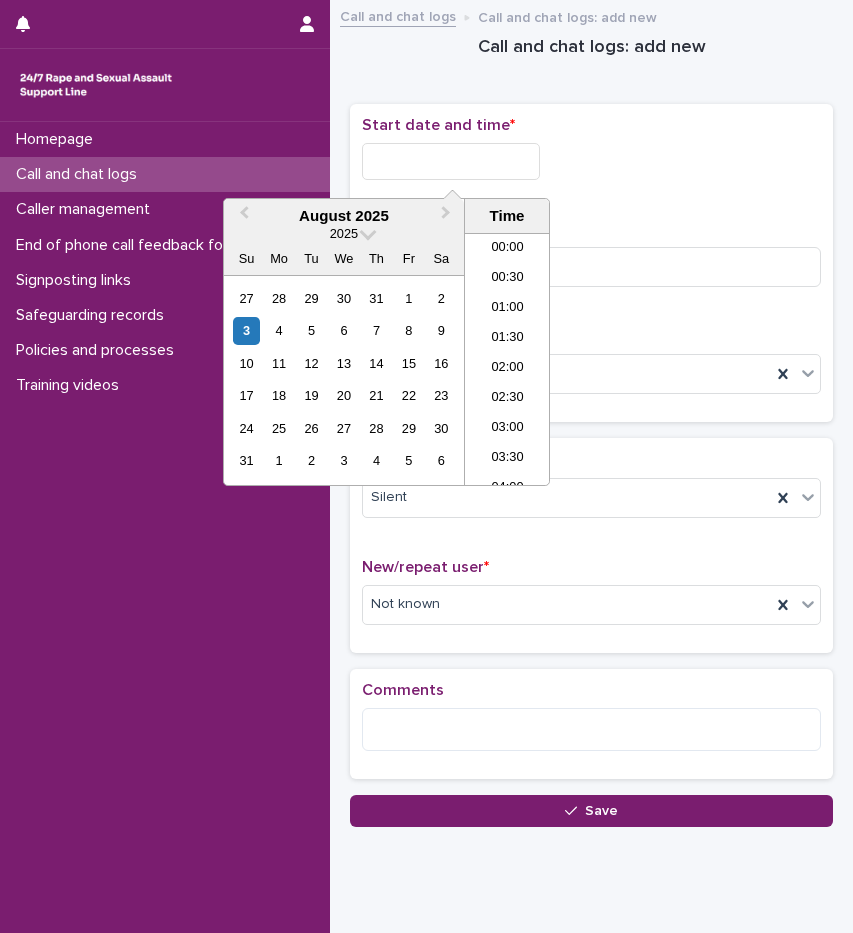 click at bounding box center (451, 161) 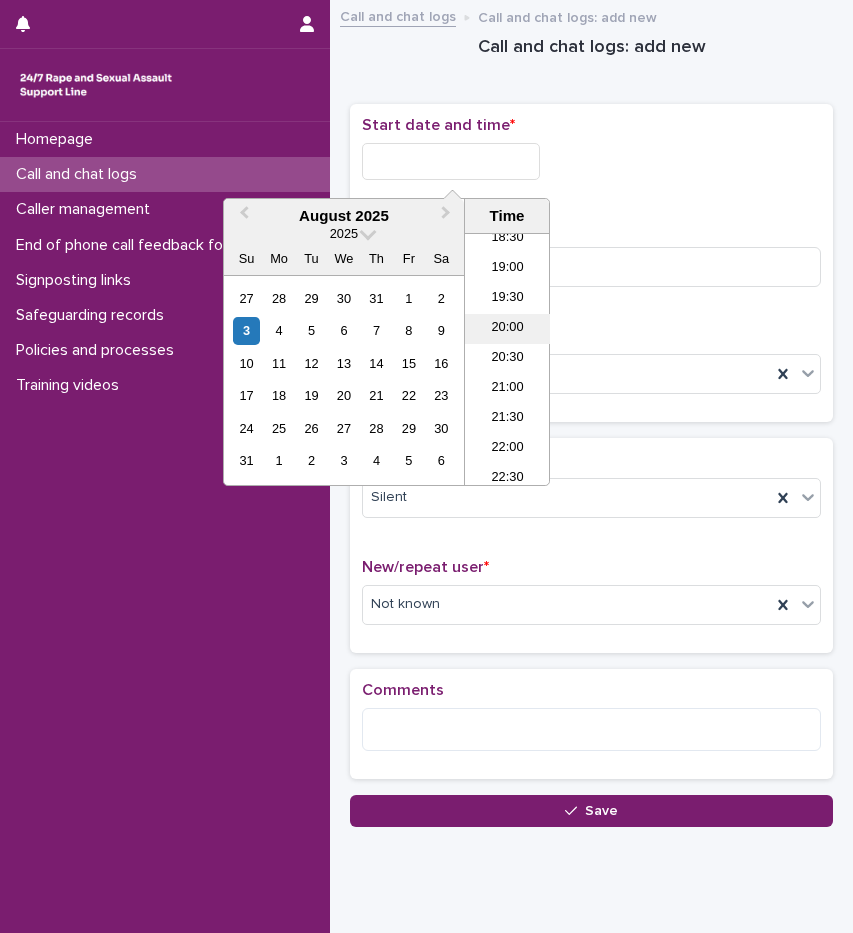 click on "20:00" at bounding box center [507, 329] 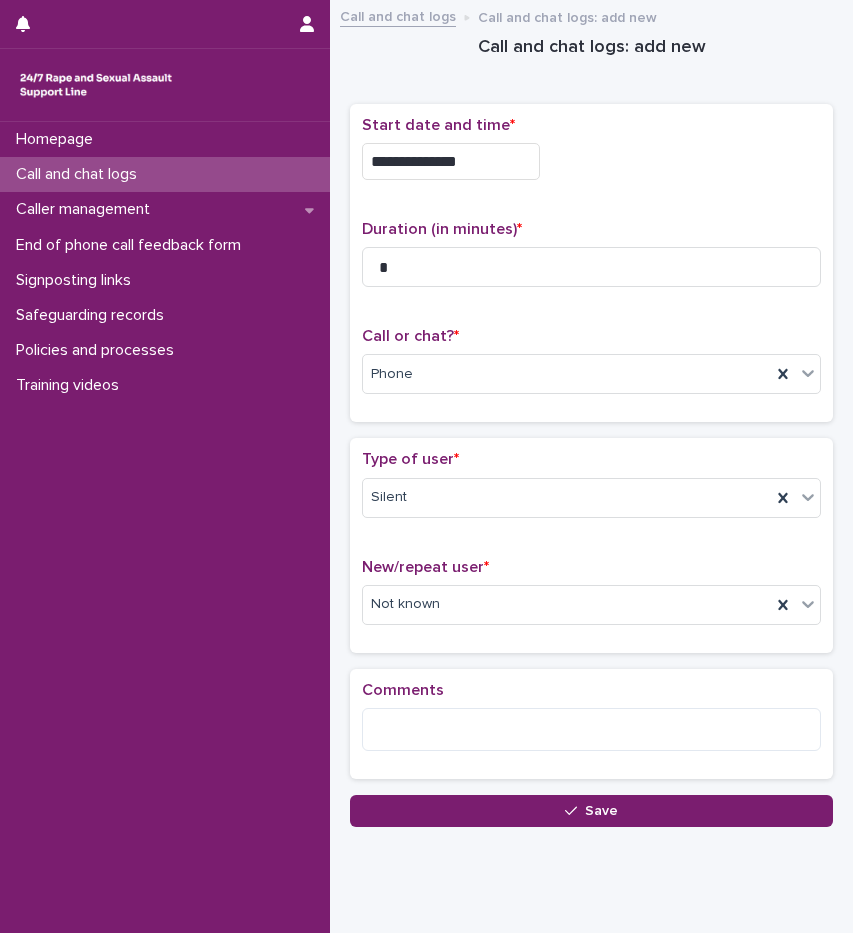 click on "**********" at bounding box center (591, 156) 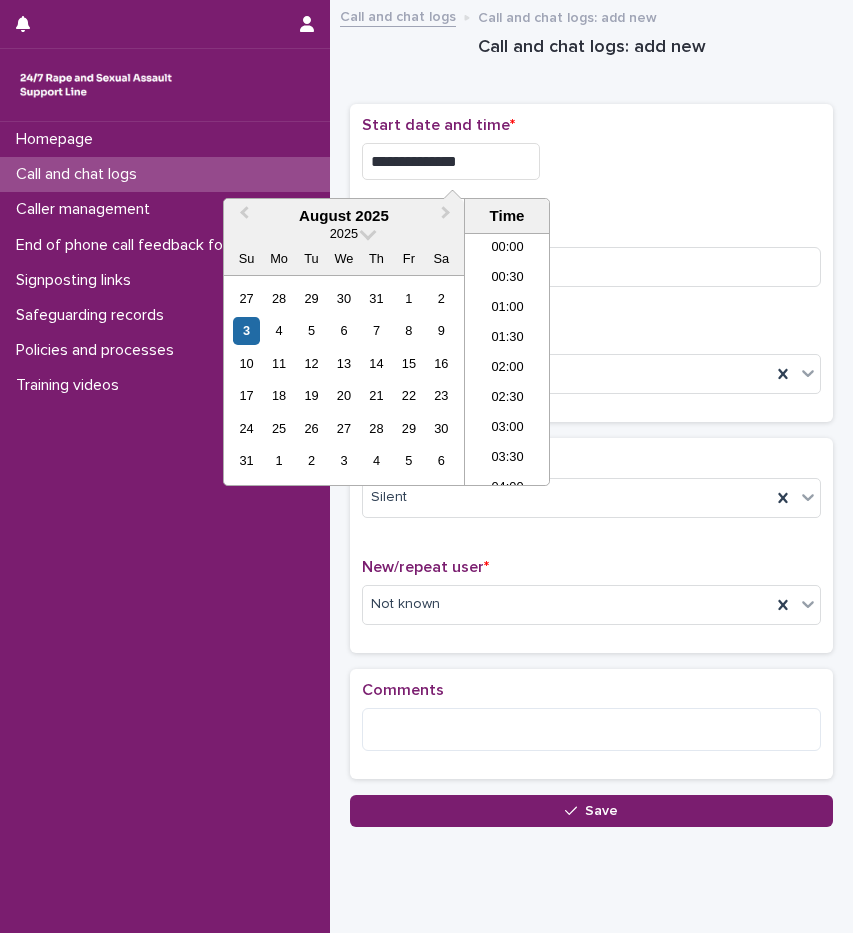 scroll, scrollTop: 1090, scrollLeft: 0, axis: vertical 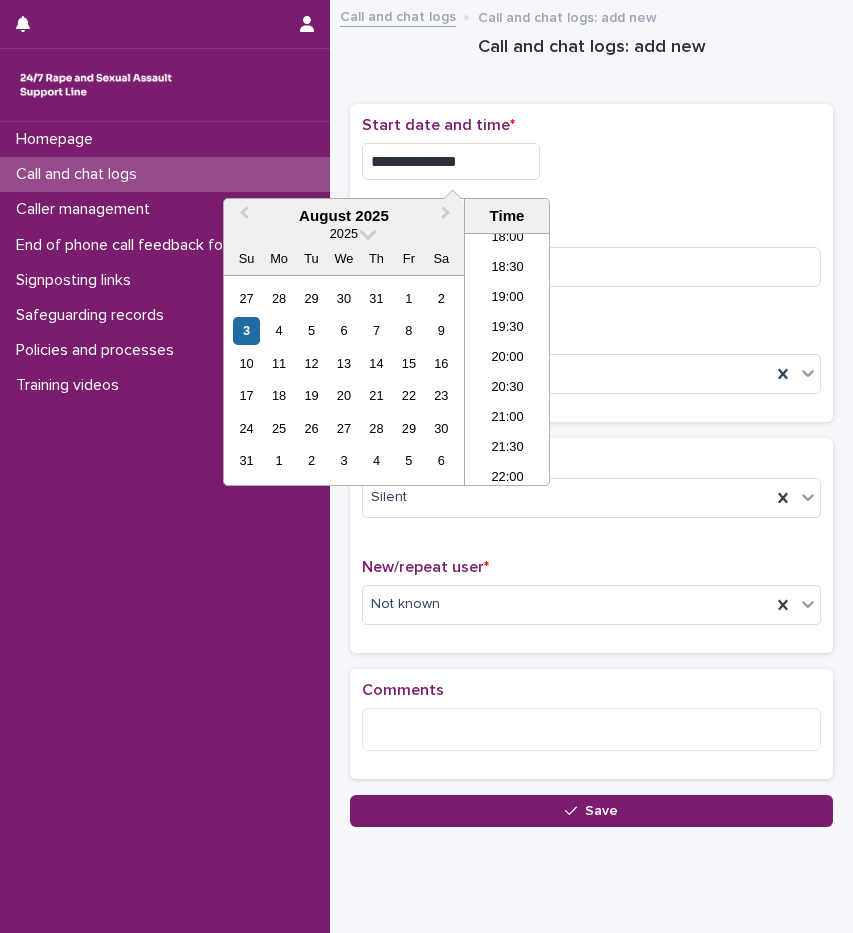 type on "**********" 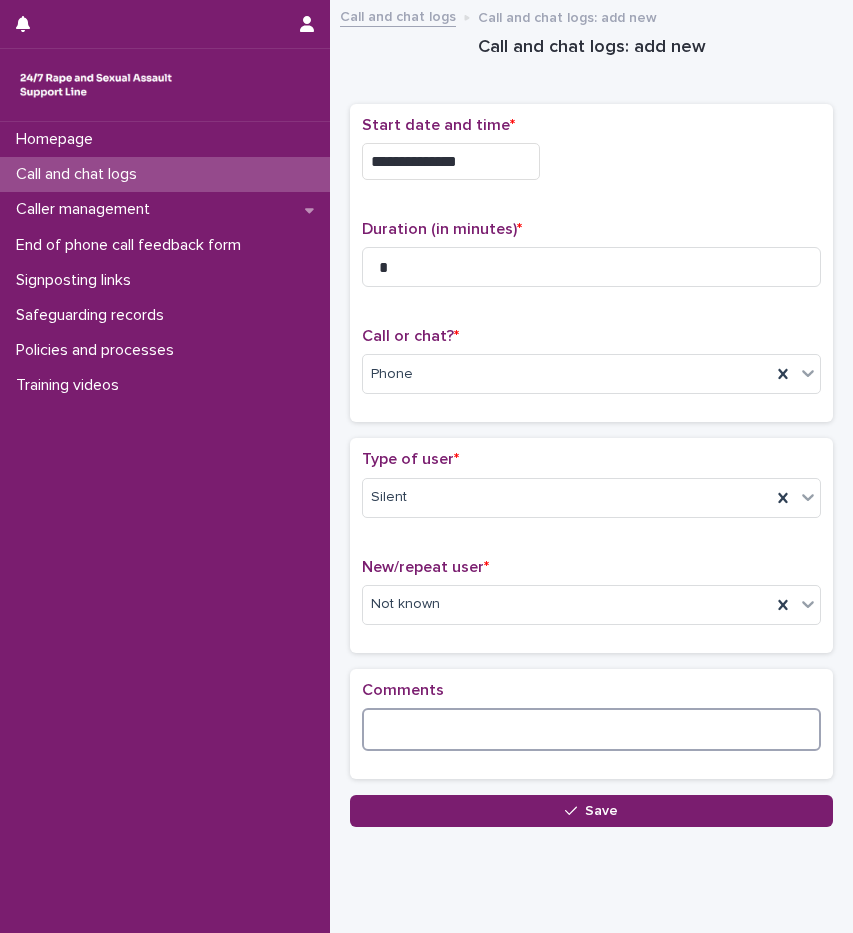 click at bounding box center (591, 729) 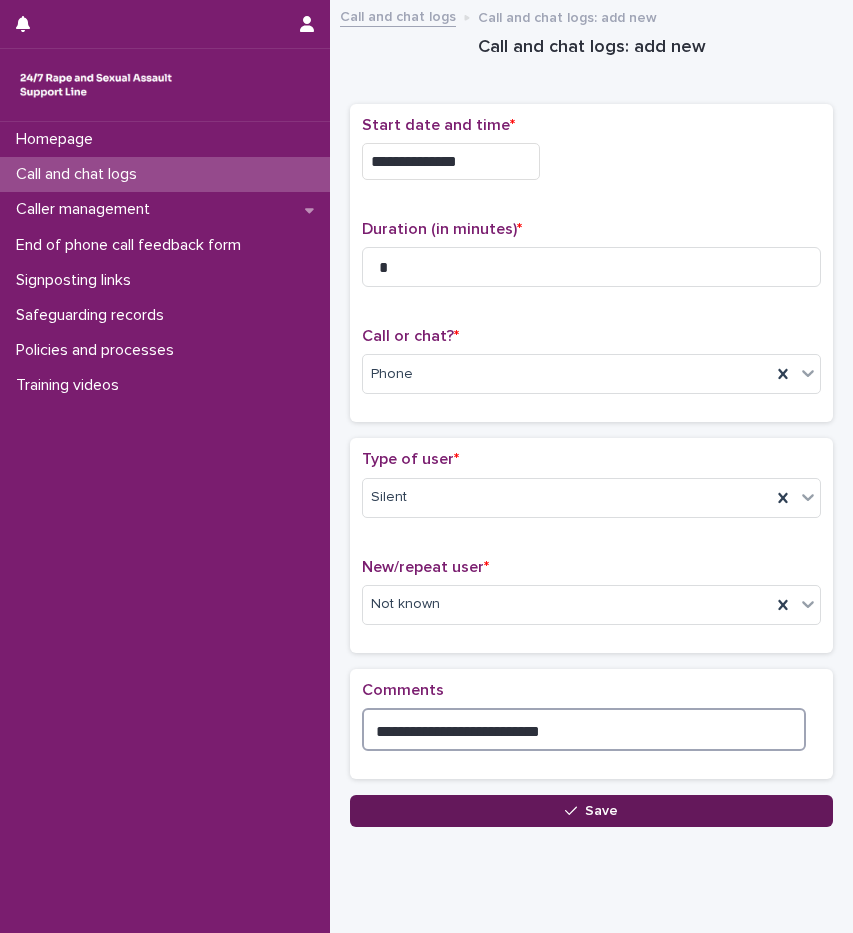 type on "**********" 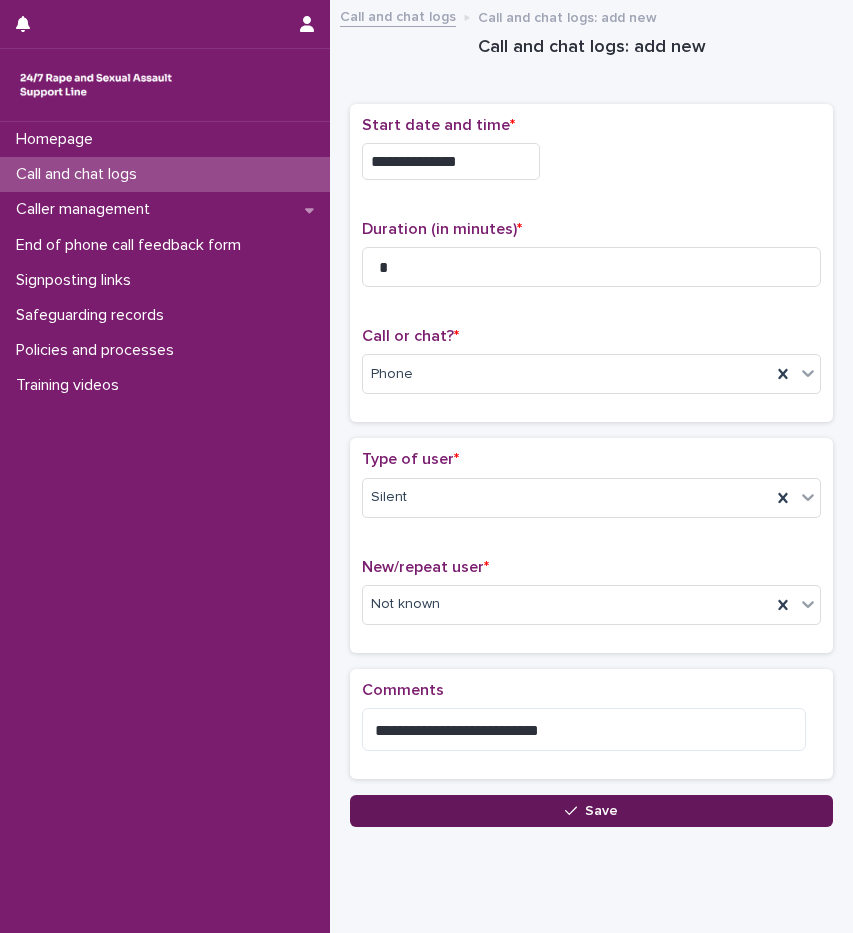 click on "Save" at bounding box center (591, 811) 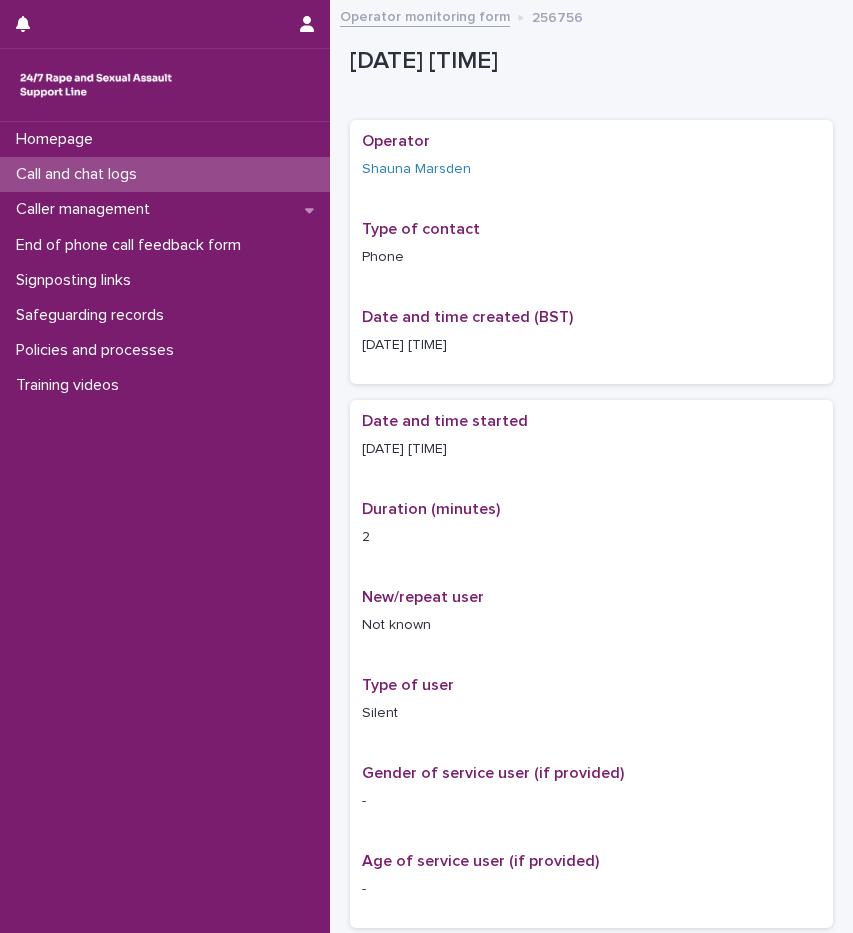 click on "Call and chat logs" at bounding box center [80, 174] 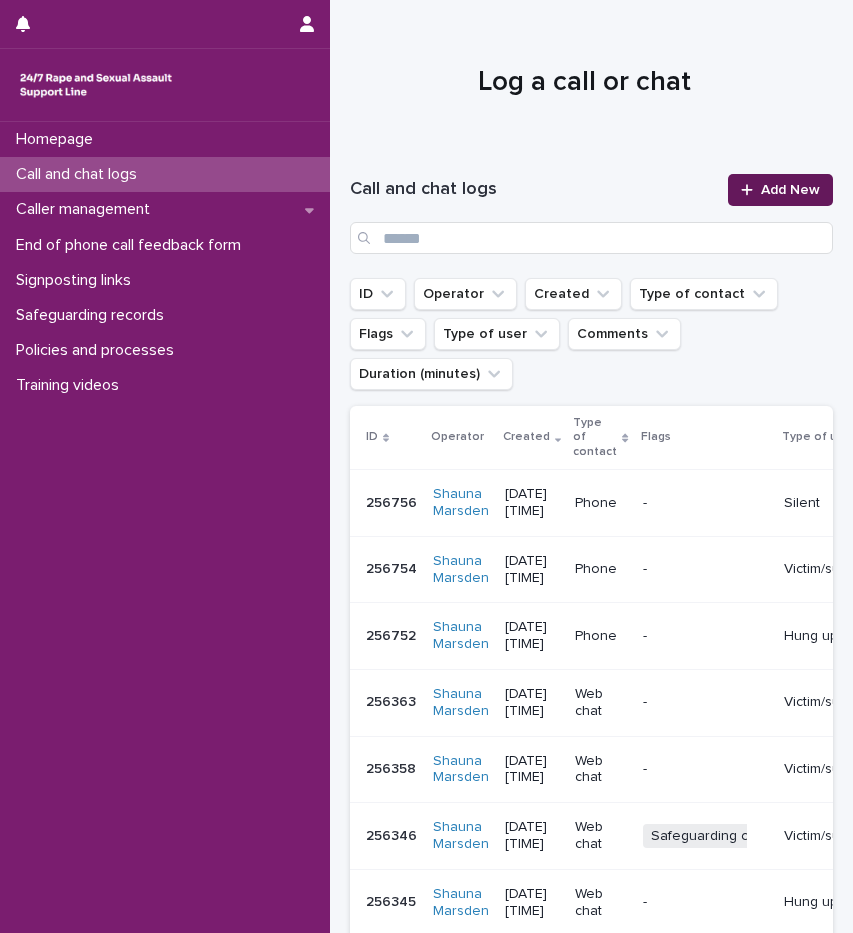 click on "Add New" at bounding box center [790, 190] 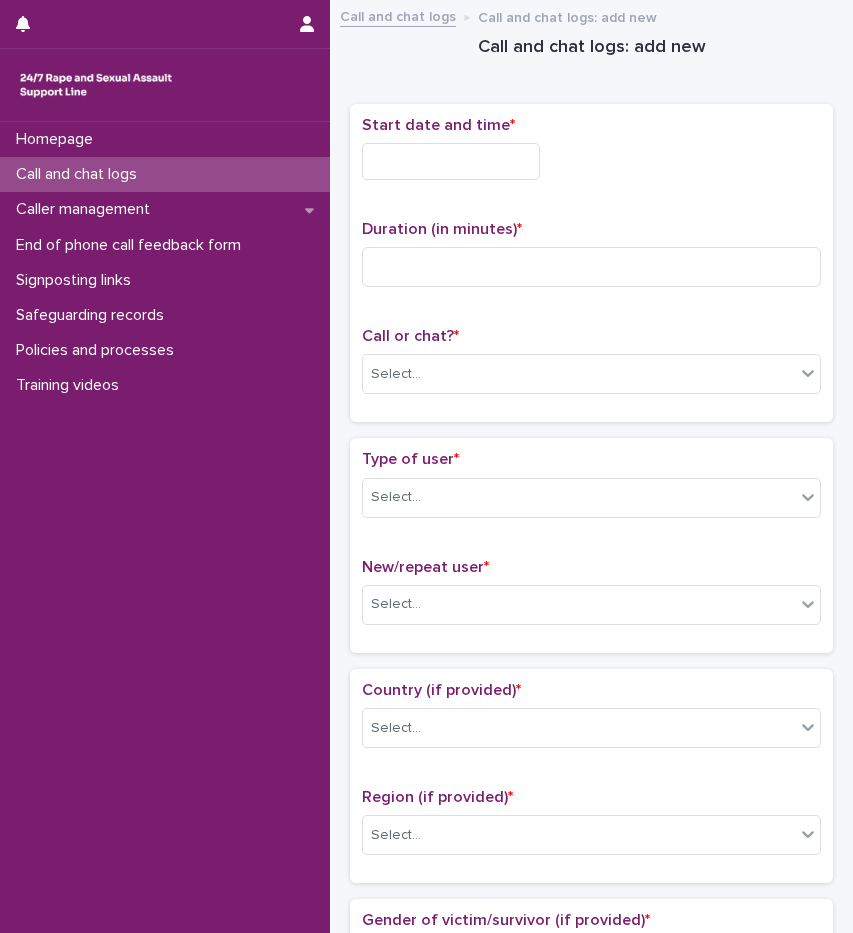 click on "Call or chat? * Select..." at bounding box center [591, 368] 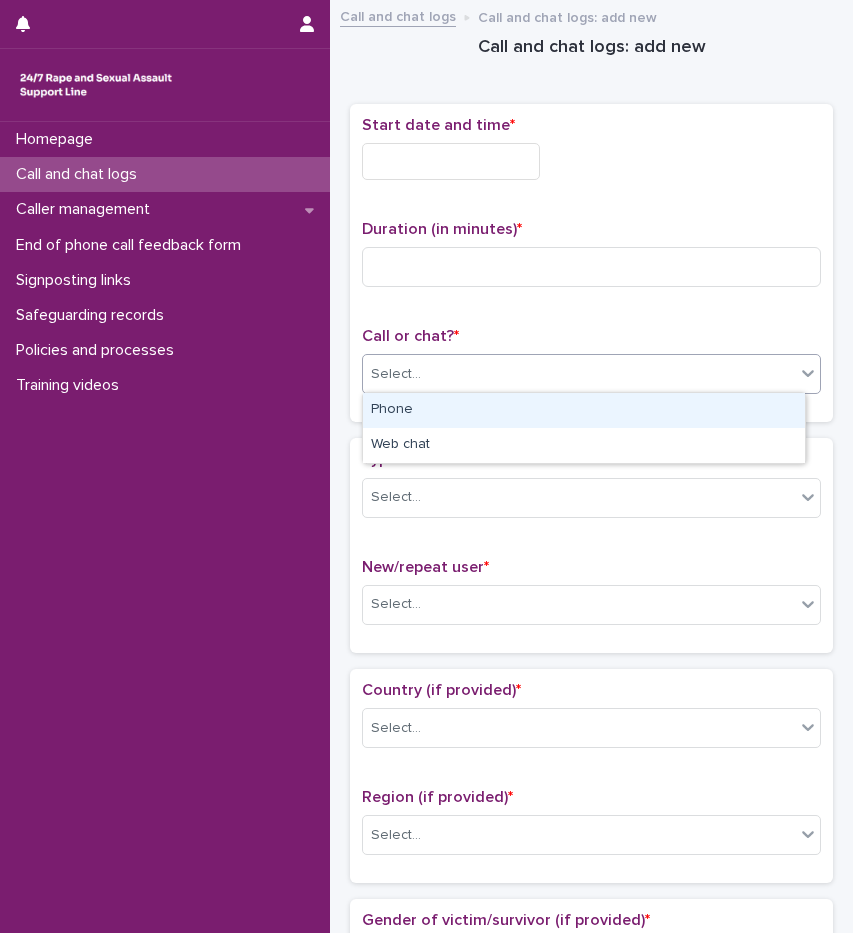 click on "Select..." at bounding box center [579, 374] 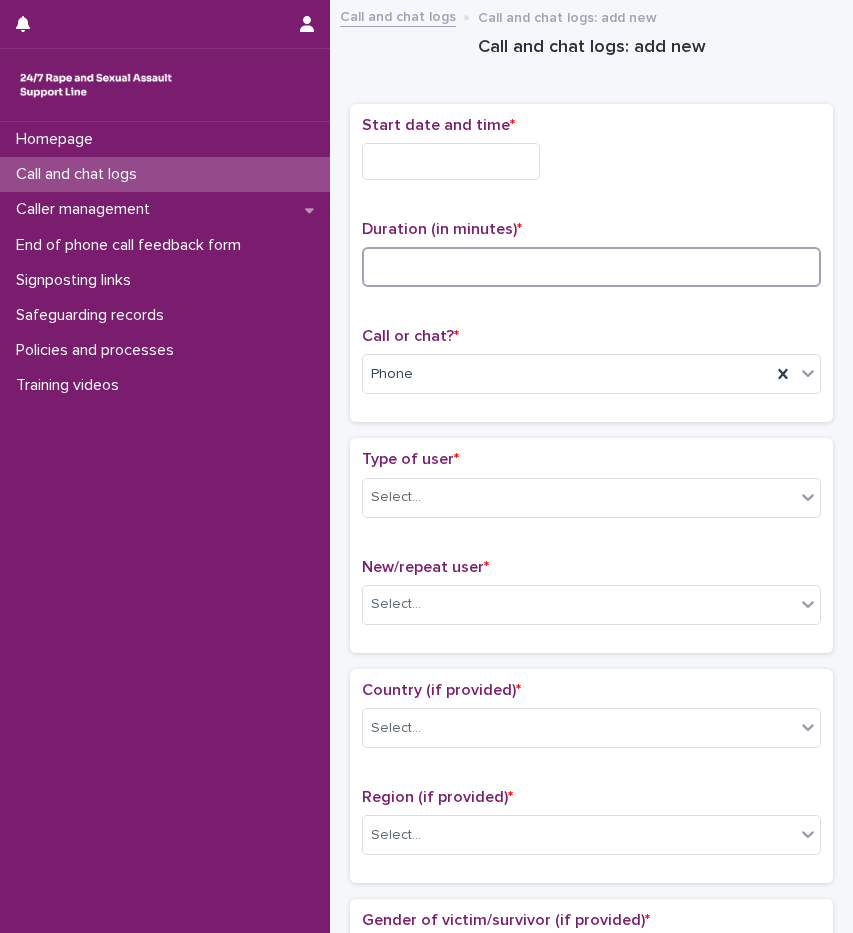 click at bounding box center [591, 267] 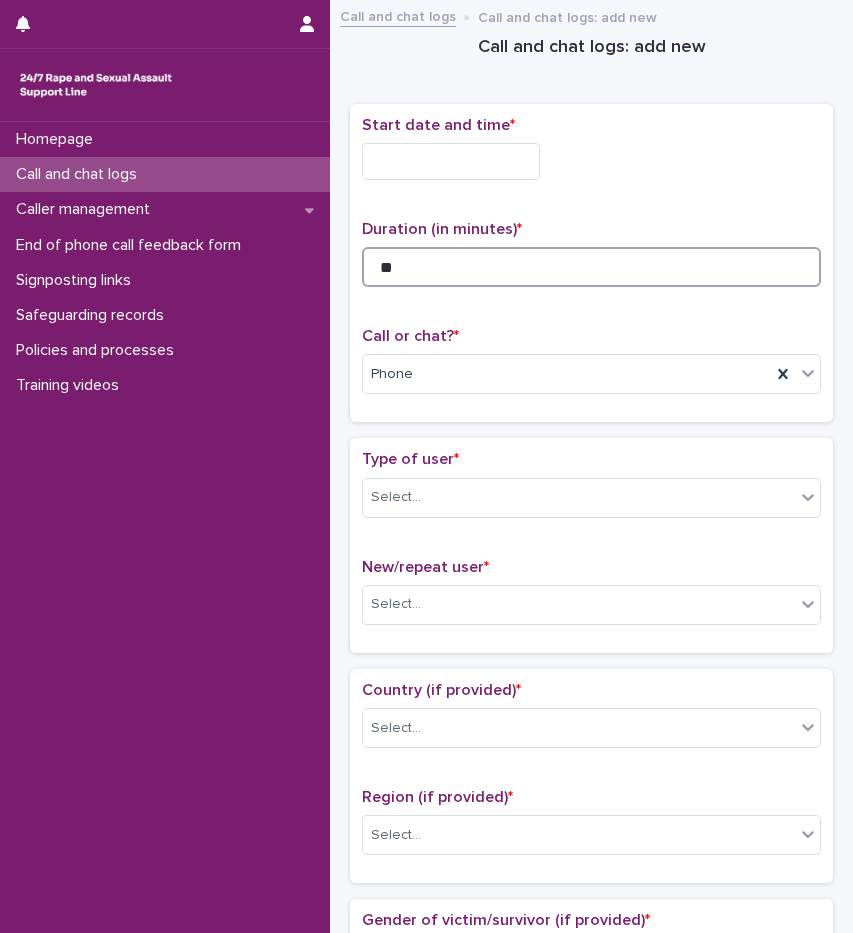 type on "**" 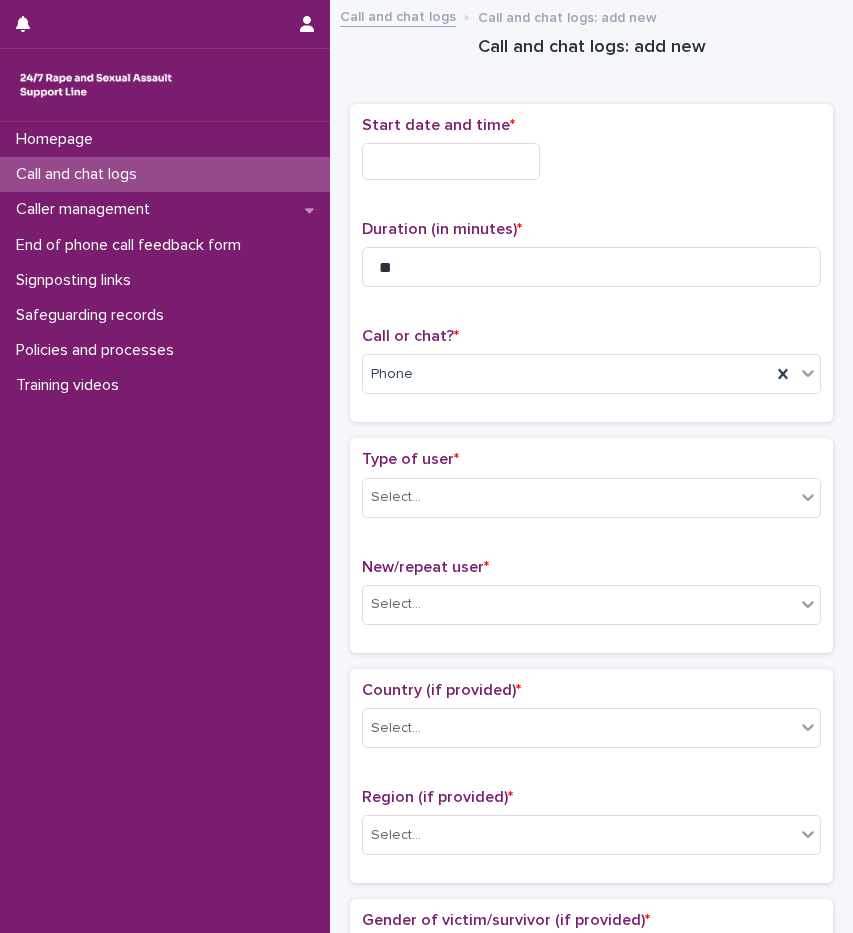 click at bounding box center (451, 161) 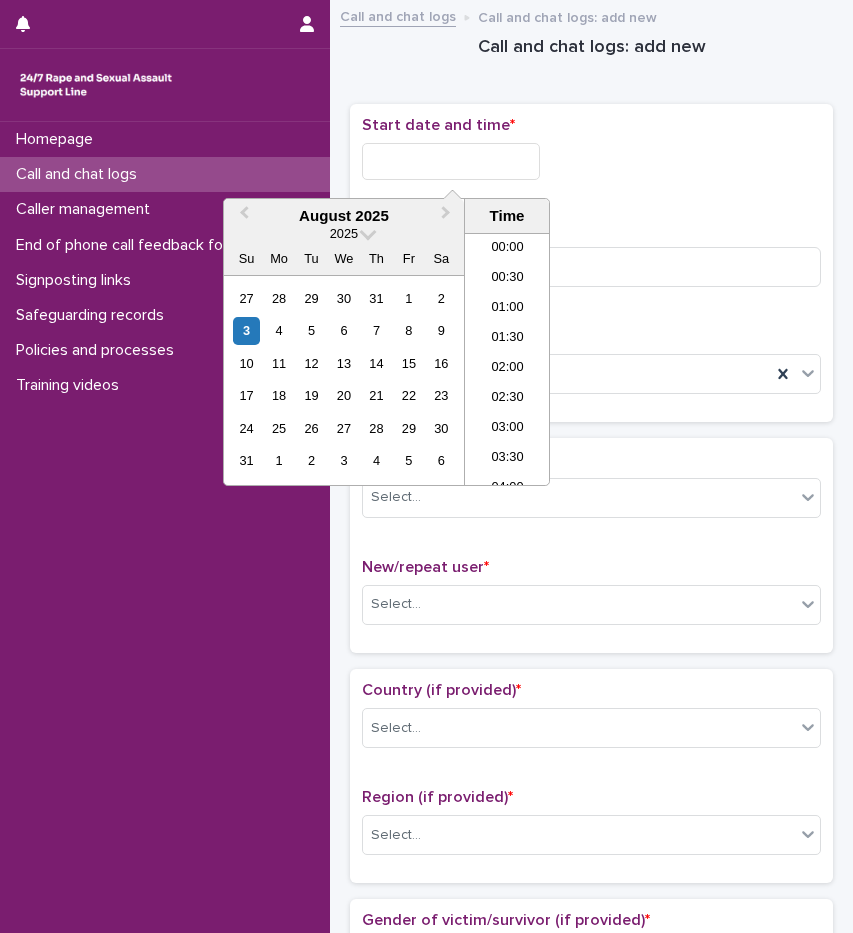 scroll, scrollTop: 1150, scrollLeft: 0, axis: vertical 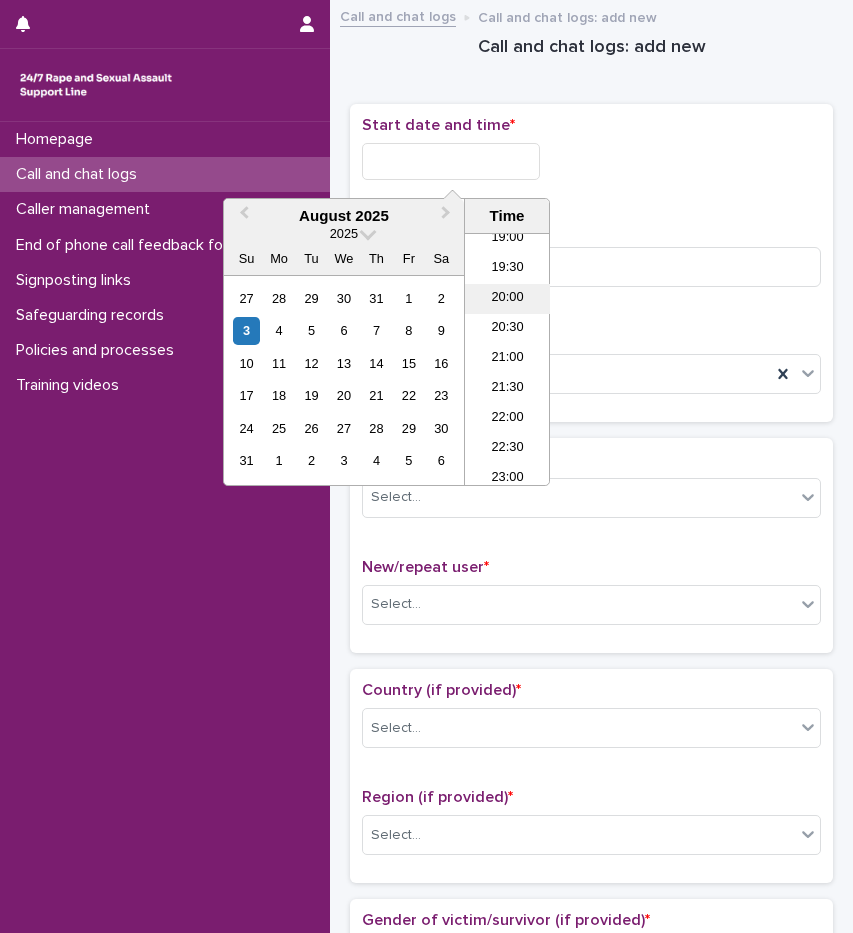 click on "20:00" at bounding box center [507, 299] 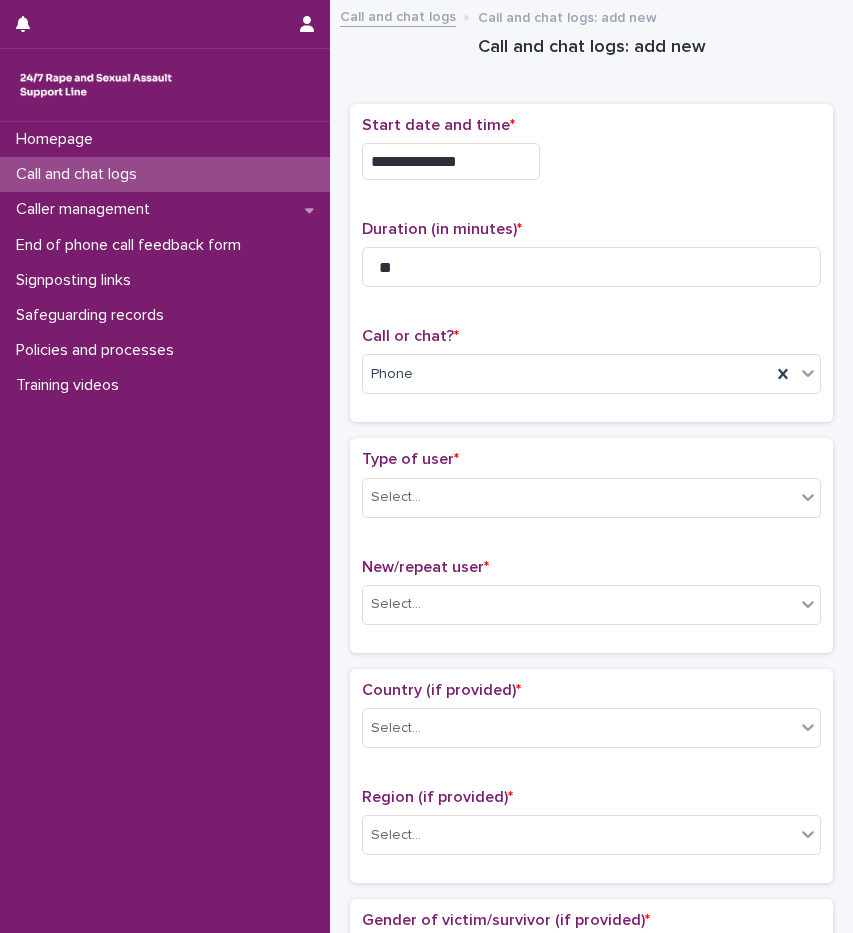 click on "**********" at bounding box center (451, 161) 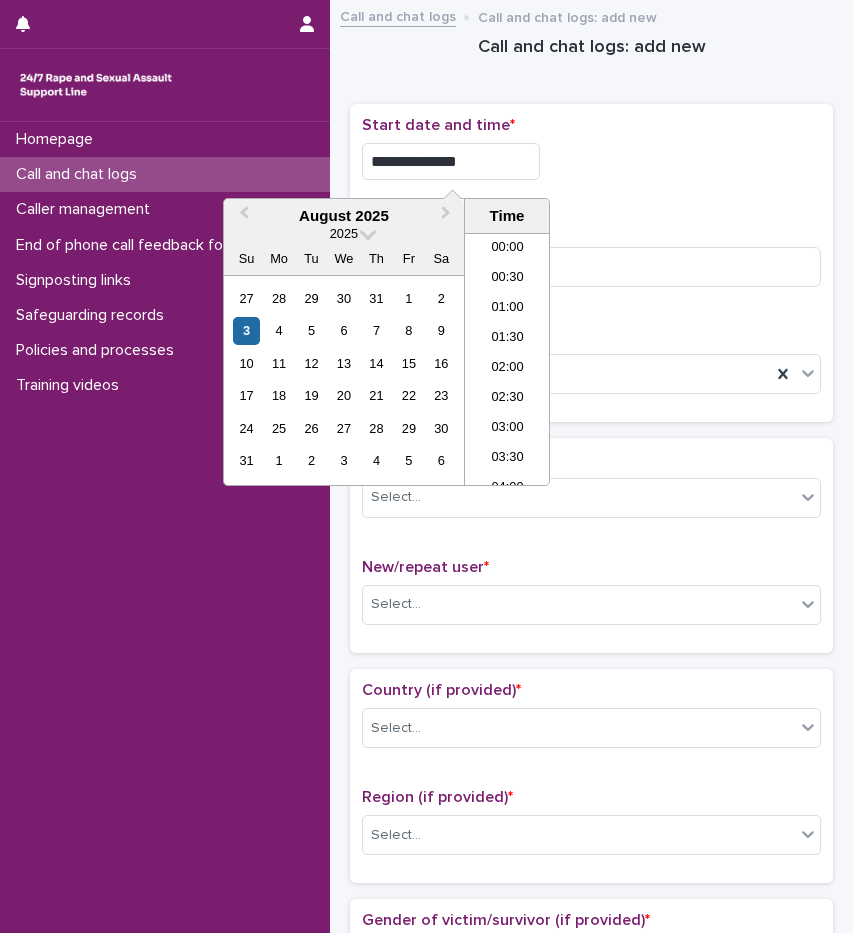 scroll, scrollTop: 1090, scrollLeft: 0, axis: vertical 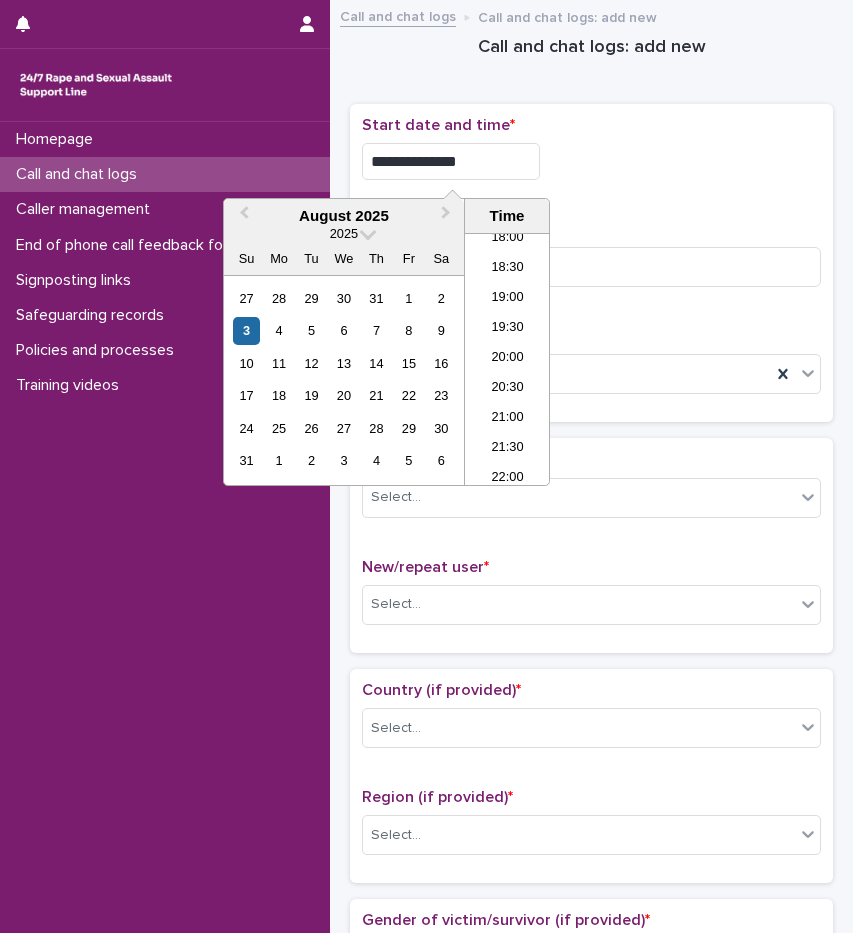 type on "**********" 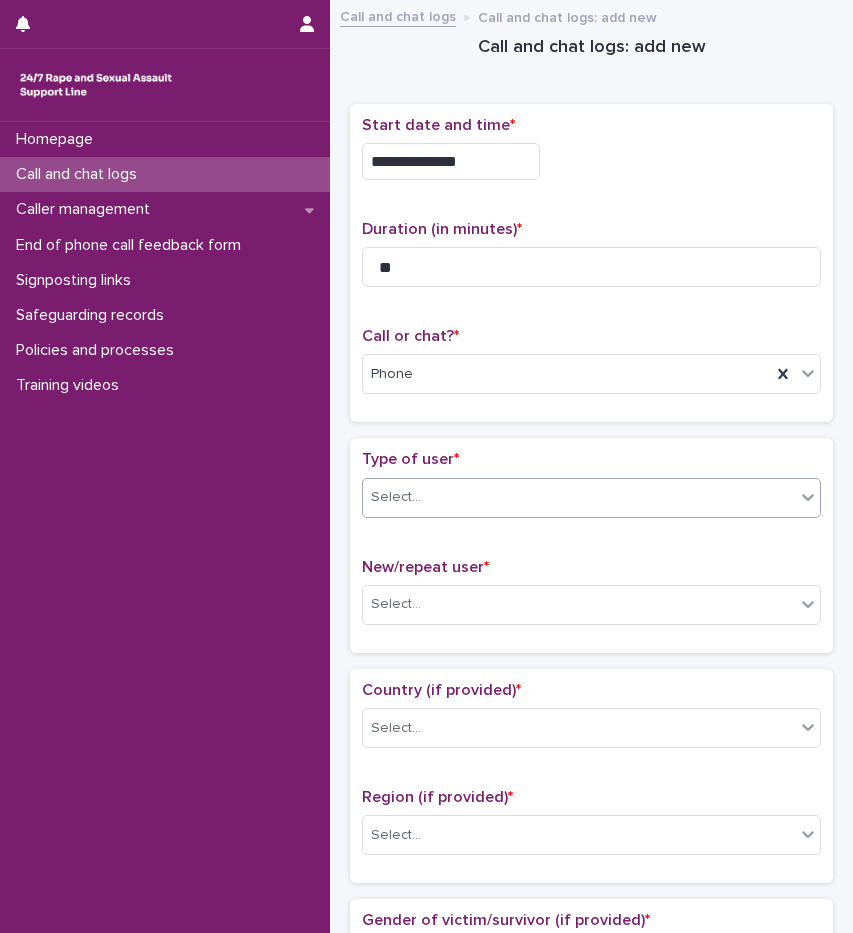 click on "Select..." at bounding box center [579, 497] 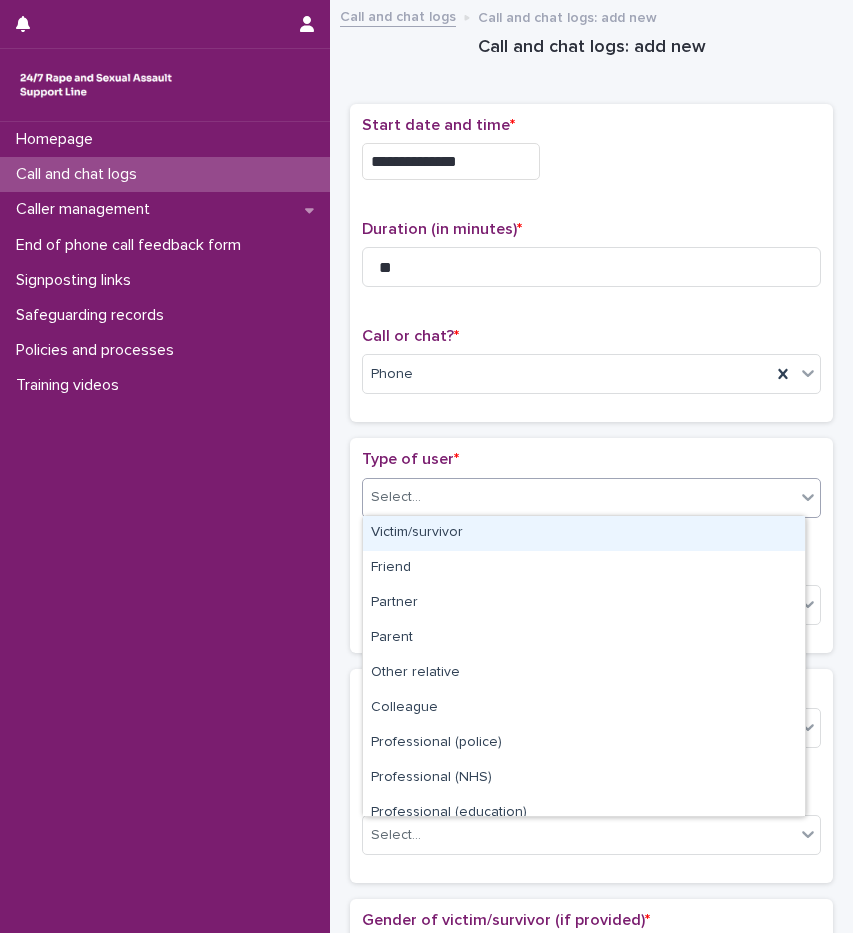 click on "Victim/survivor" at bounding box center [584, 533] 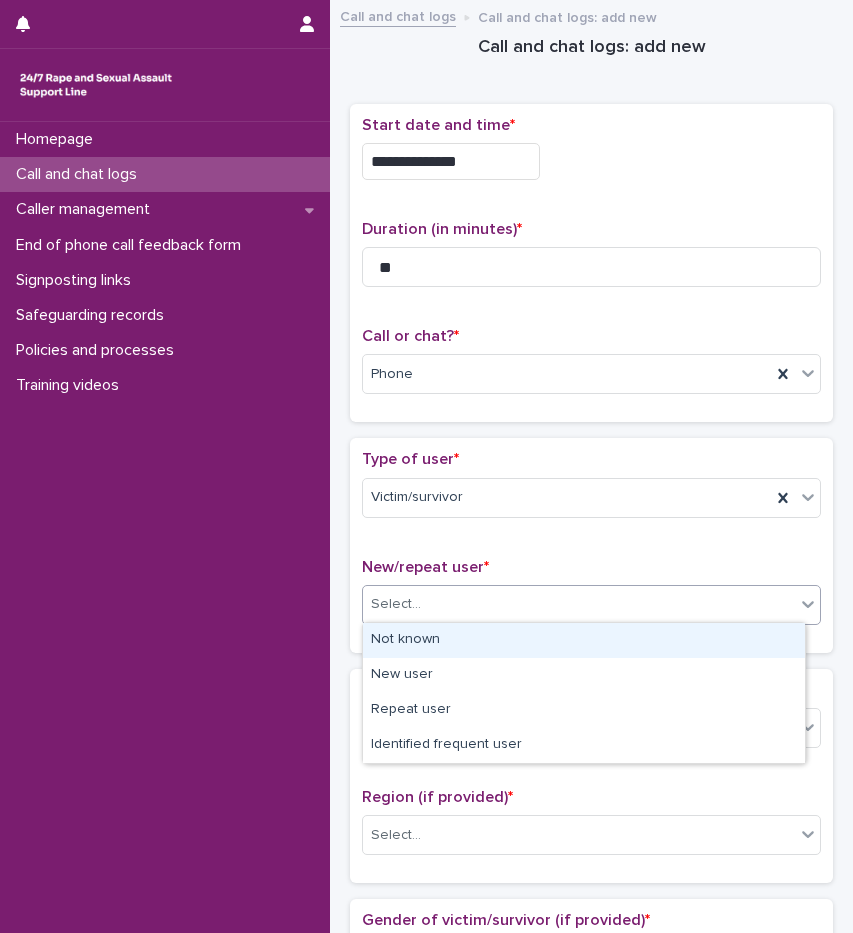 click on "Select..." at bounding box center [579, 604] 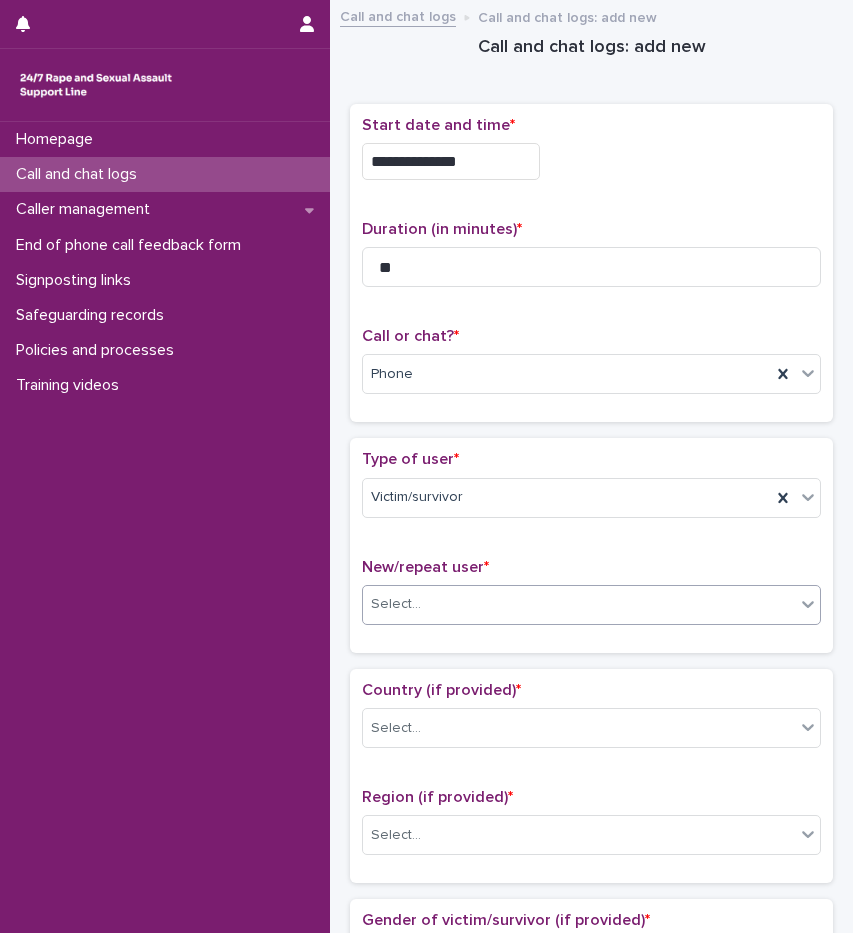 click on "Select..." at bounding box center (579, 604) 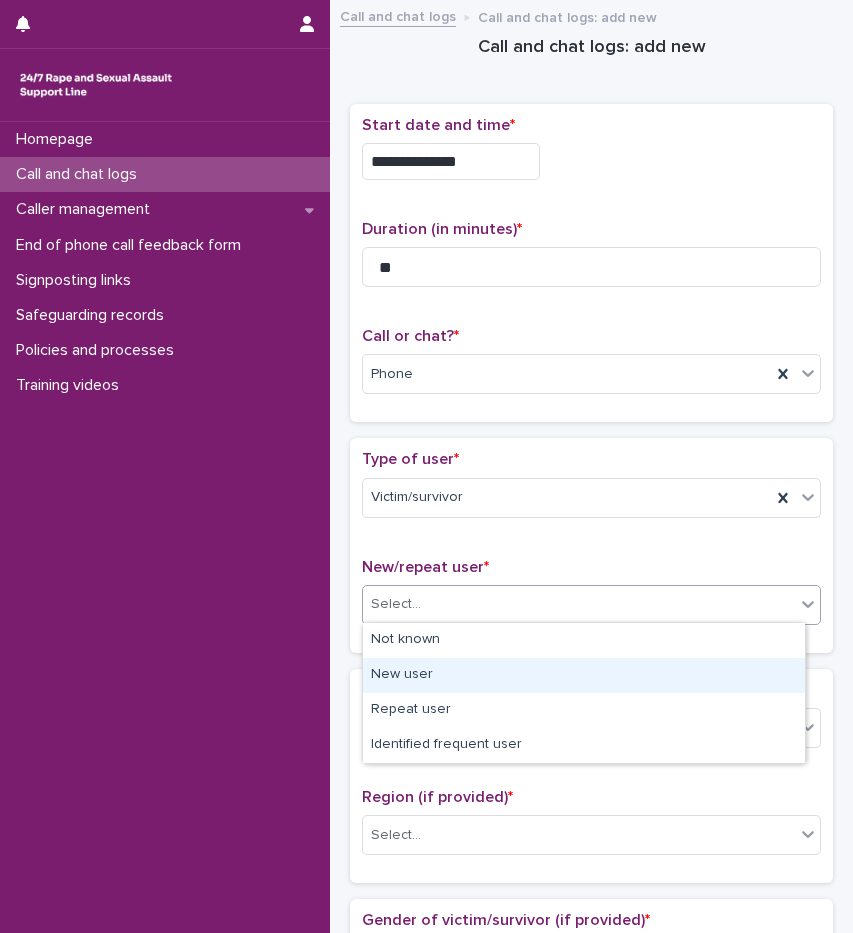 click on "New user" at bounding box center (584, 675) 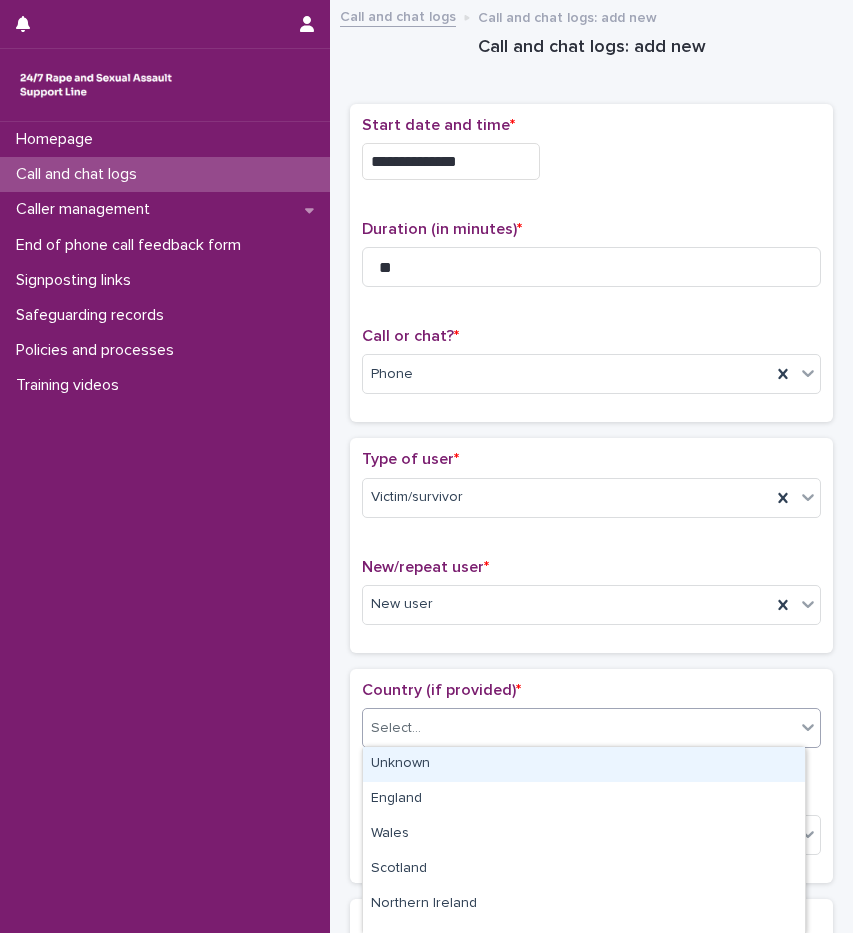 click on "Select..." at bounding box center [579, 728] 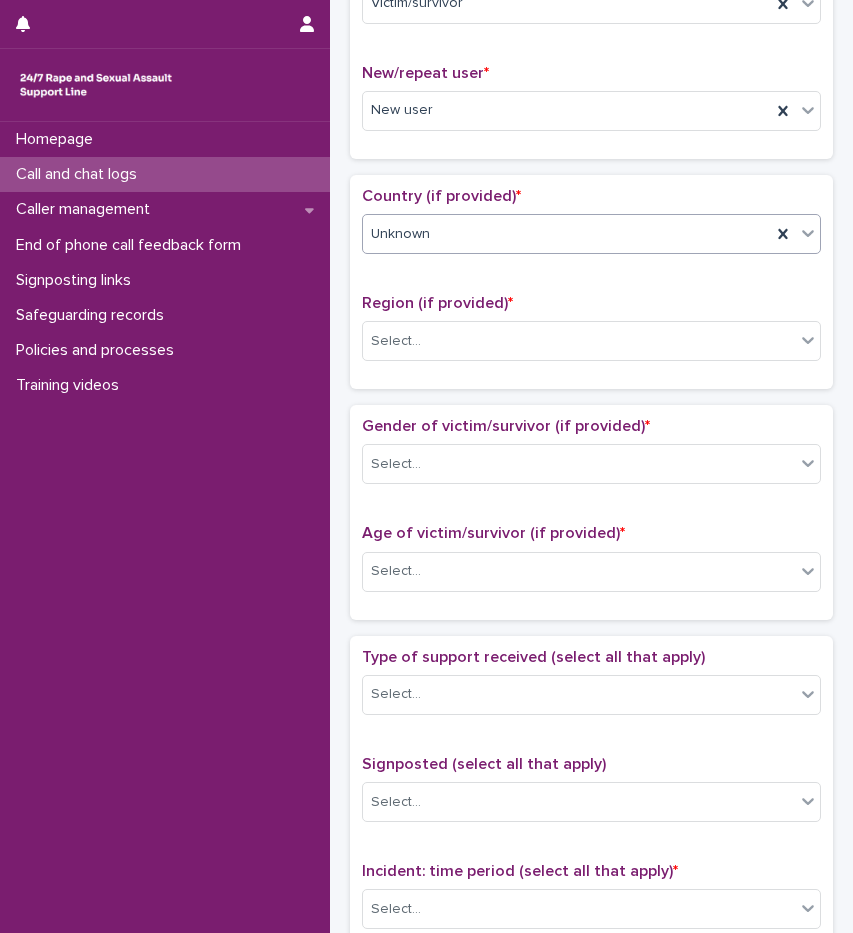 scroll, scrollTop: 500, scrollLeft: 0, axis: vertical 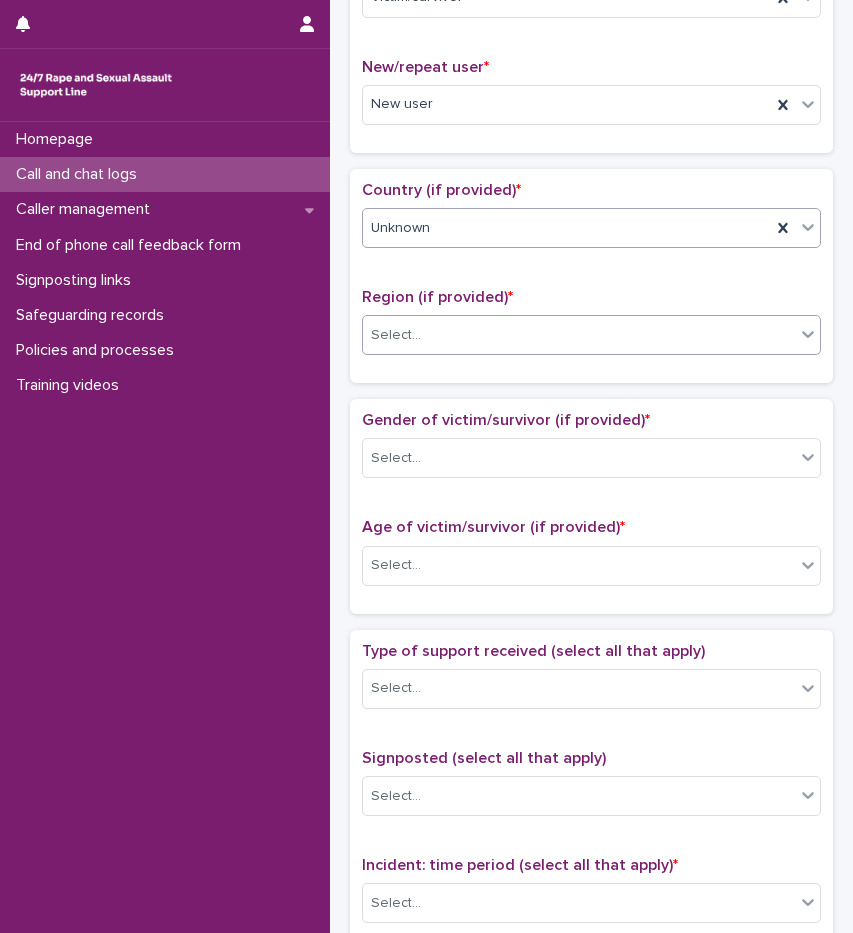 click on "Select..." at bounding box center (579, 335) 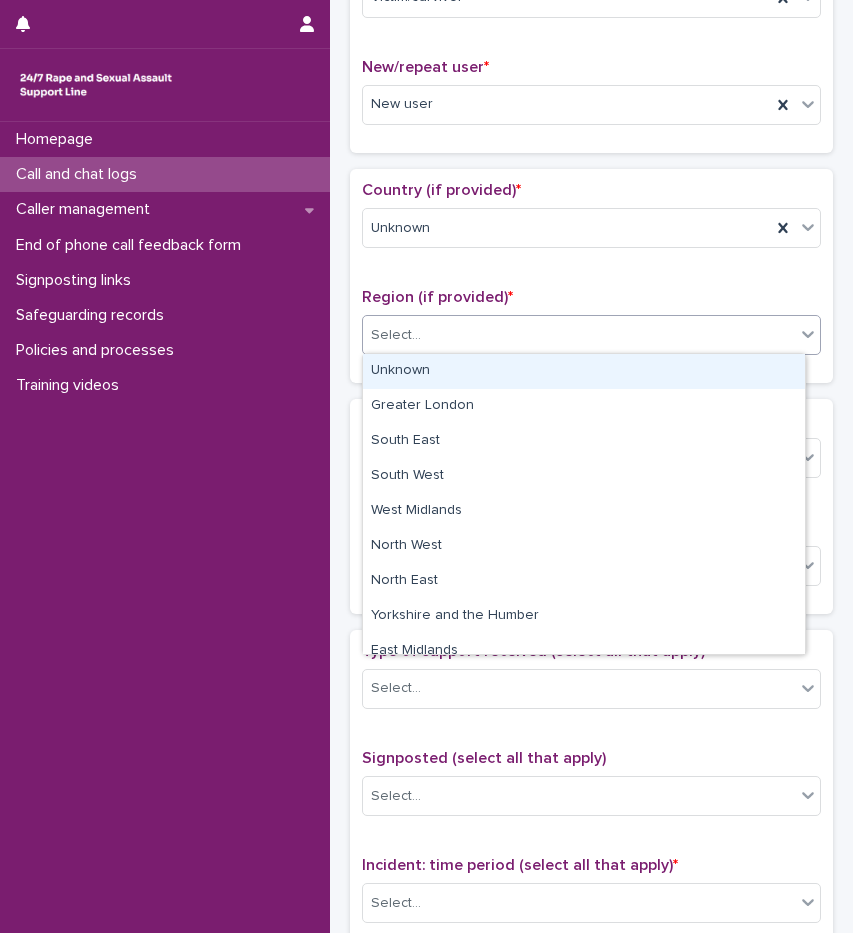 click on "Unknown" at bounding box center (584, 371) 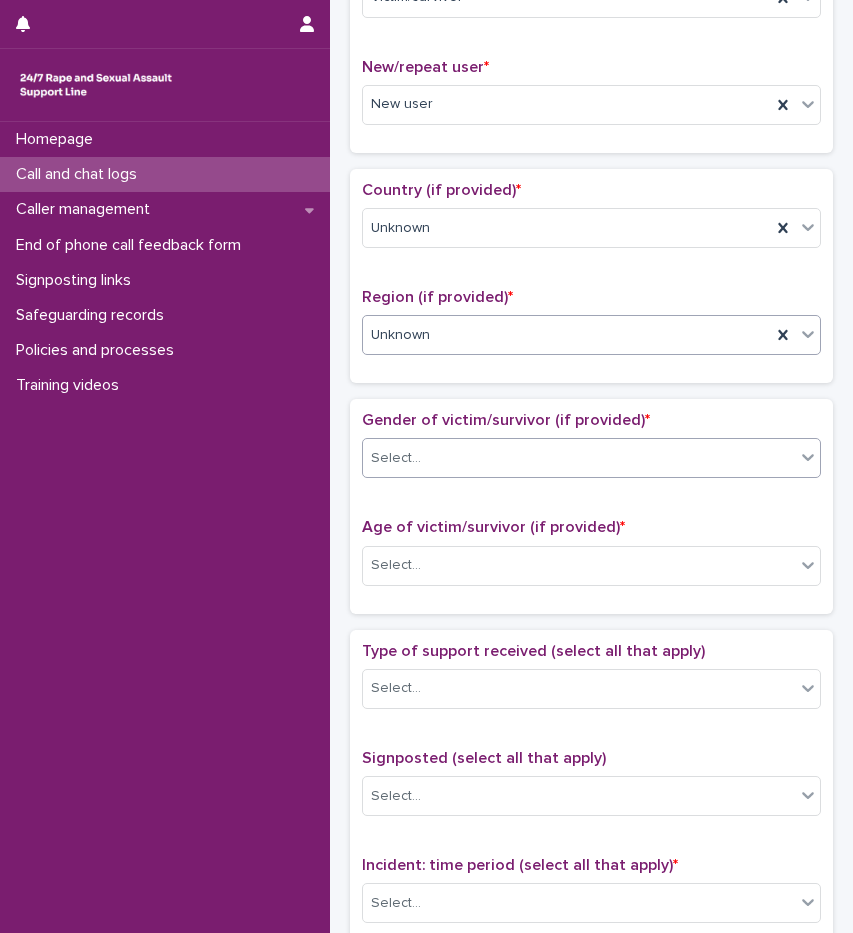 click on "Select..." at bounding box center (579, 458) 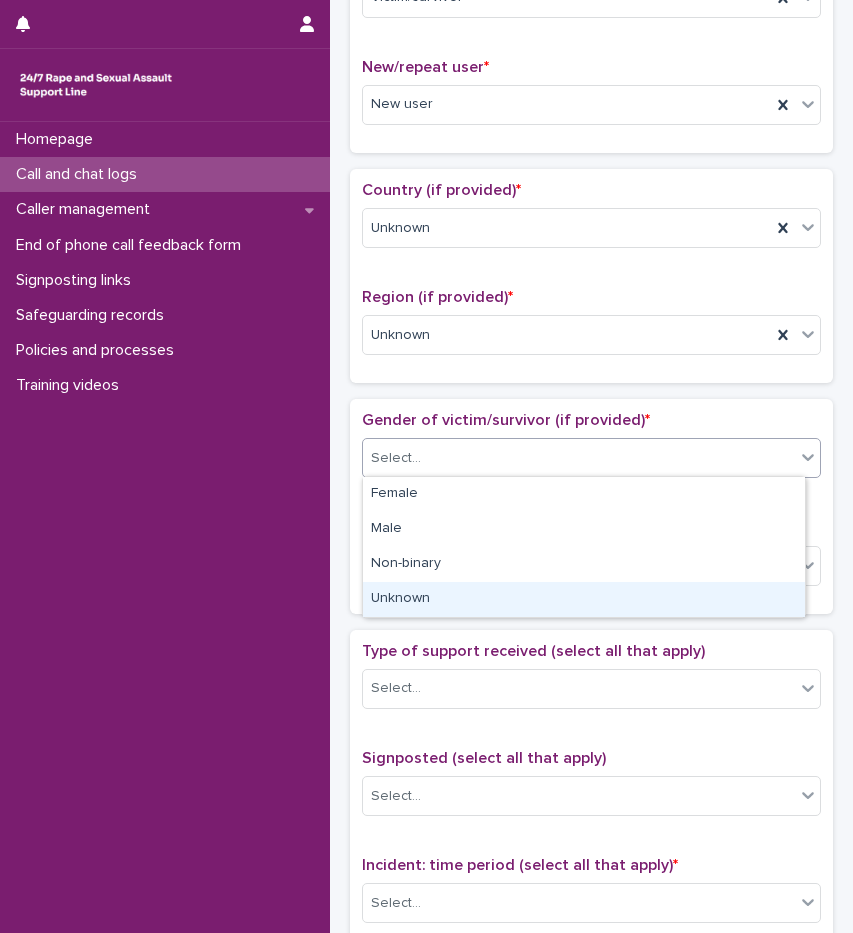 click on "Unknown" at bounding box center (584, 599) 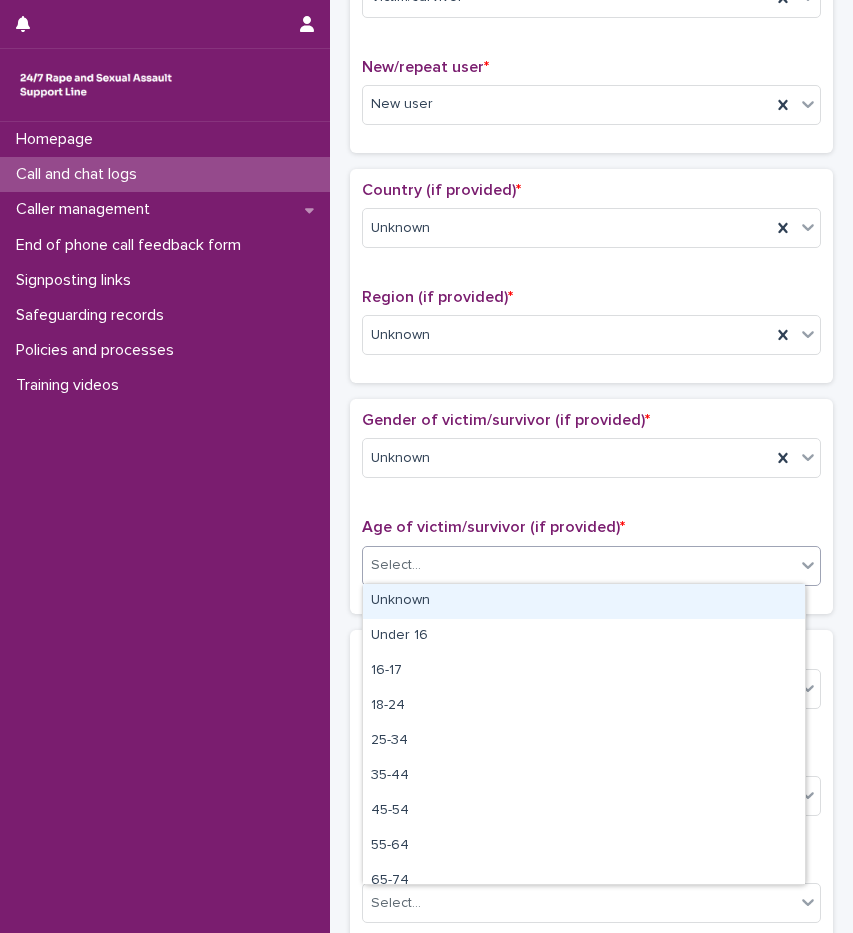 click on "Select..." at bounding box center [579, 565] 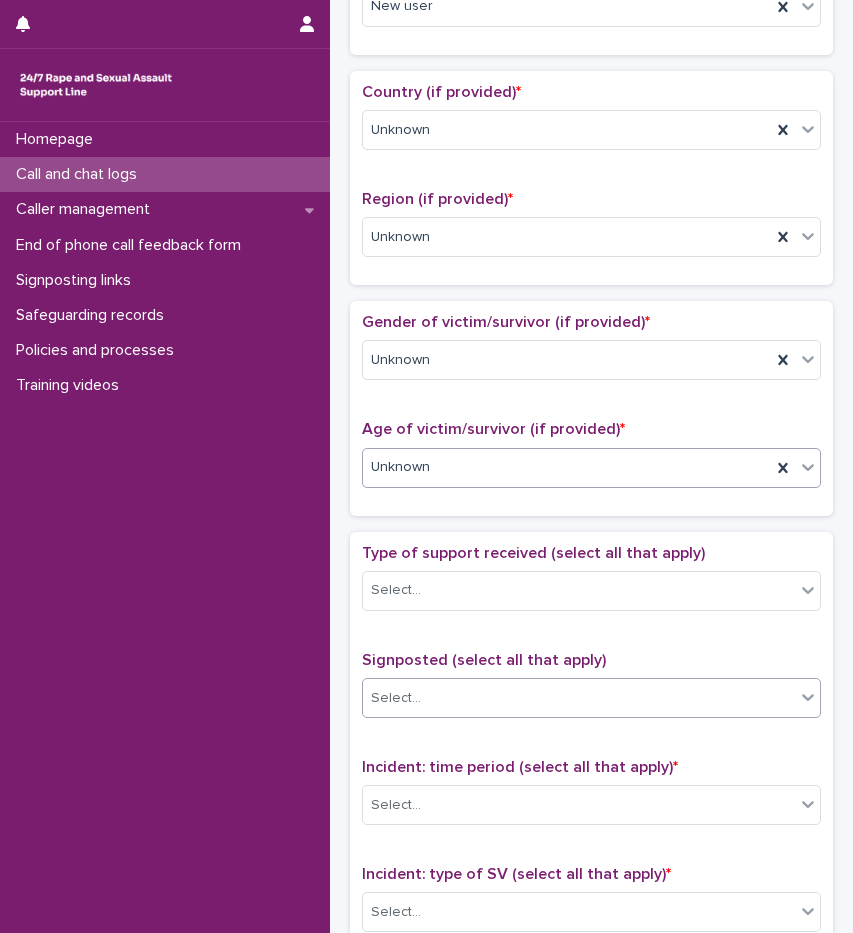 scroll, scrollTop: 800, scrollLeft: 0, axis: vertical 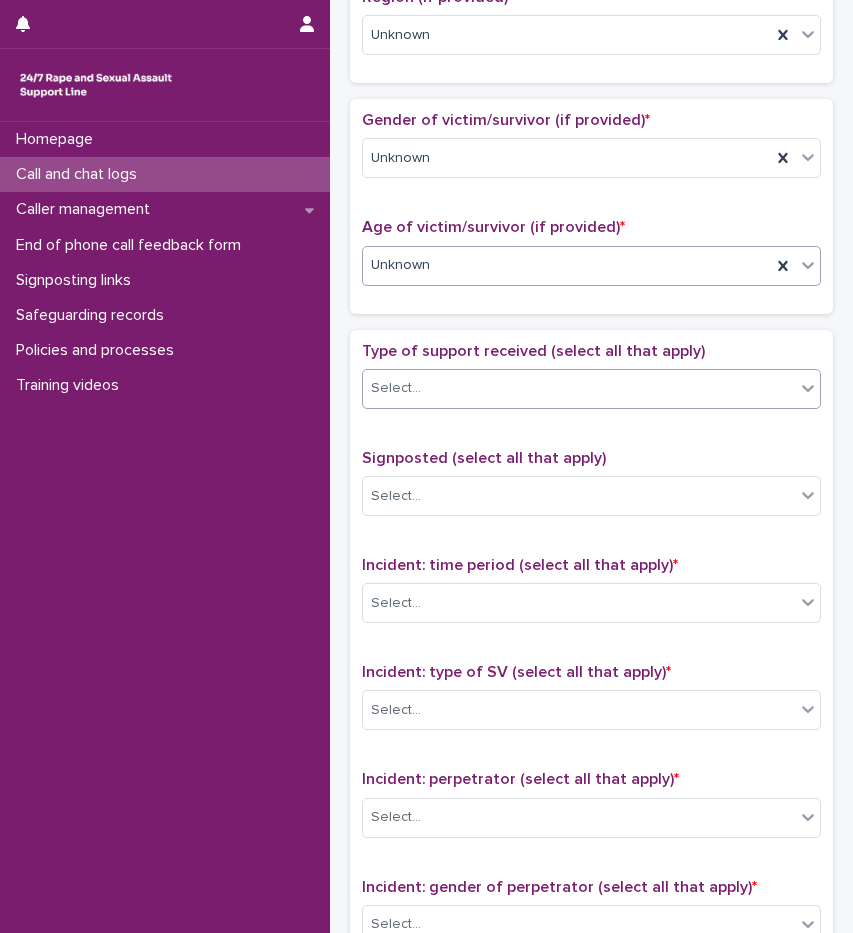 click on "Select..." at bounding box center [579, 388] 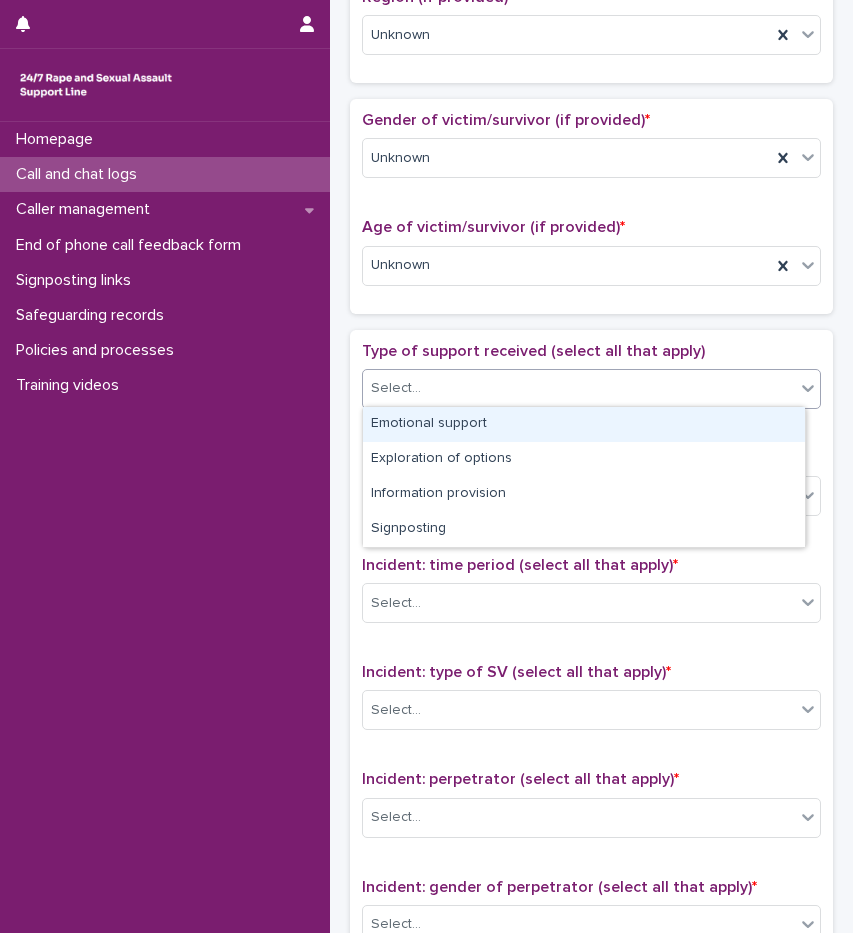scroll, scrollTop: 886, scrollLeft: 0, axis: vertical 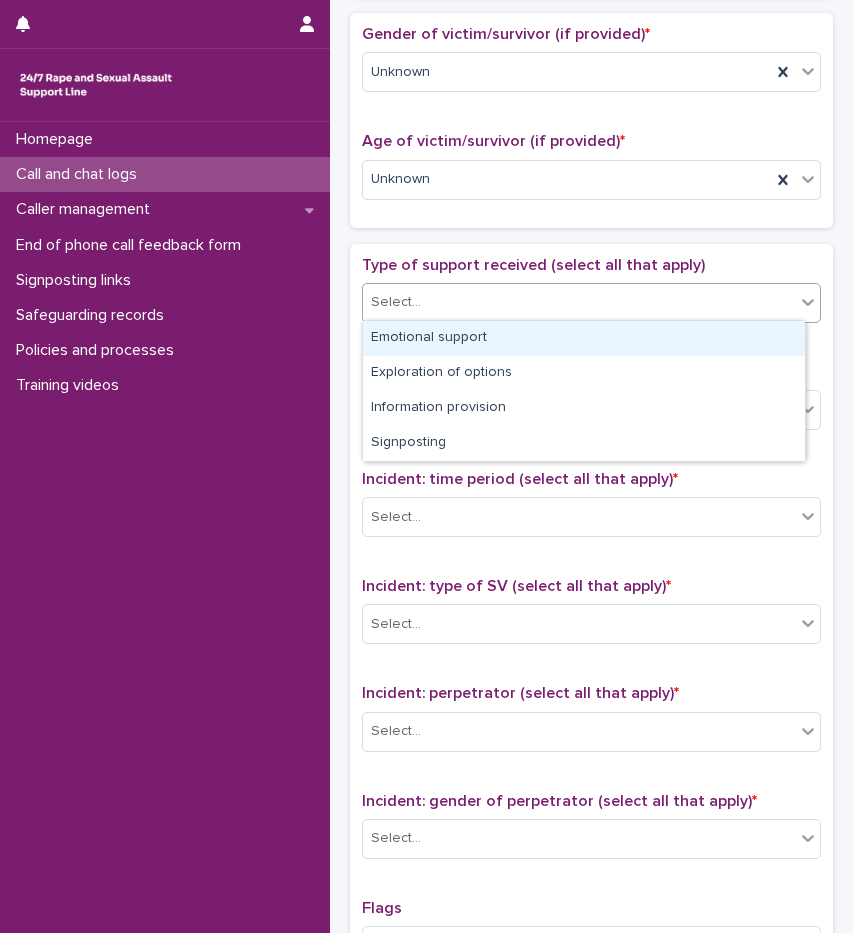 click on "Emotional support" at bounding box center [584, 338] 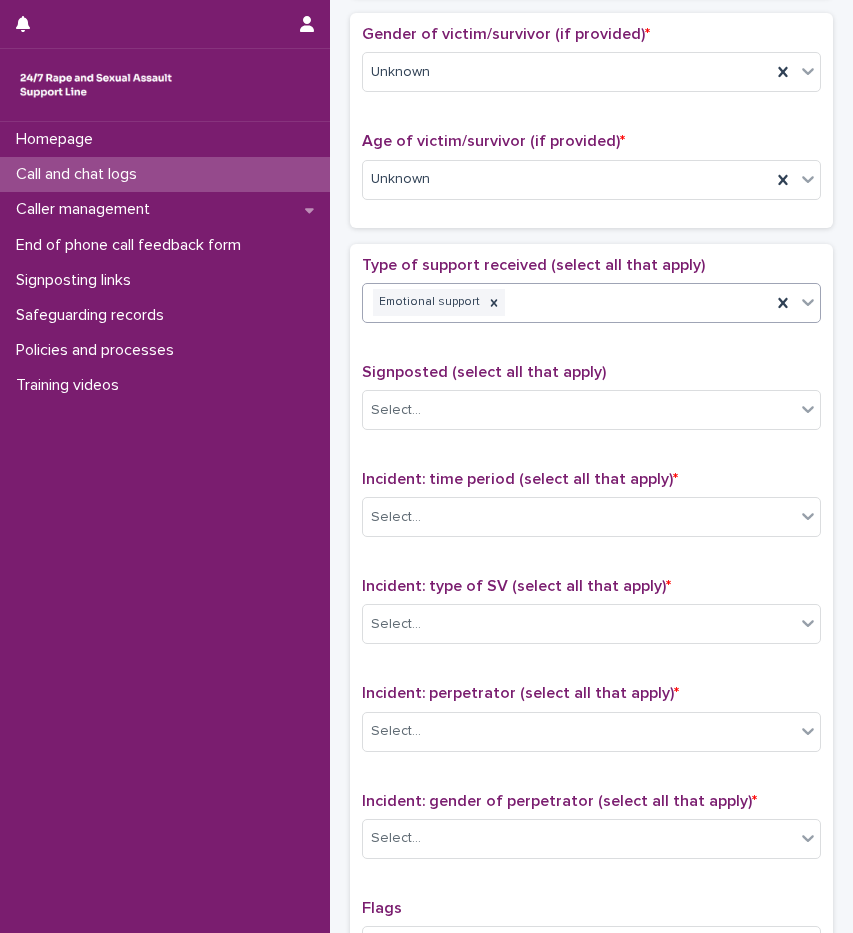 click on "Type of support received (select all that apply)   option Emotional support, selected.     0 results available. Select is focused ,type to refine list, press Down to open the menu,  press left to focus selected values Emotional support" at bounding box center (591, 297) 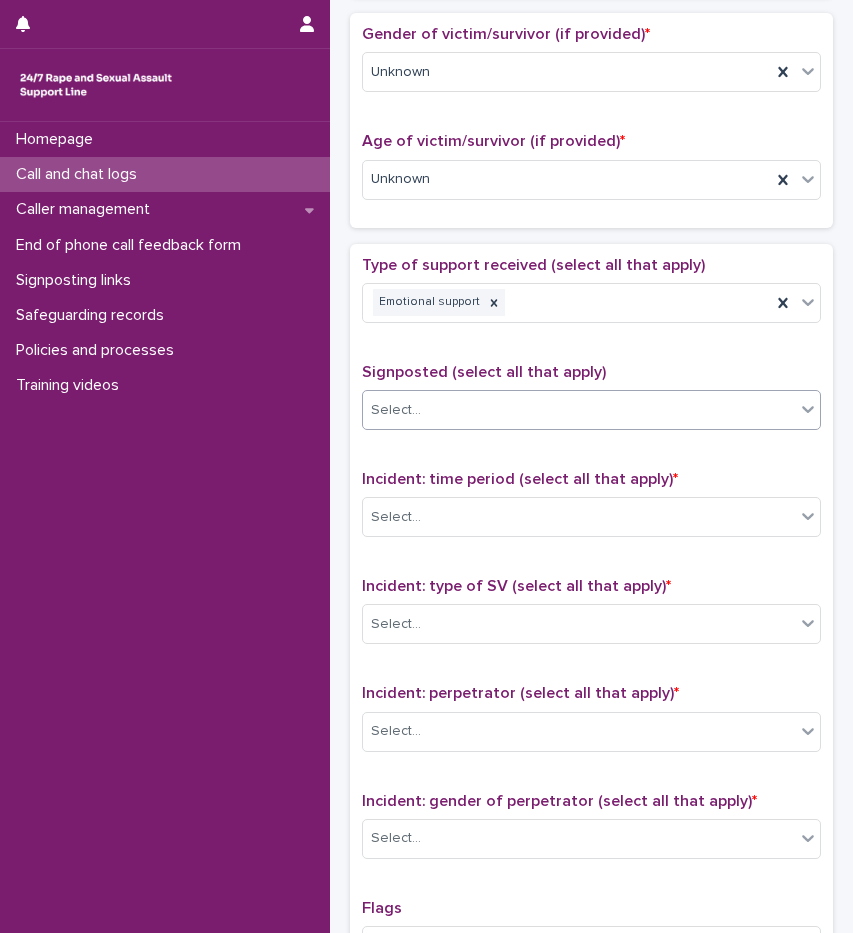 scroll, scrollTop: 1086, scrollLeft: 0, axis: vertical 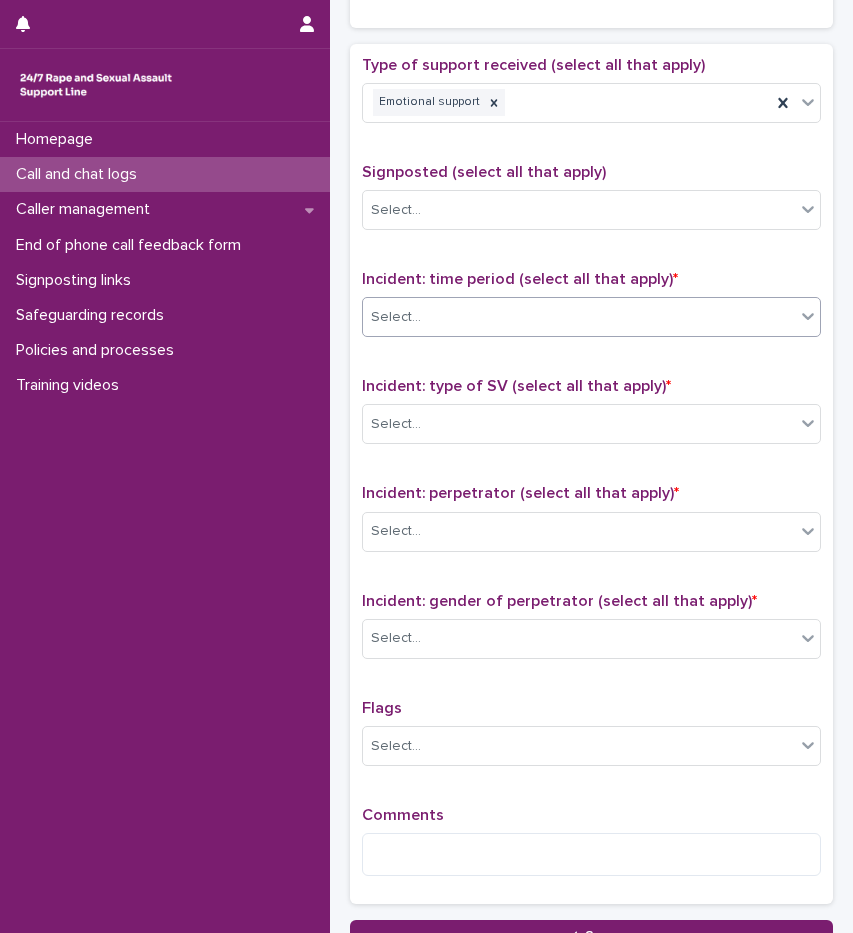 click on "Select..." at bounding box center (579, 317) 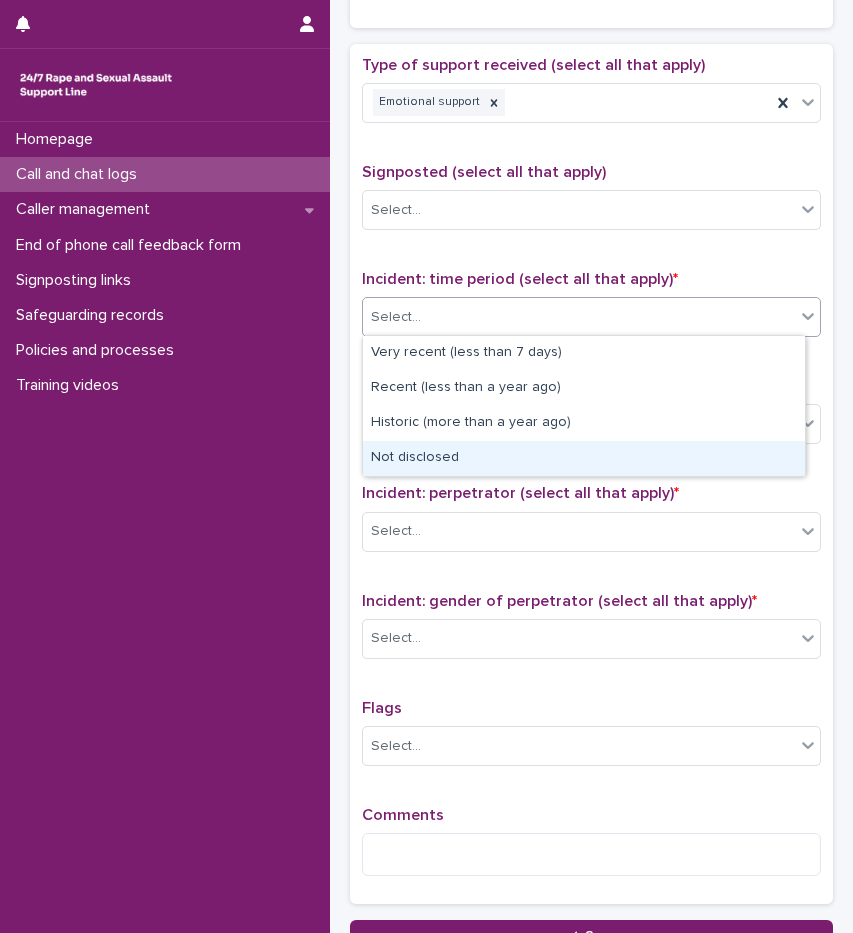 click on "Not disclosed" at bounding box center [584, 458] 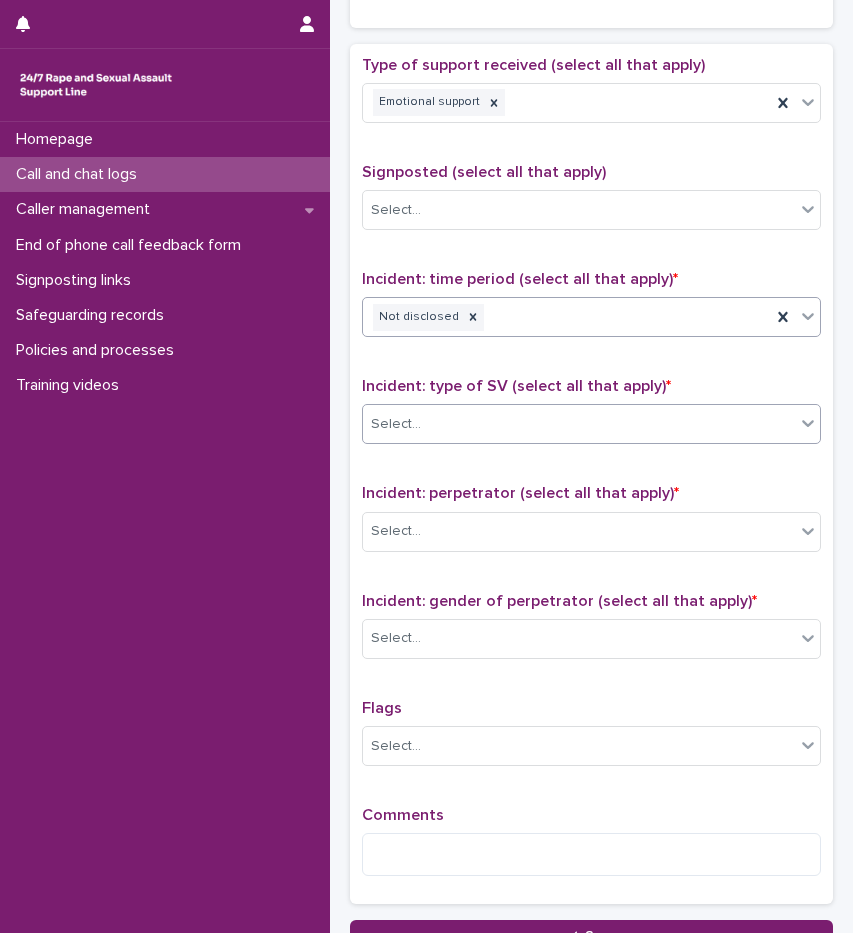 click on "Select..." at bounding box center (579, 424) 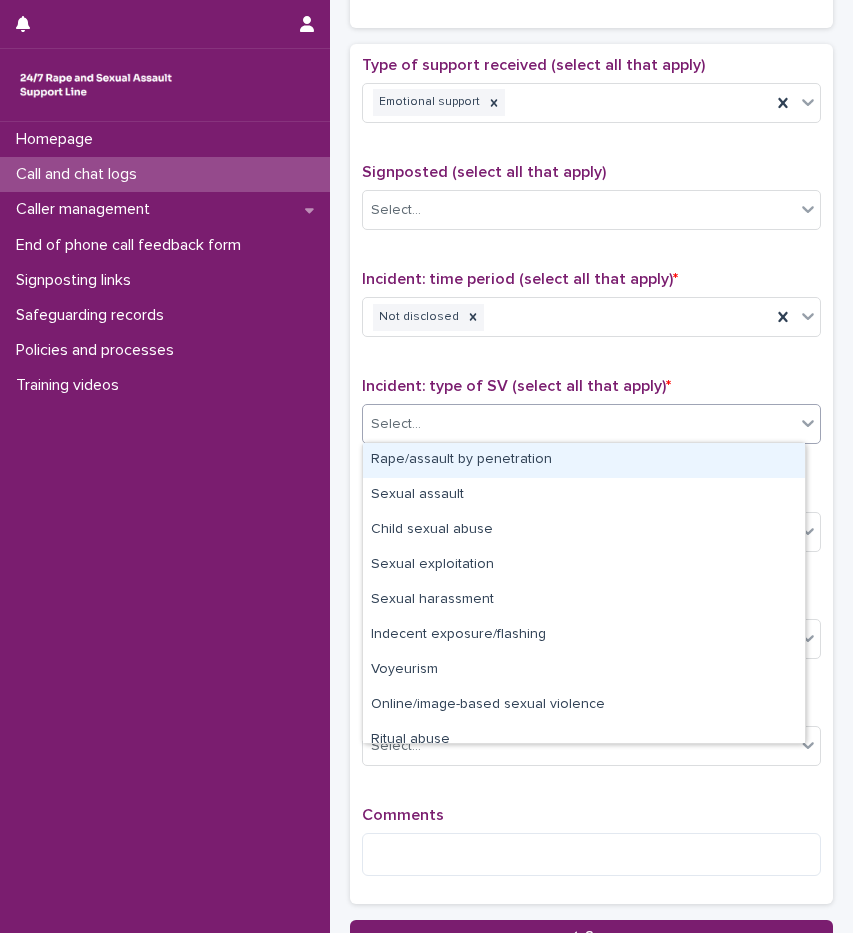 click on "Rape/assault by penetration" at bounding box center (584, 460) 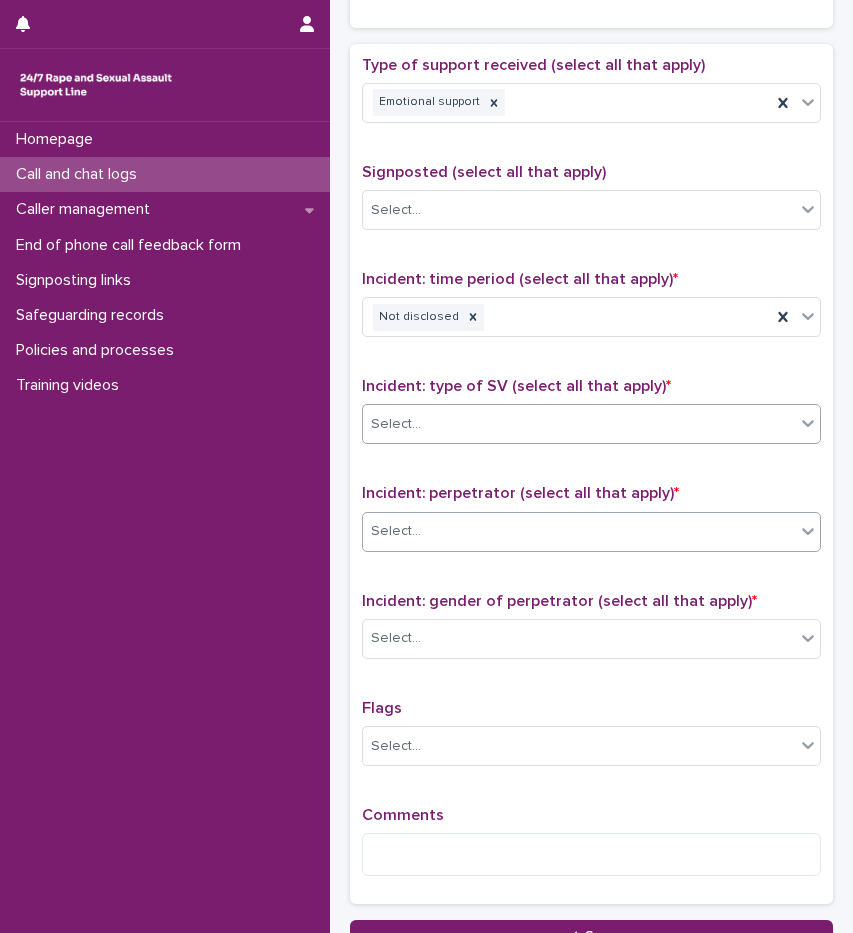 click on "Select..." at bounding box center [579, 531] 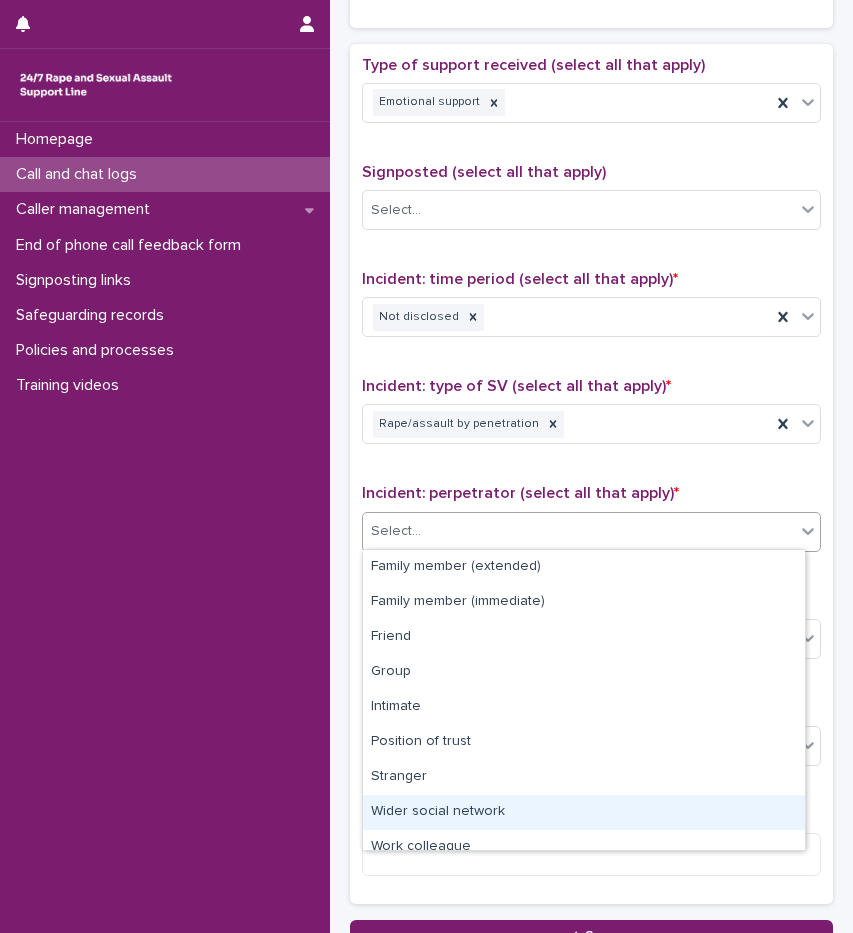 scroll, scrollTop: 85, scrollLeft: 0, axis: vertical 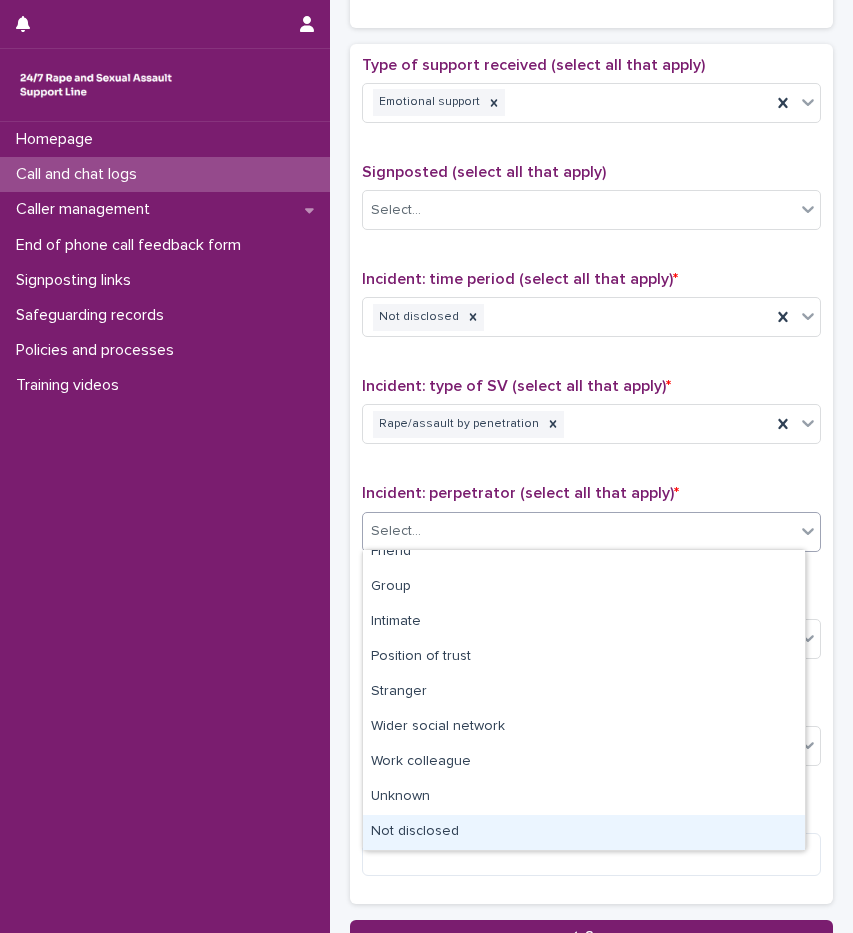 click on "Not disclosed" at bounding box center (584, 832) 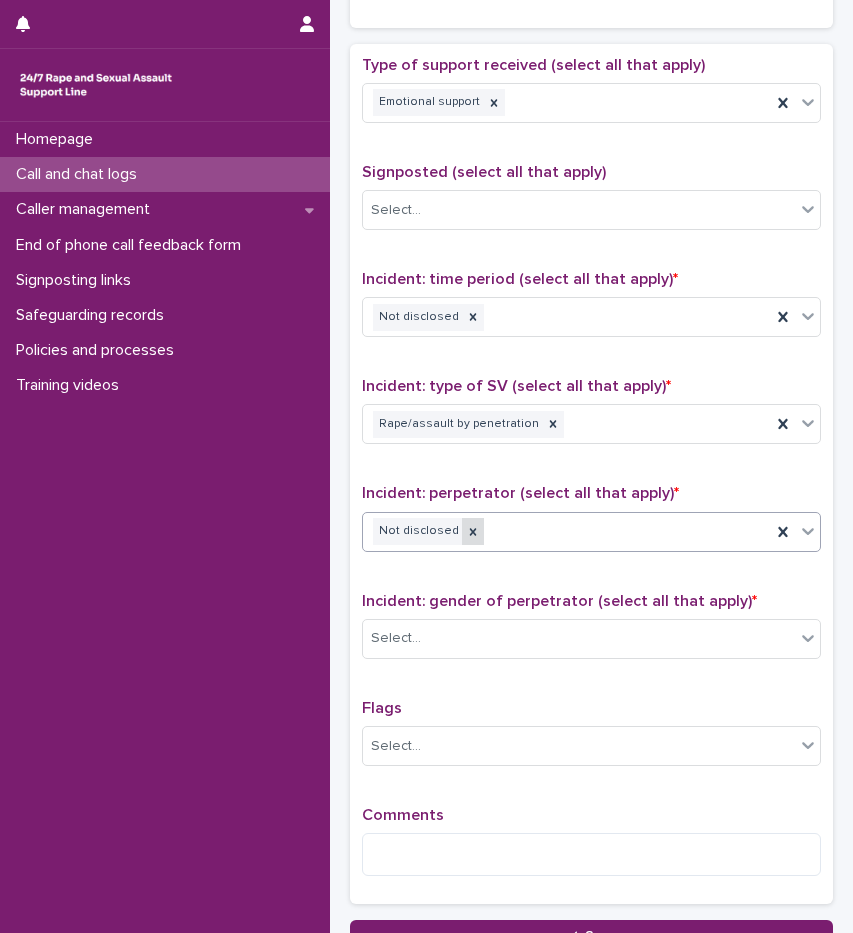 click 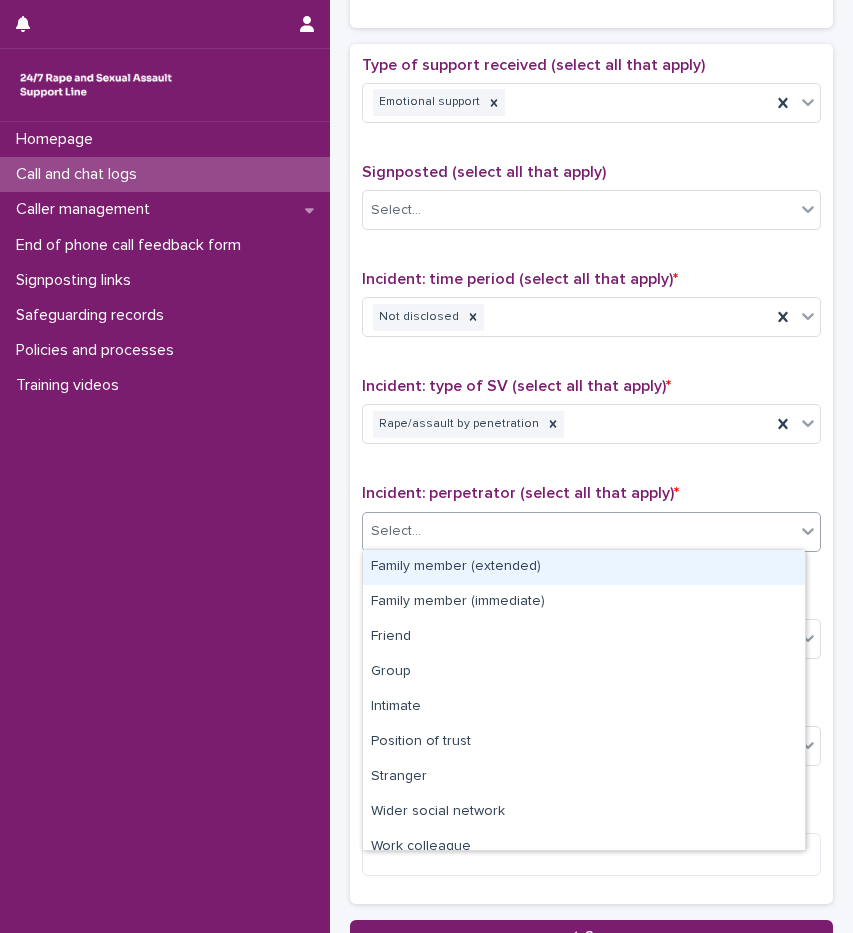 click on "Select..." at bounding box center [579, 531] 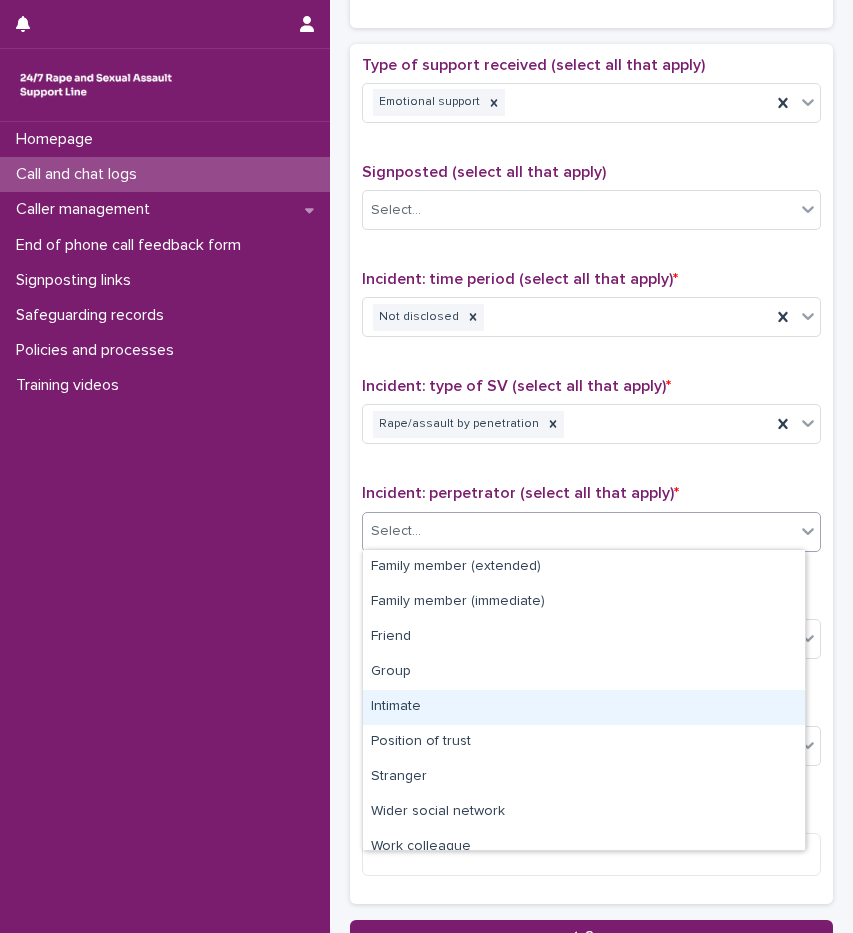 click on "Intimate" at bounding box center (584, 707) 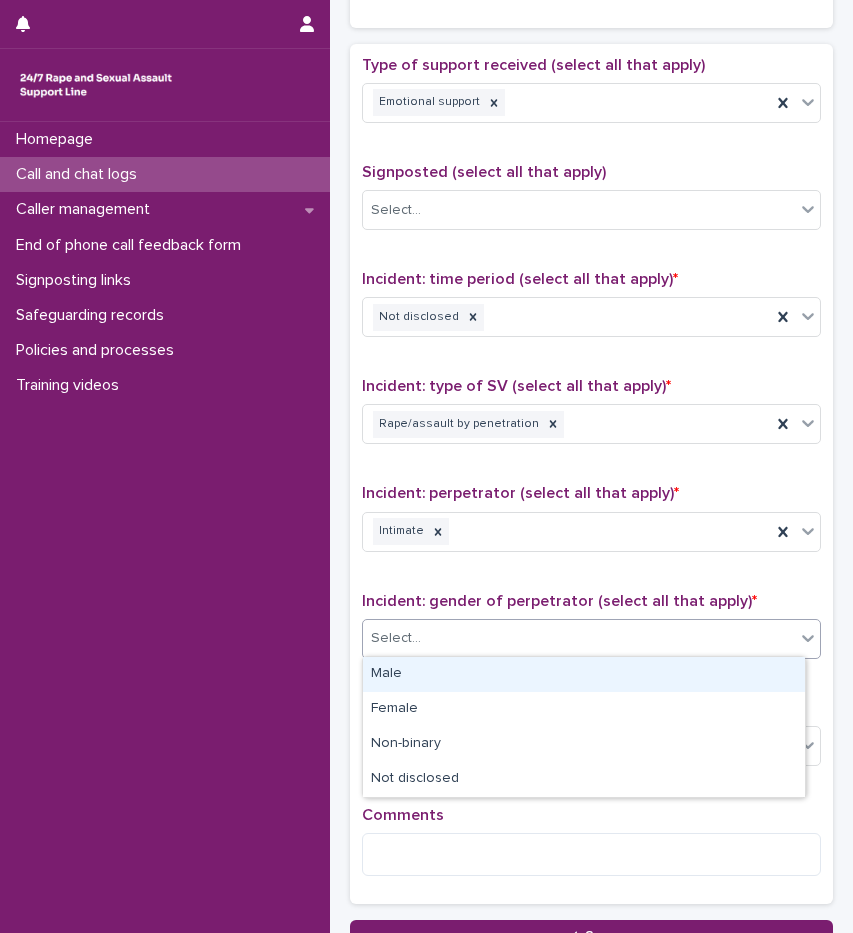 click on "Select..." at bounding box center [579, 638] 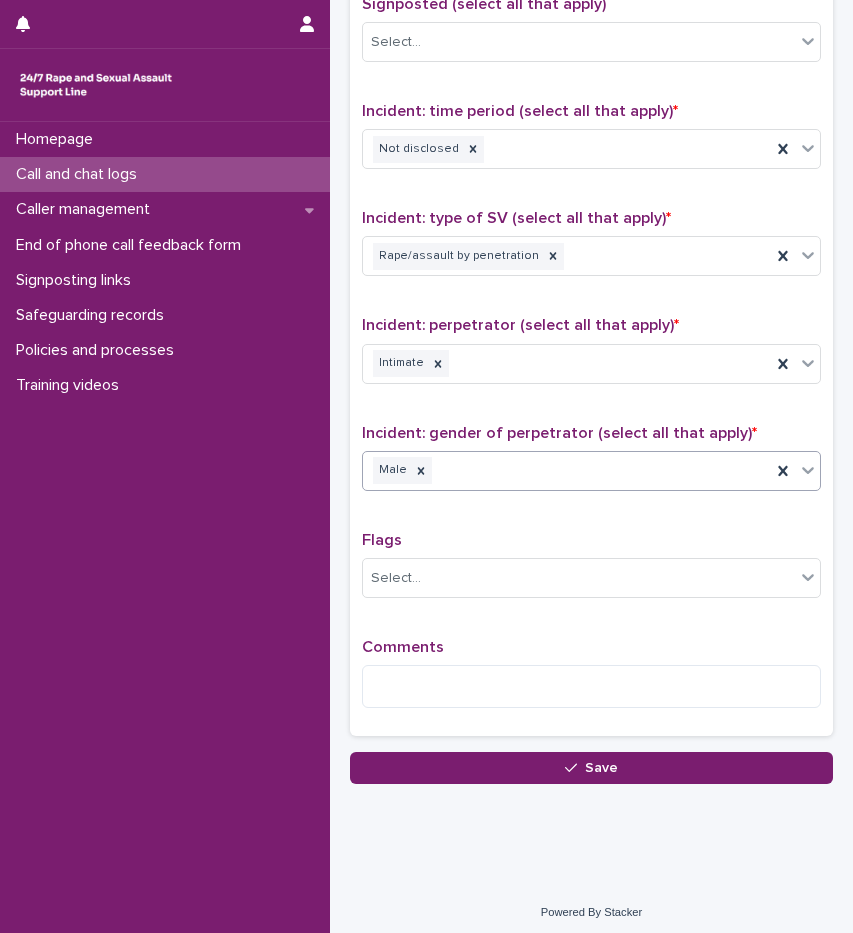 scroll, scrollTop: 1260, scrollLeft: 0, axis: vertical 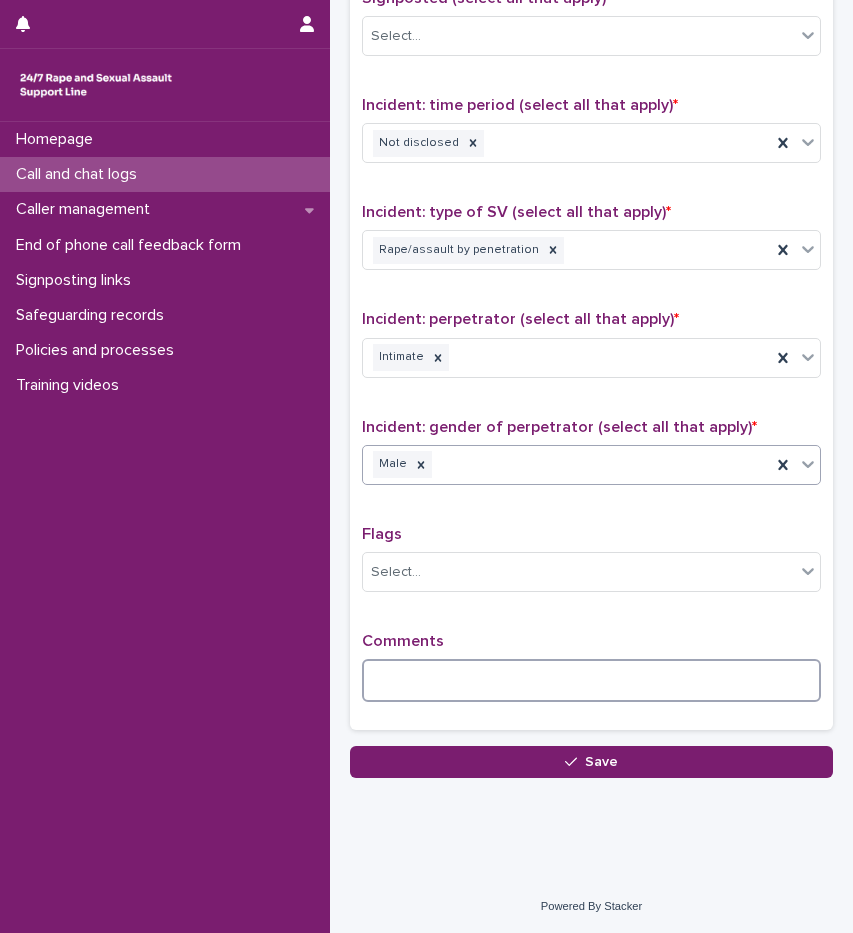 click at bounding box center [591, 680] 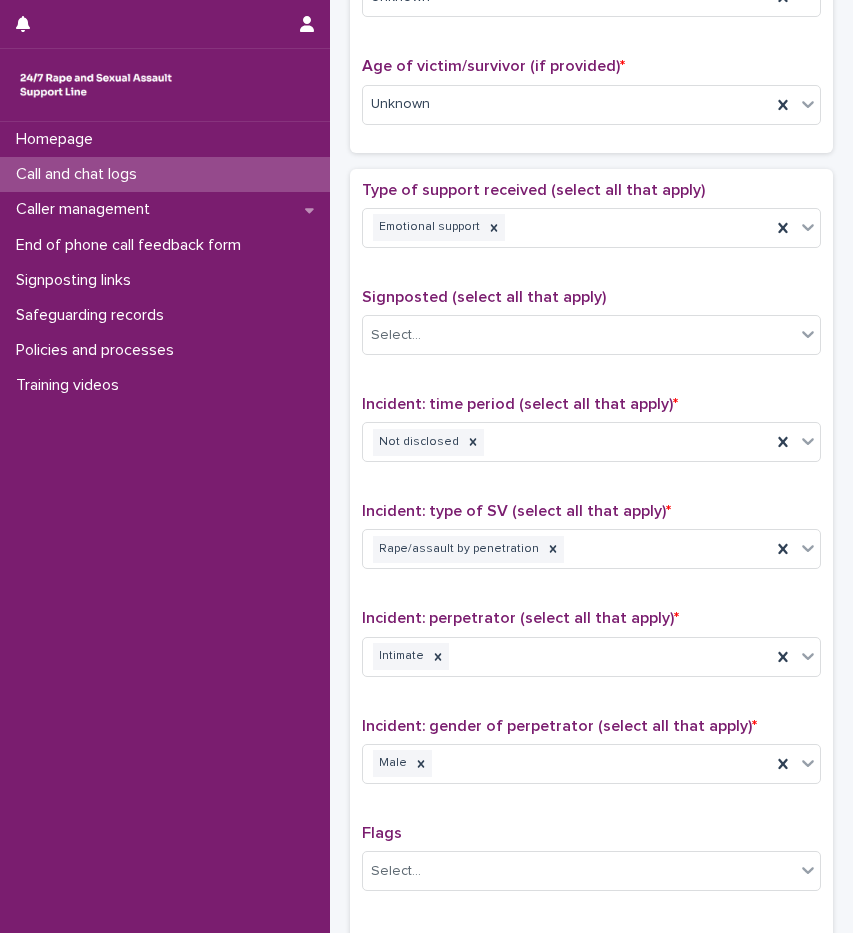 scroll, scrollTop: 960, scrollLeft: 0, axis: vertical 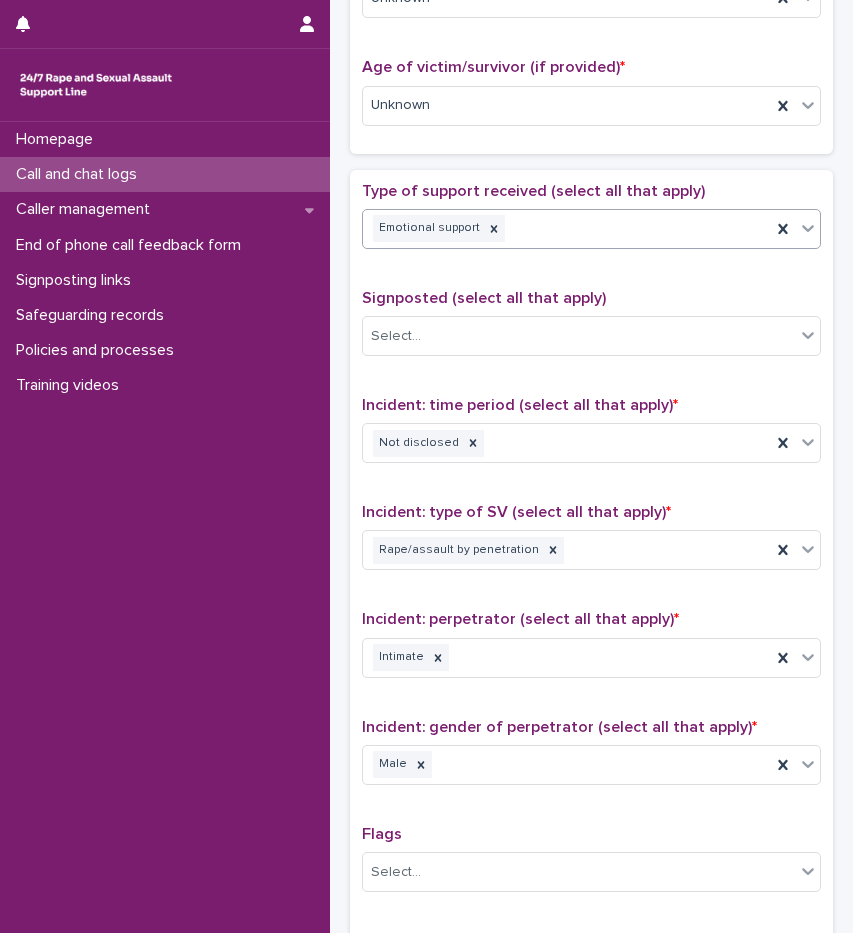click on "Emotional support" at bounding box center [567, 228] 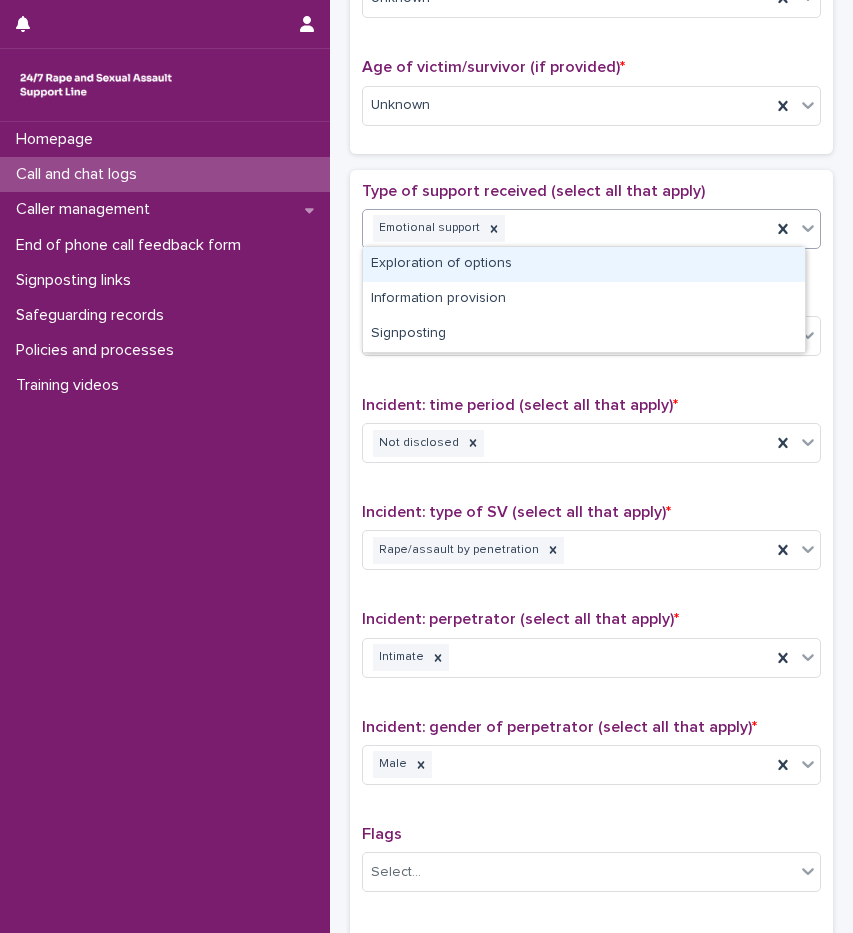 click on "Type of support received (select all that apply)" at bounding box center (533, 191) 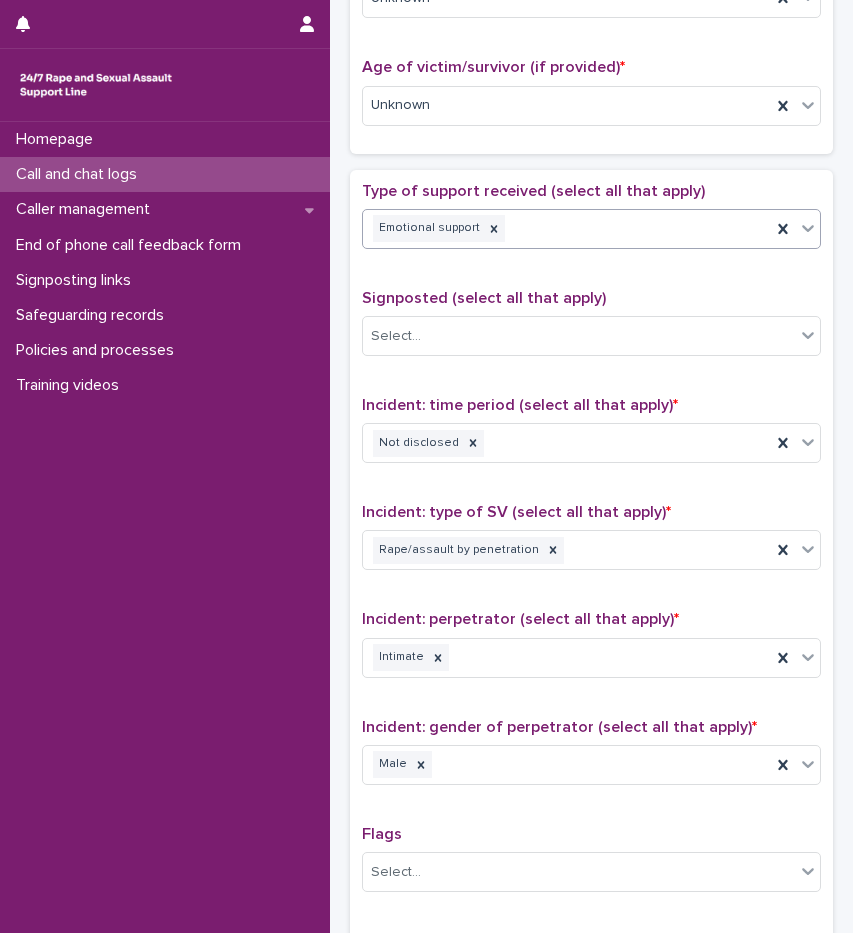 click on "Emotional support" at bounding box center (567, 228) 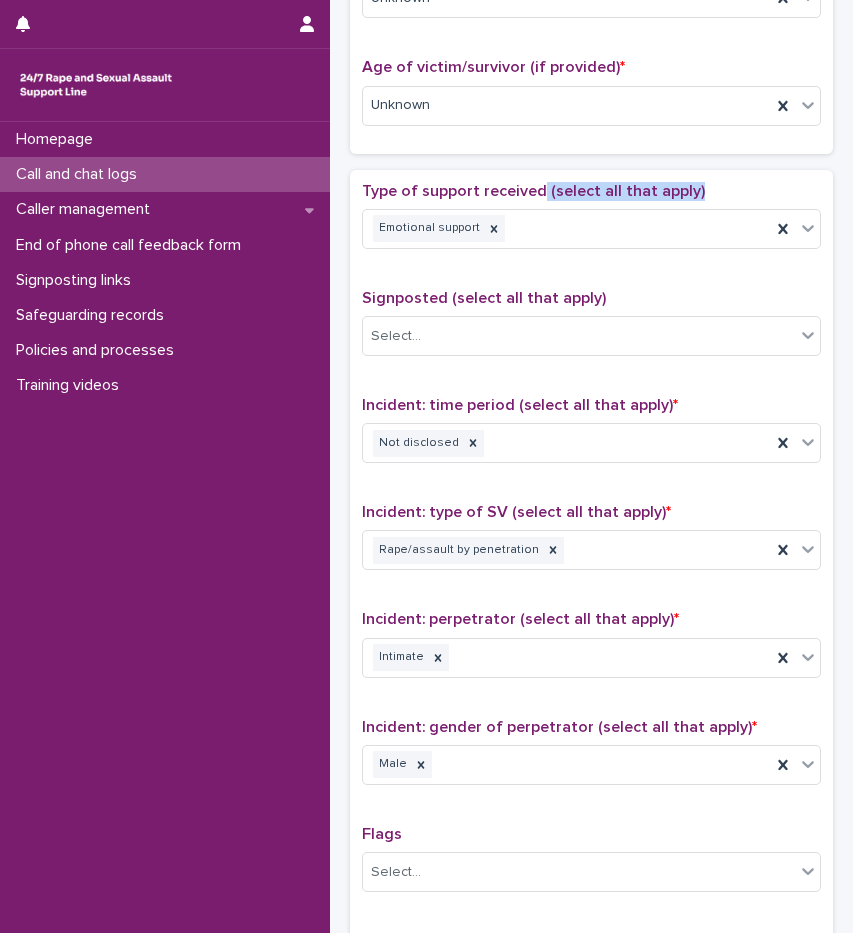 drag, startPoint x: 541, startPoint y: 189, endPoint x: 751, endPoint y: 184, distance: 210.05951 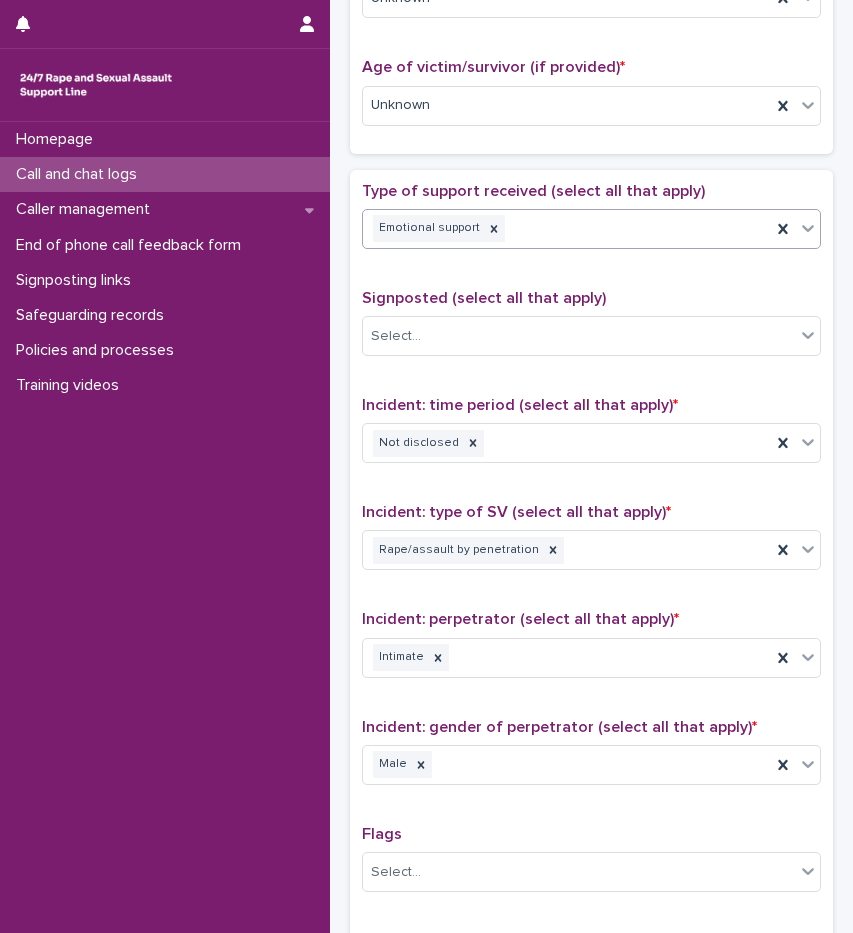click on "Emotional support" at bounding box center (567, 228) 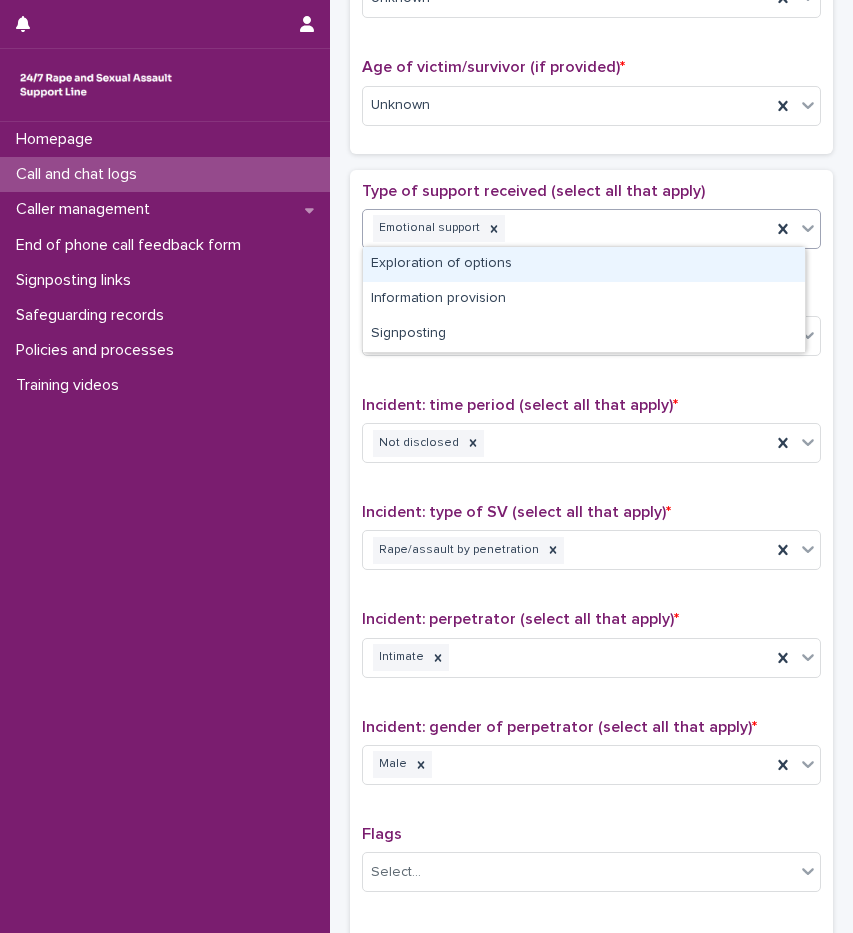 click on "Exploration of options" at bounding box center (584, 264) 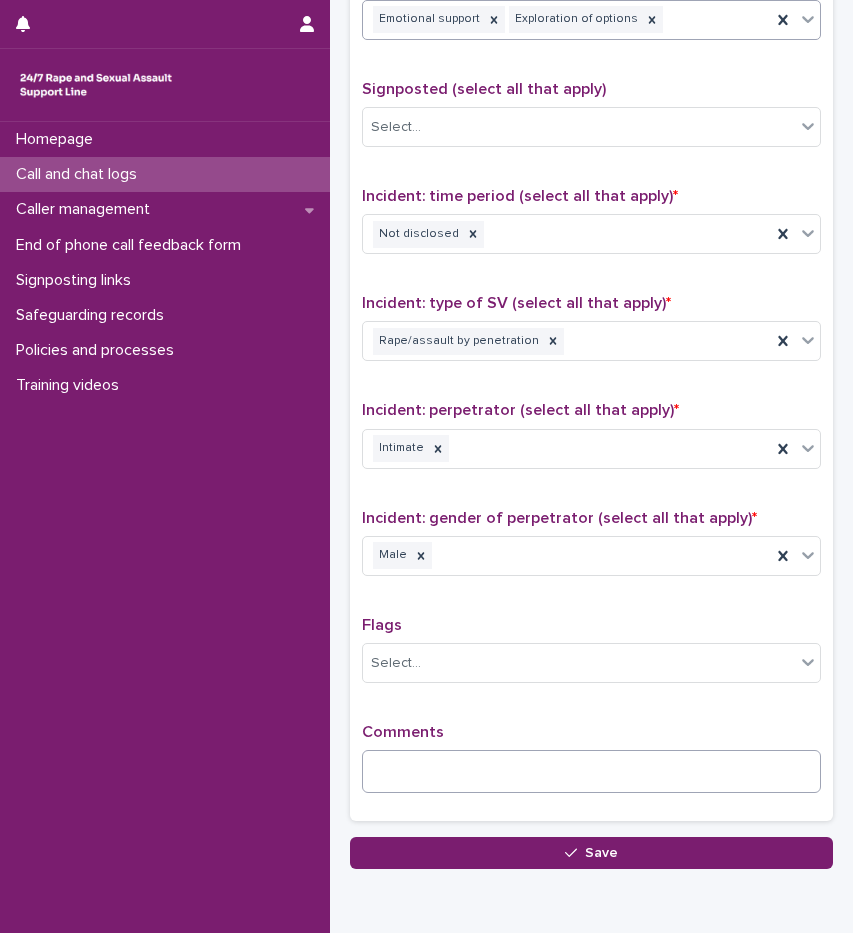 scroll, scrollTop: 1260, scrollLeft: 0, axis: vertical 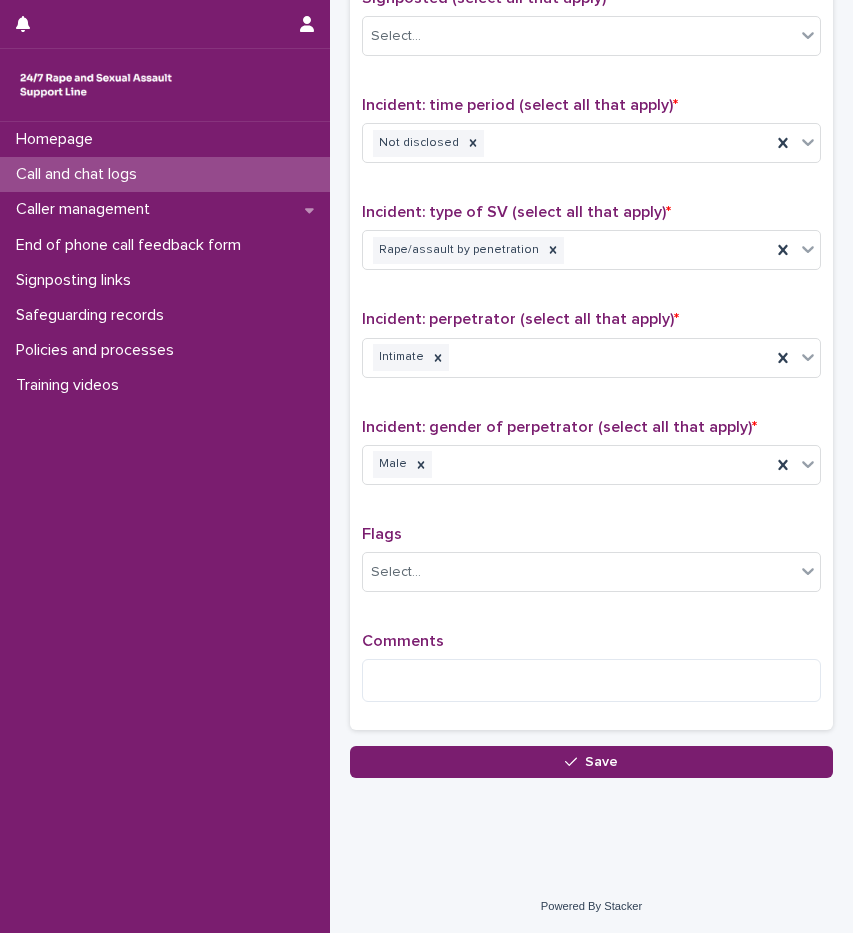 click on "Comments" at bounding box center [591, 675] 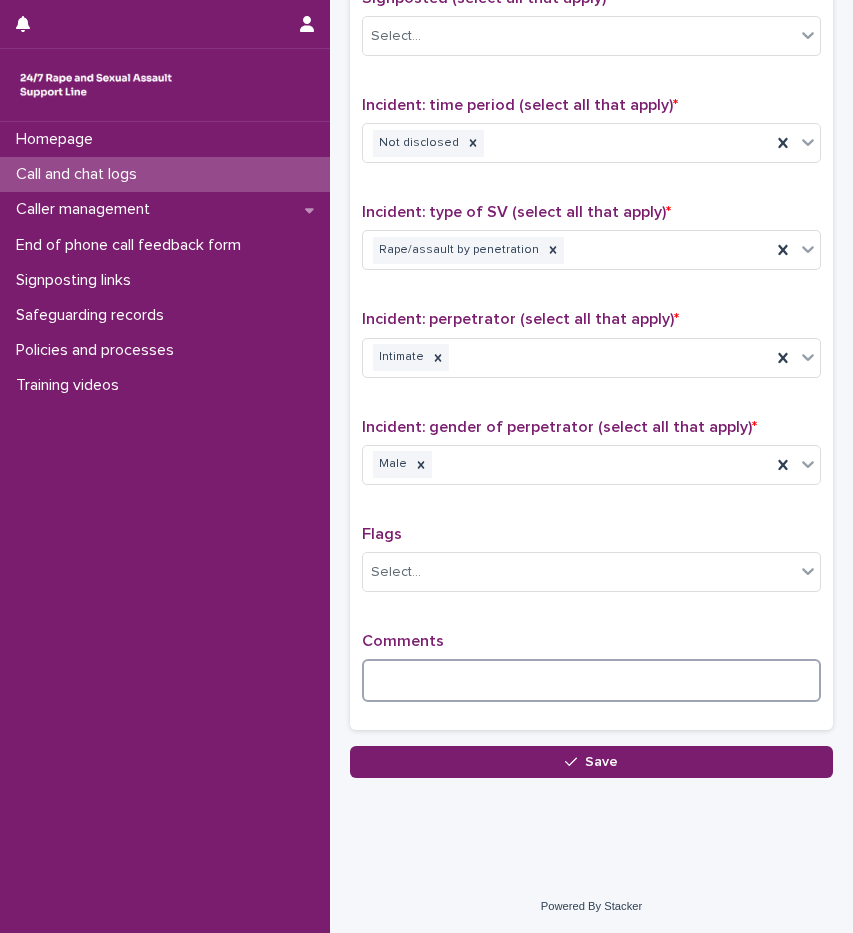click at bounding box center (591, 680) 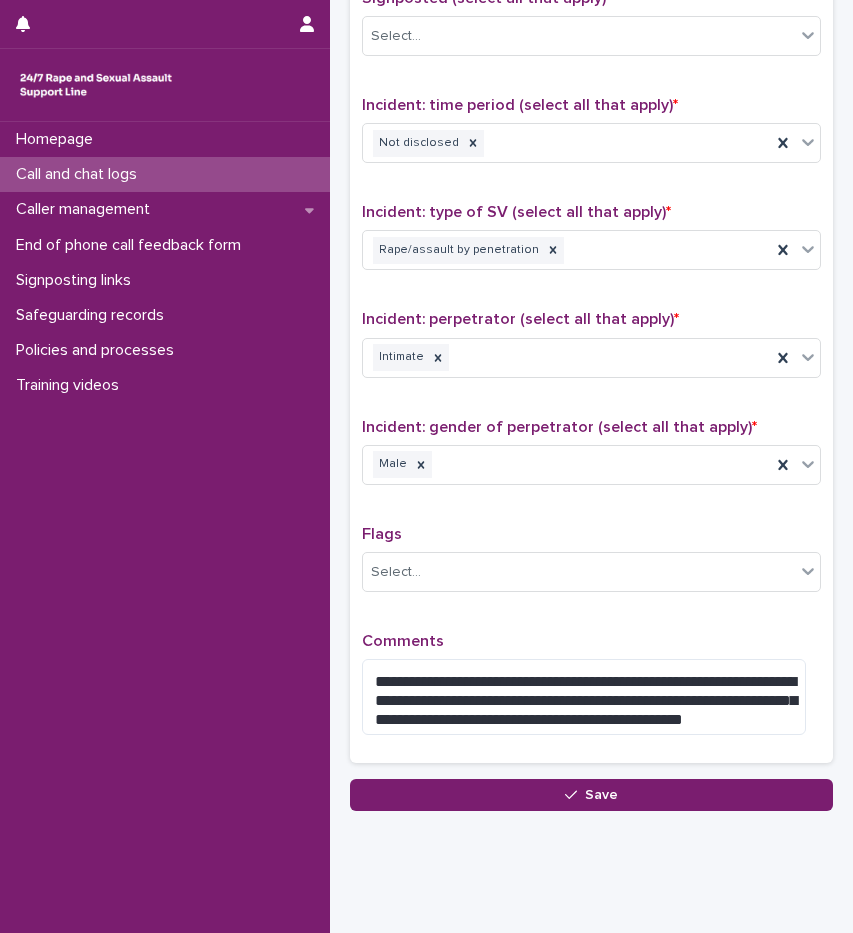 click on "**********" at bounding box center (591, 317) 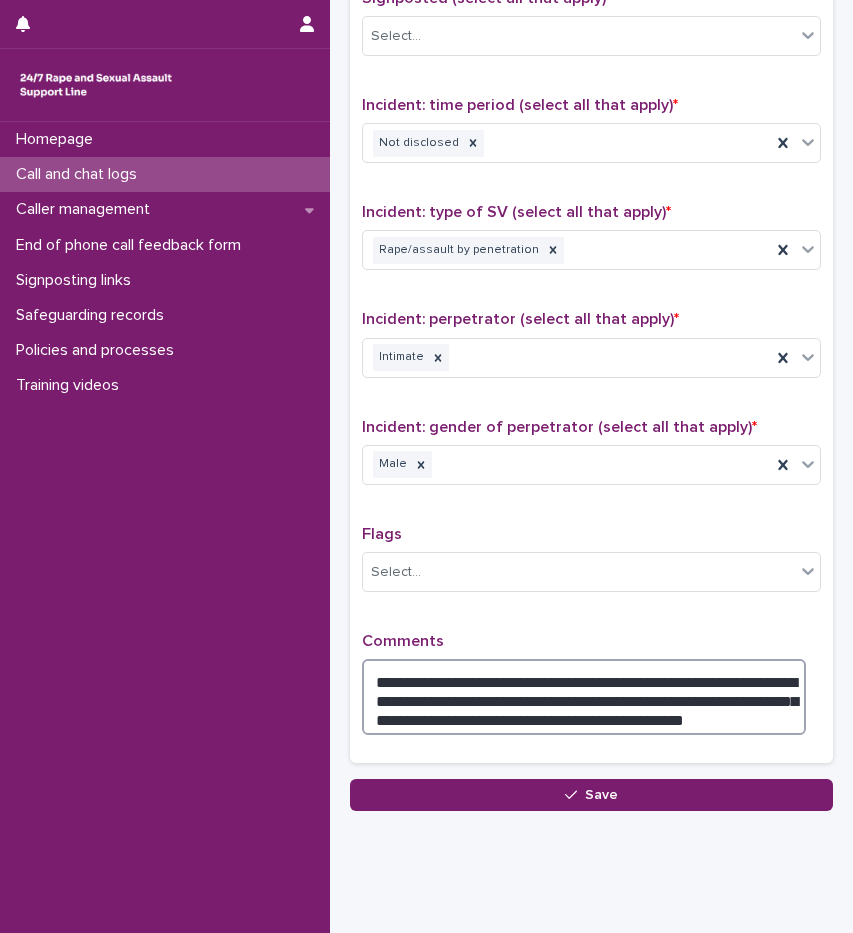 click on "**********" at bounding box center [584, 697] 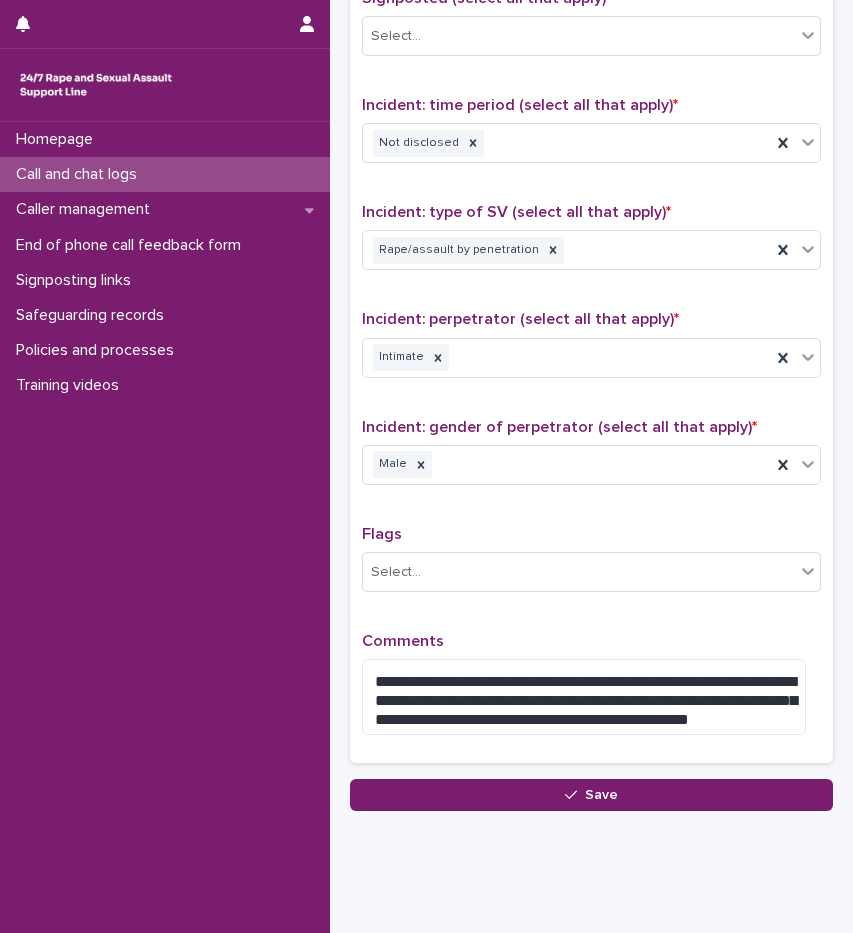 click on "Comments" at bounding box center [591, 641] 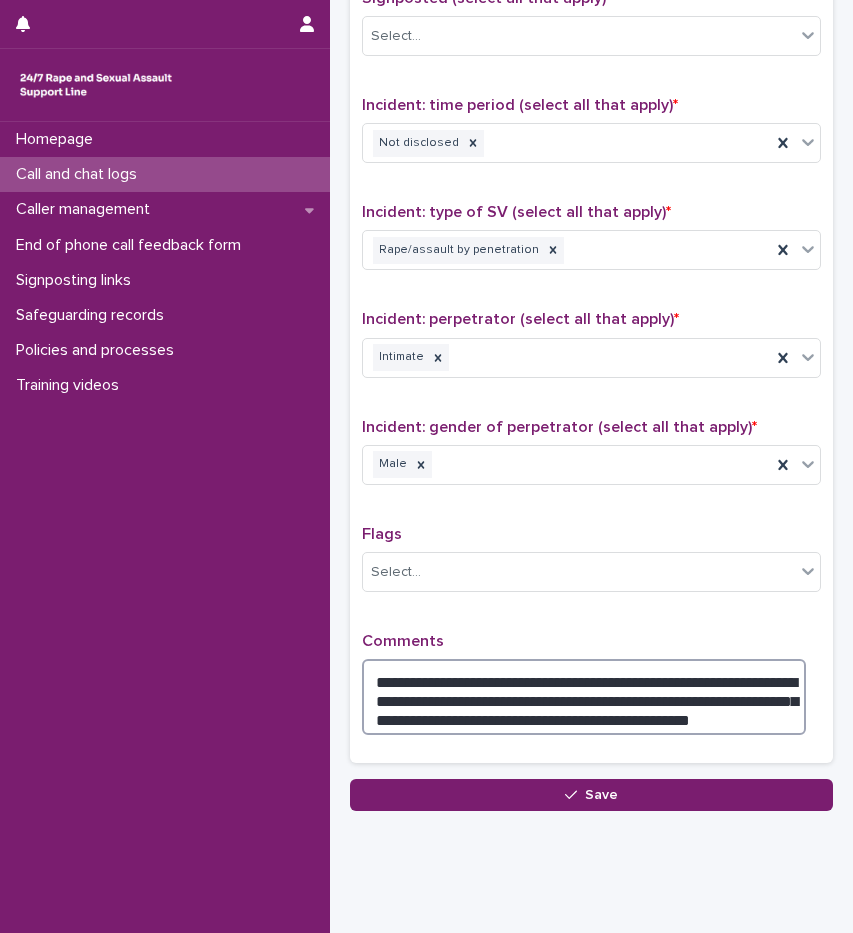 click on "**********" at bounding box center (584, 697) 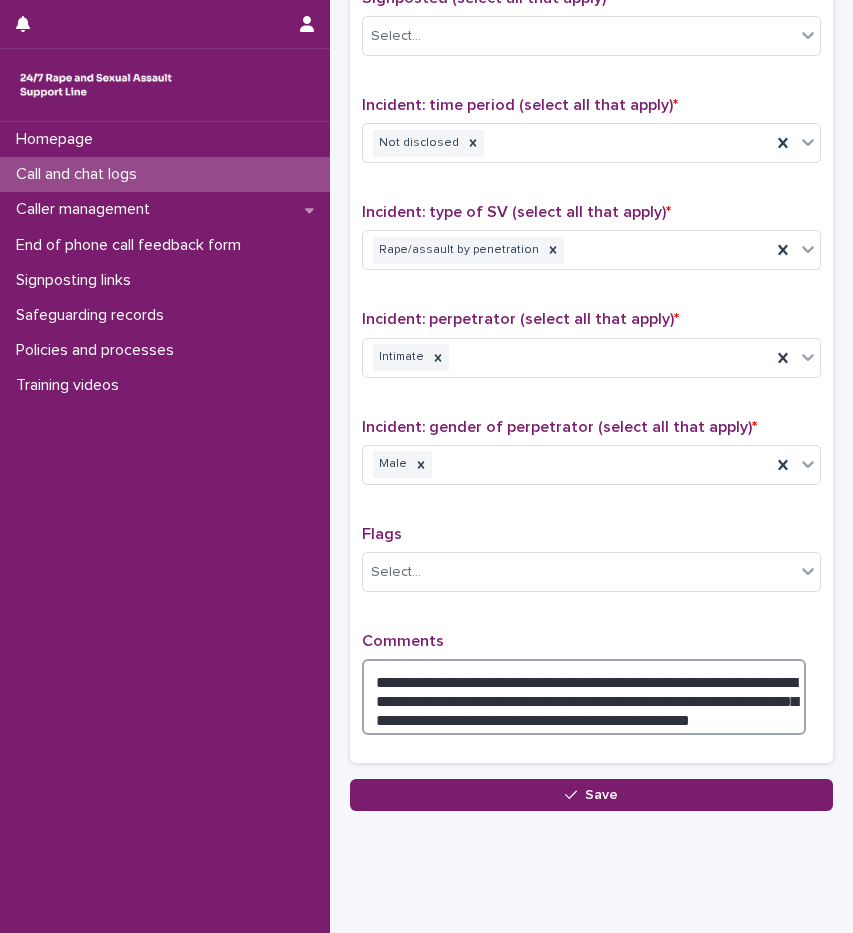 click on "**********" at bounding box center (584, 697) 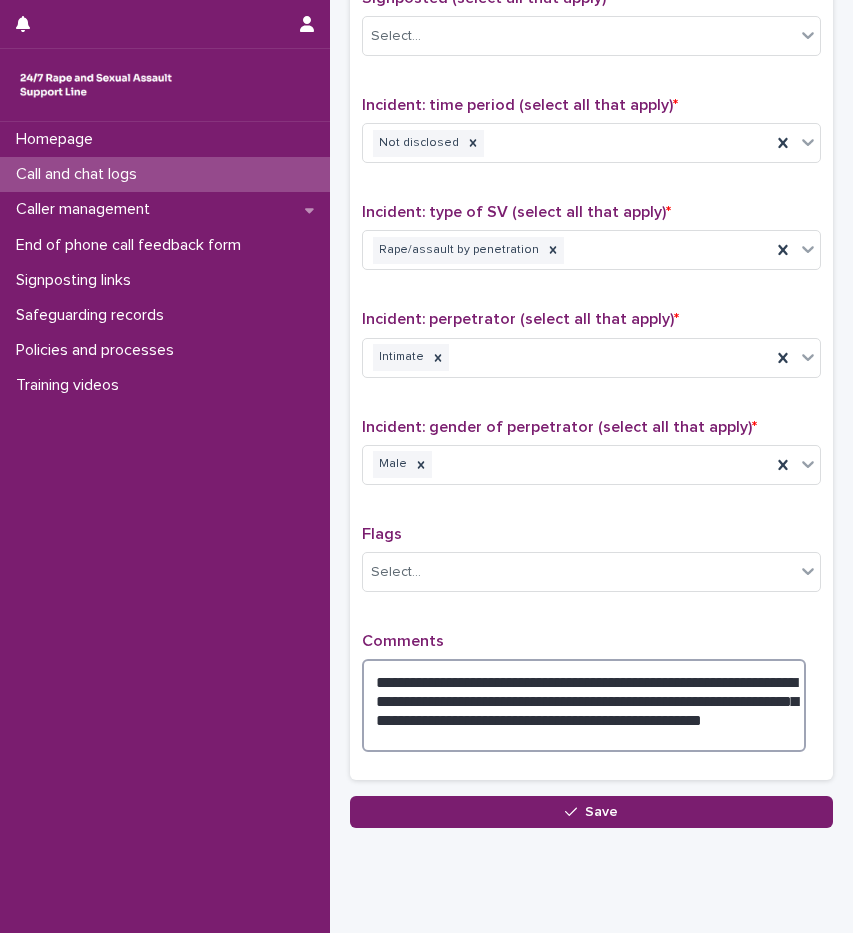 click on "**********" at bounding box center [584, 705] 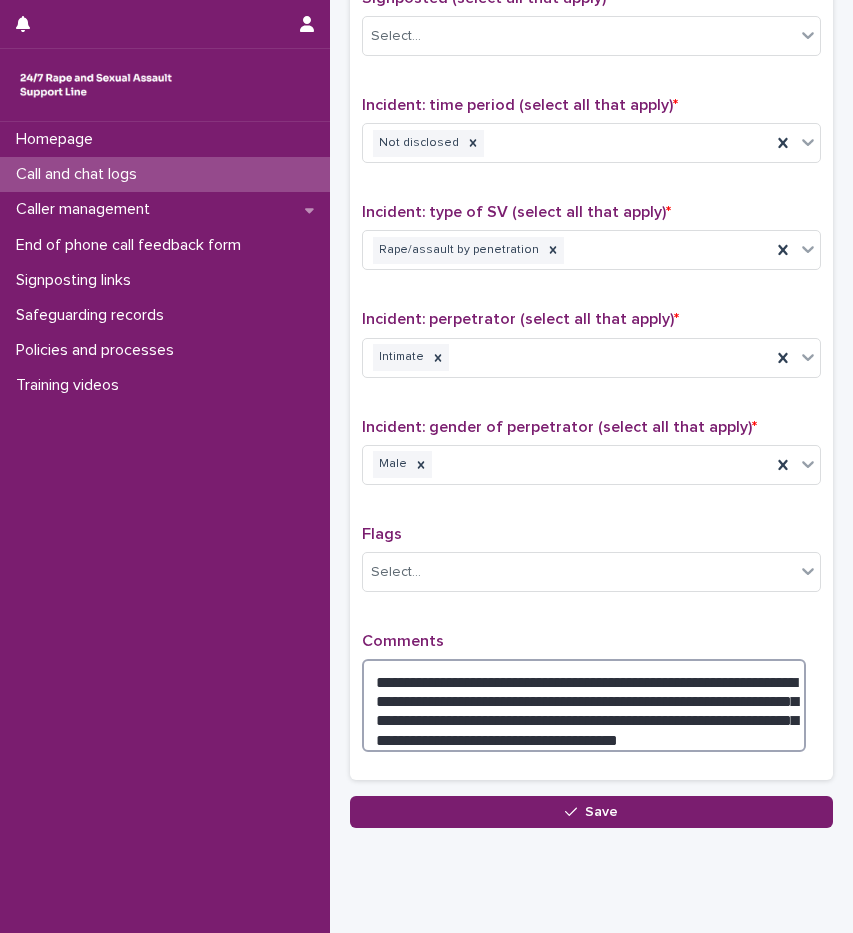 type on "**********" 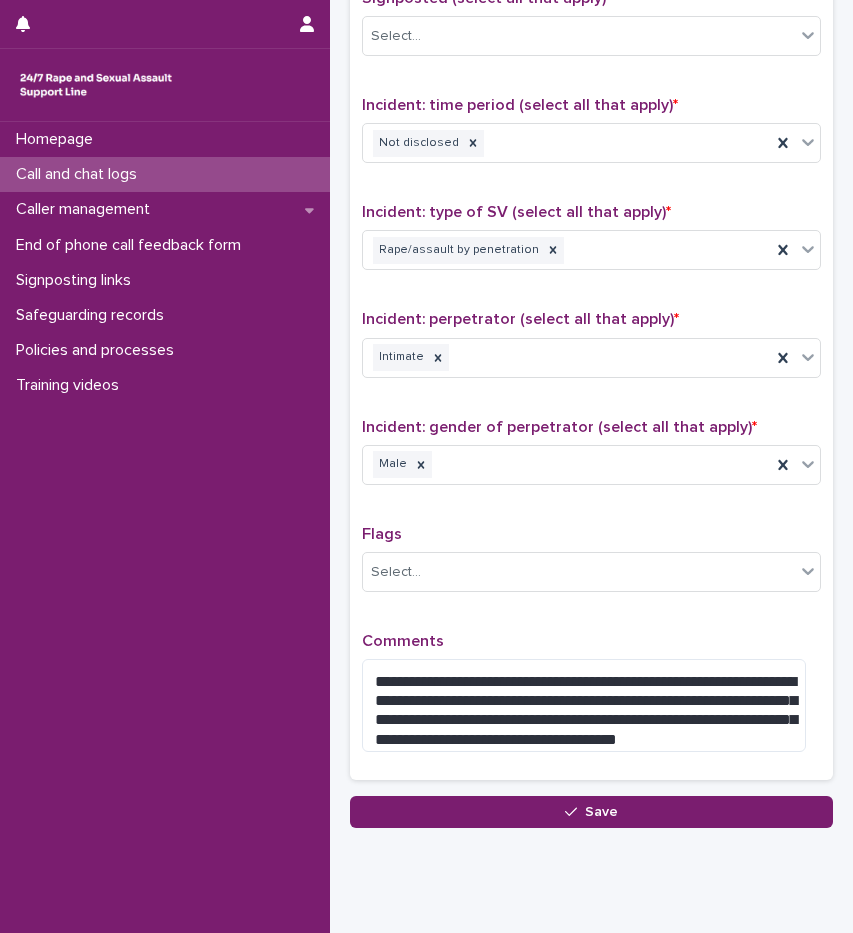 click on "**********" at bounding box center (591, 325) 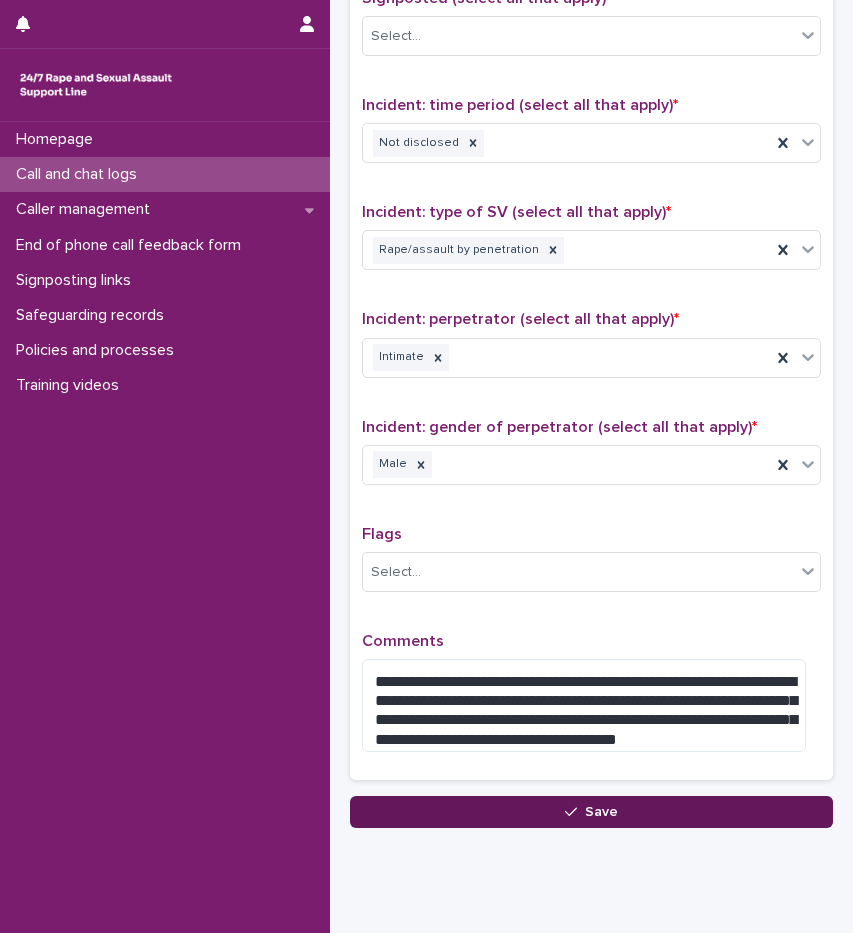 click on "Save" at bounding box center (601, 812) 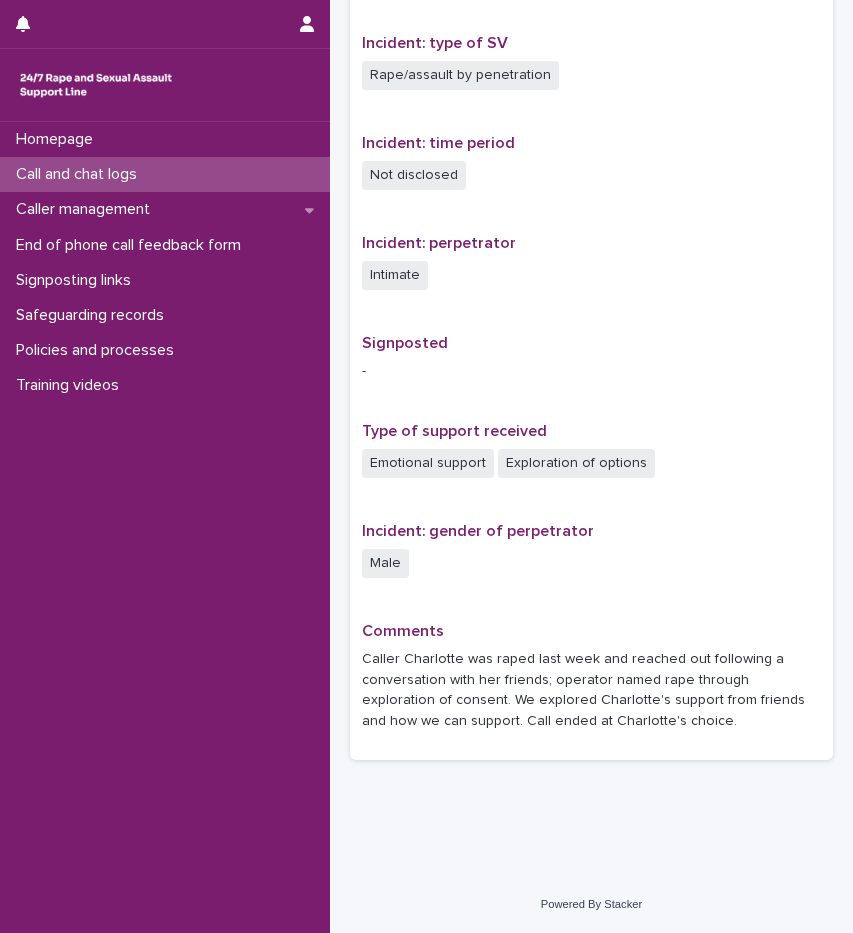 scroll, scrollTop: 0, scrollLeft: 0, axis: both 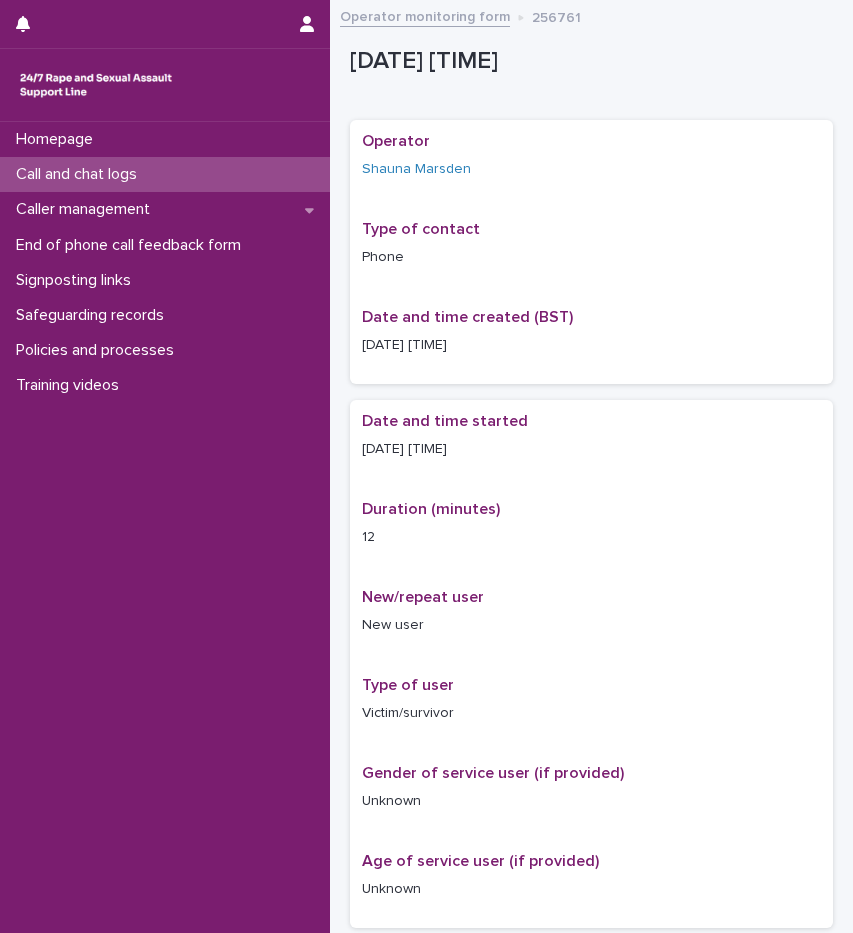 click on "Call and chat logs" at bounding box center [80, 174] 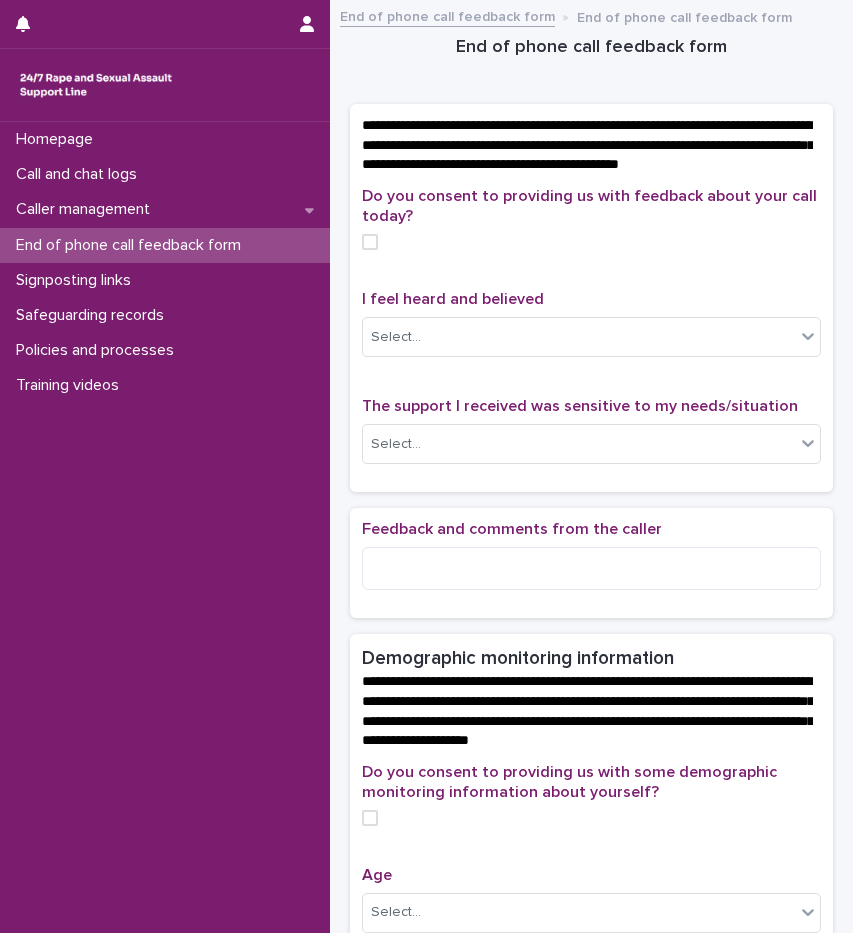 scroll, scrollTop: 0, scrollLeft: 0, axis: both 